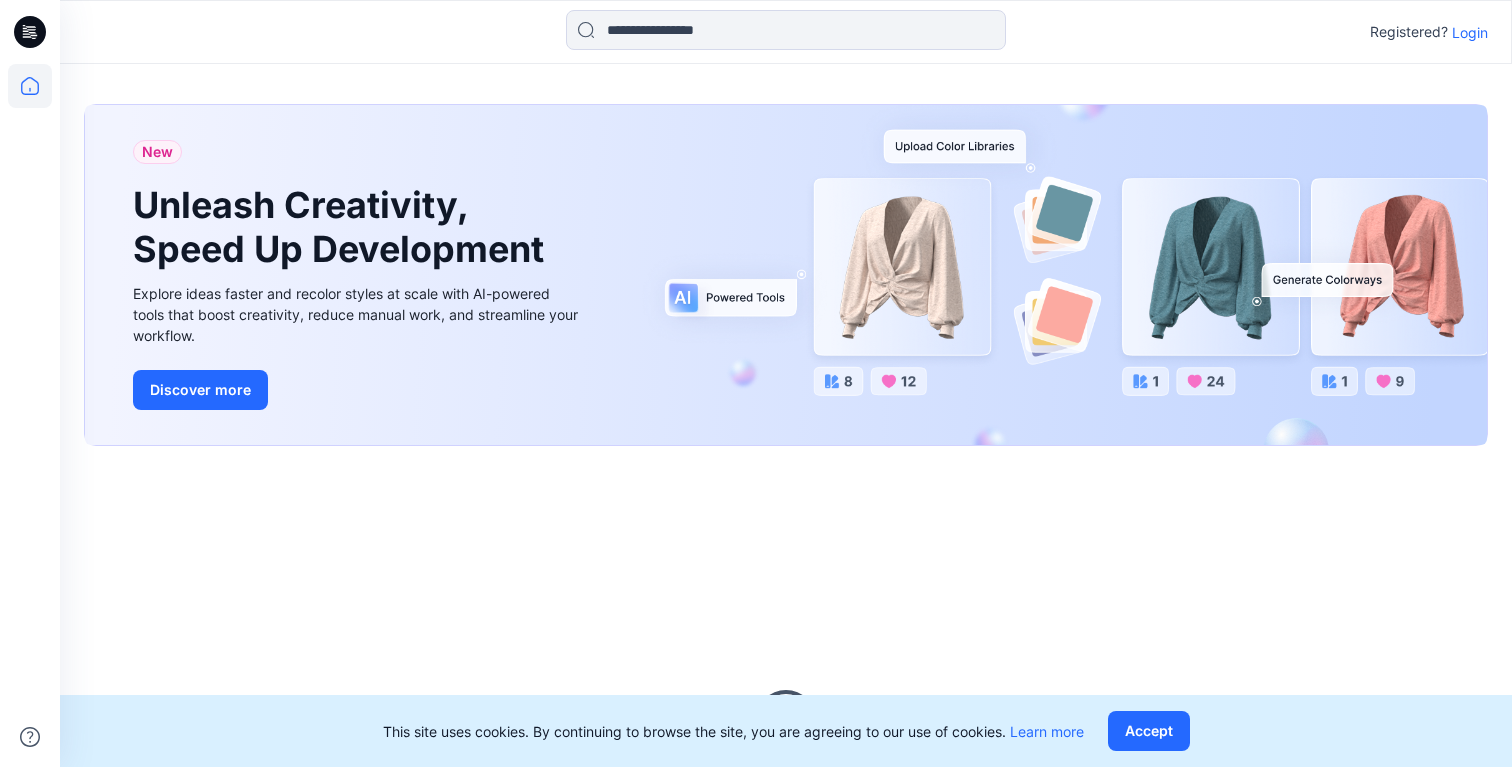 scroll, scrollTop: 0, scrollLeft: 0, axis: both 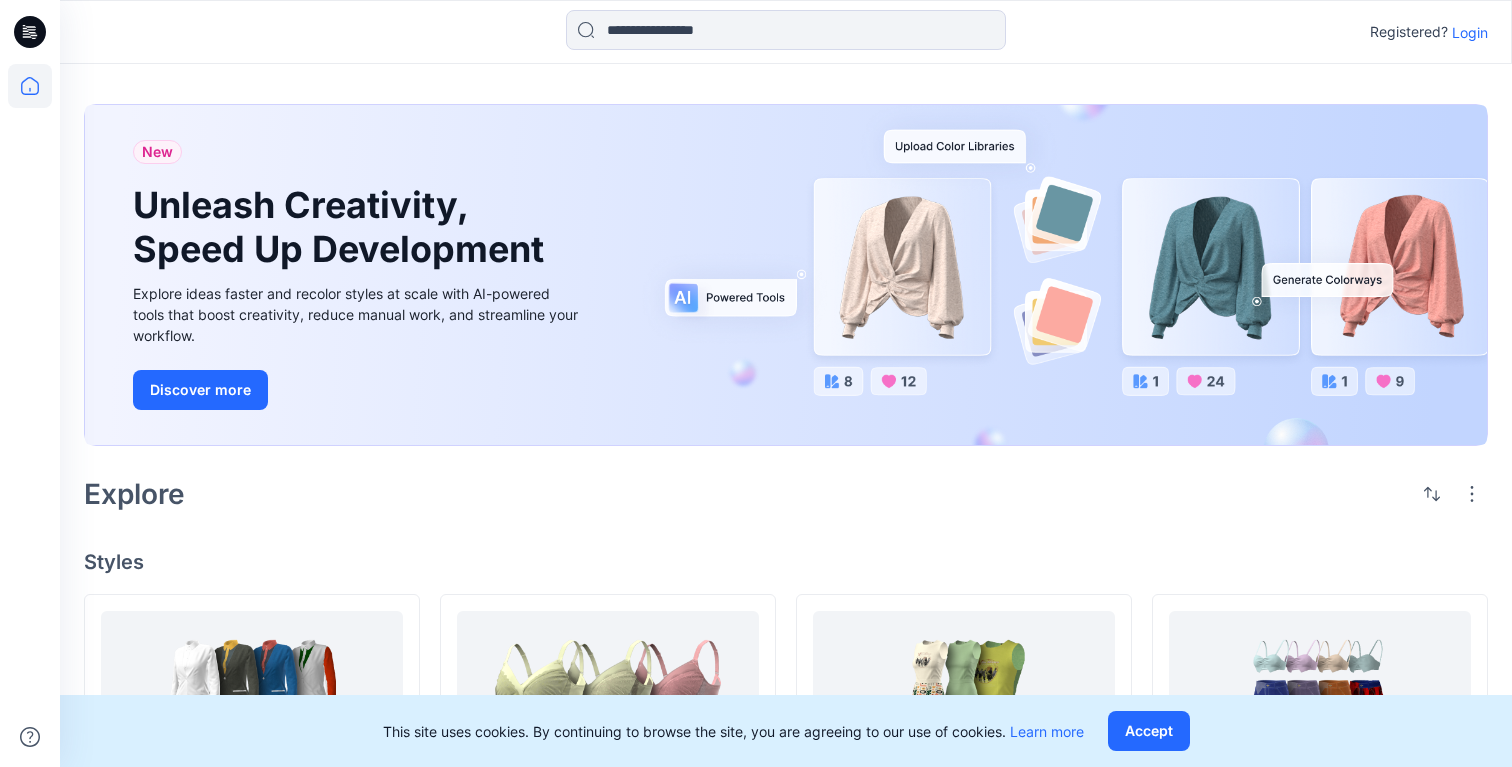 click on "Login" at bounding box center [1470, 32] 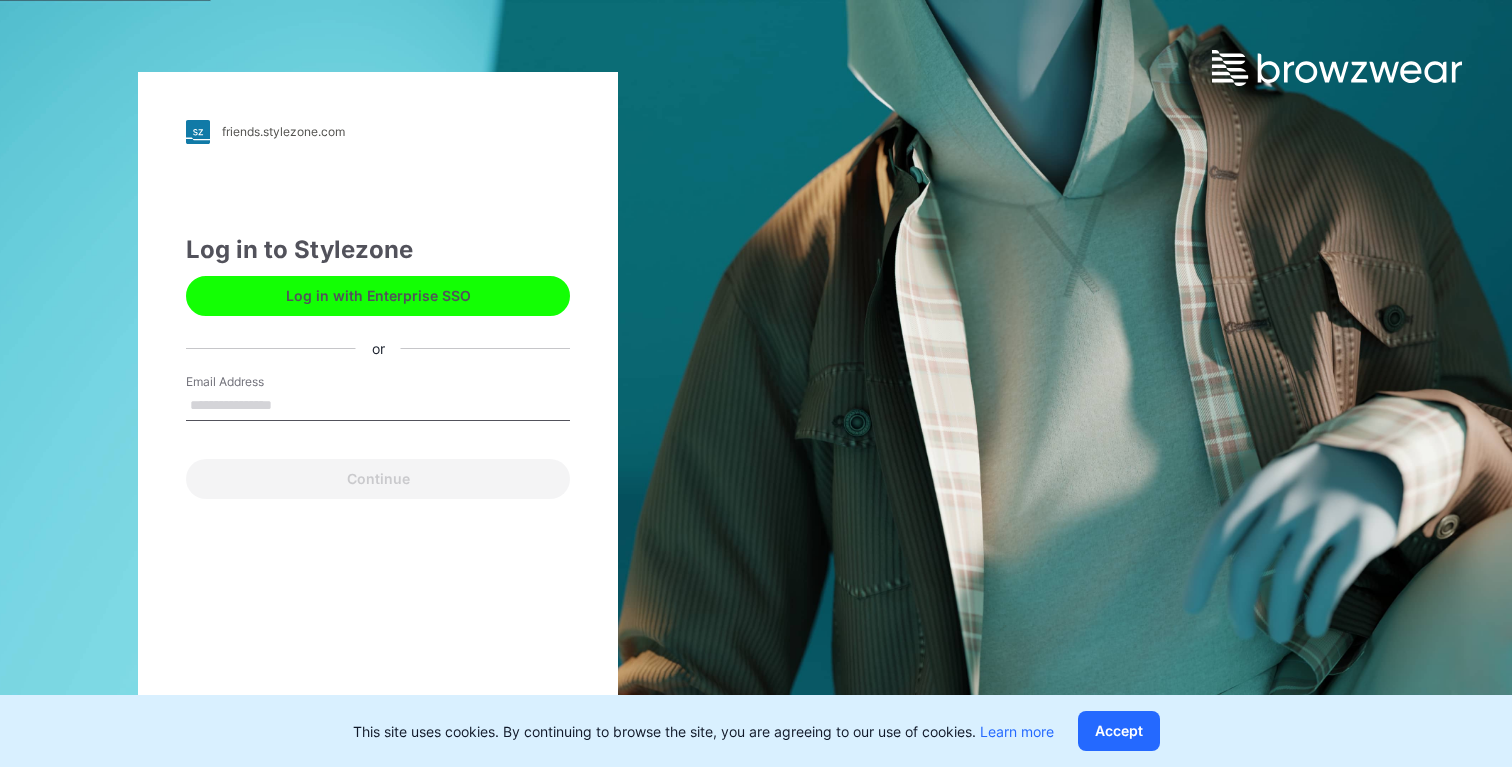 click on "Log in with Enterprise SSO" at bounding box center (378, 296) 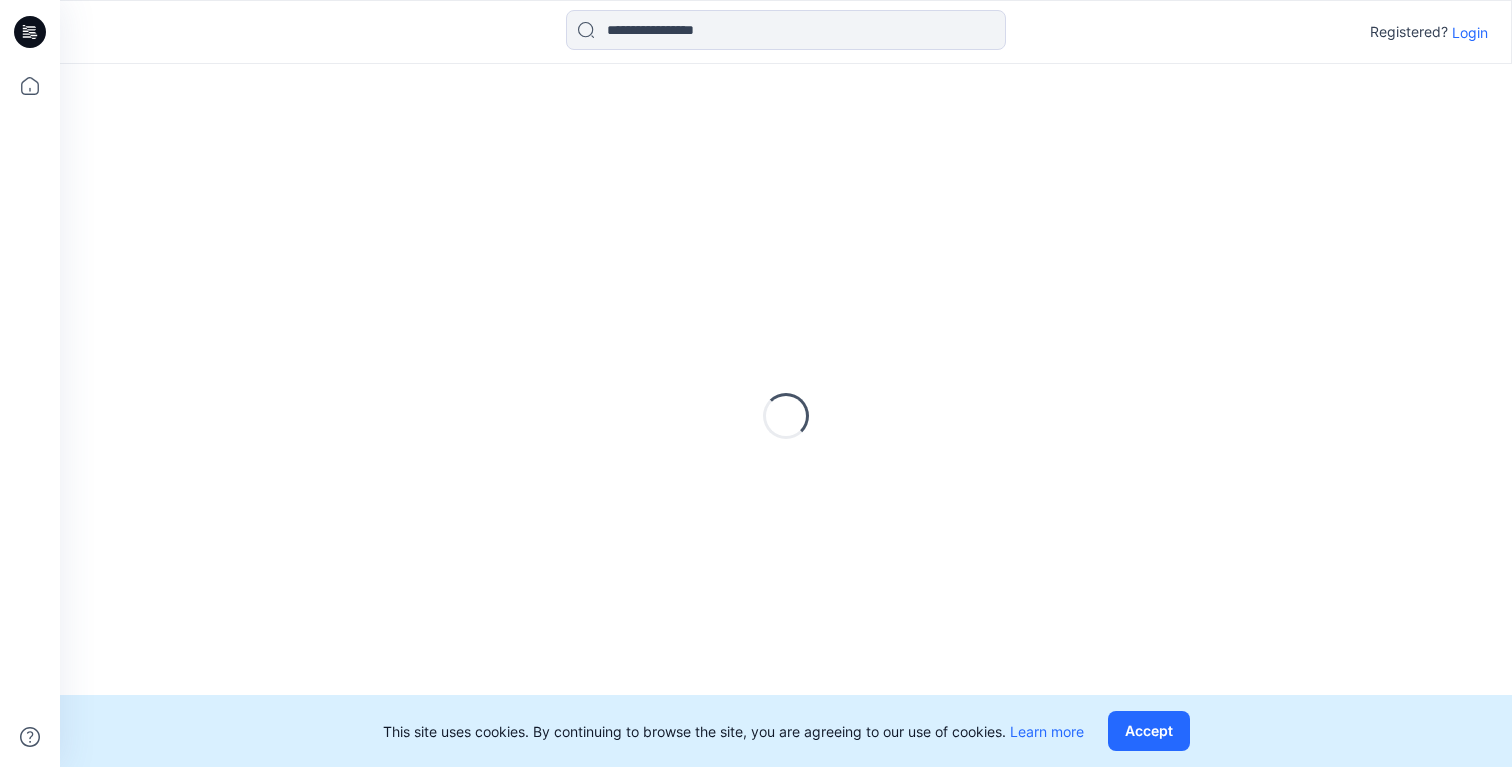 scroll, scrollTop: 0, scrollLeft: 0, axis: both 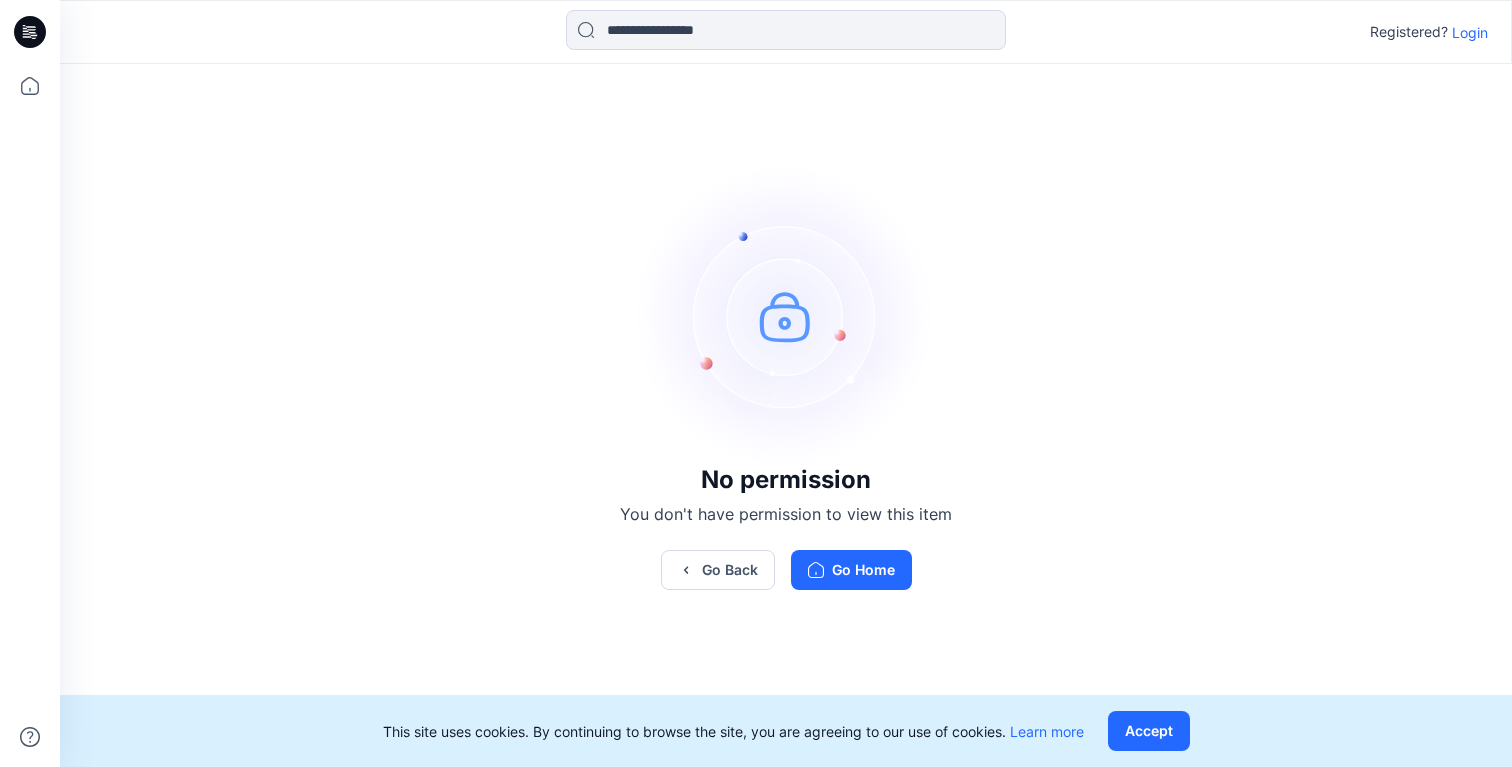 click on "Login" at bounding box center (1470, 32) 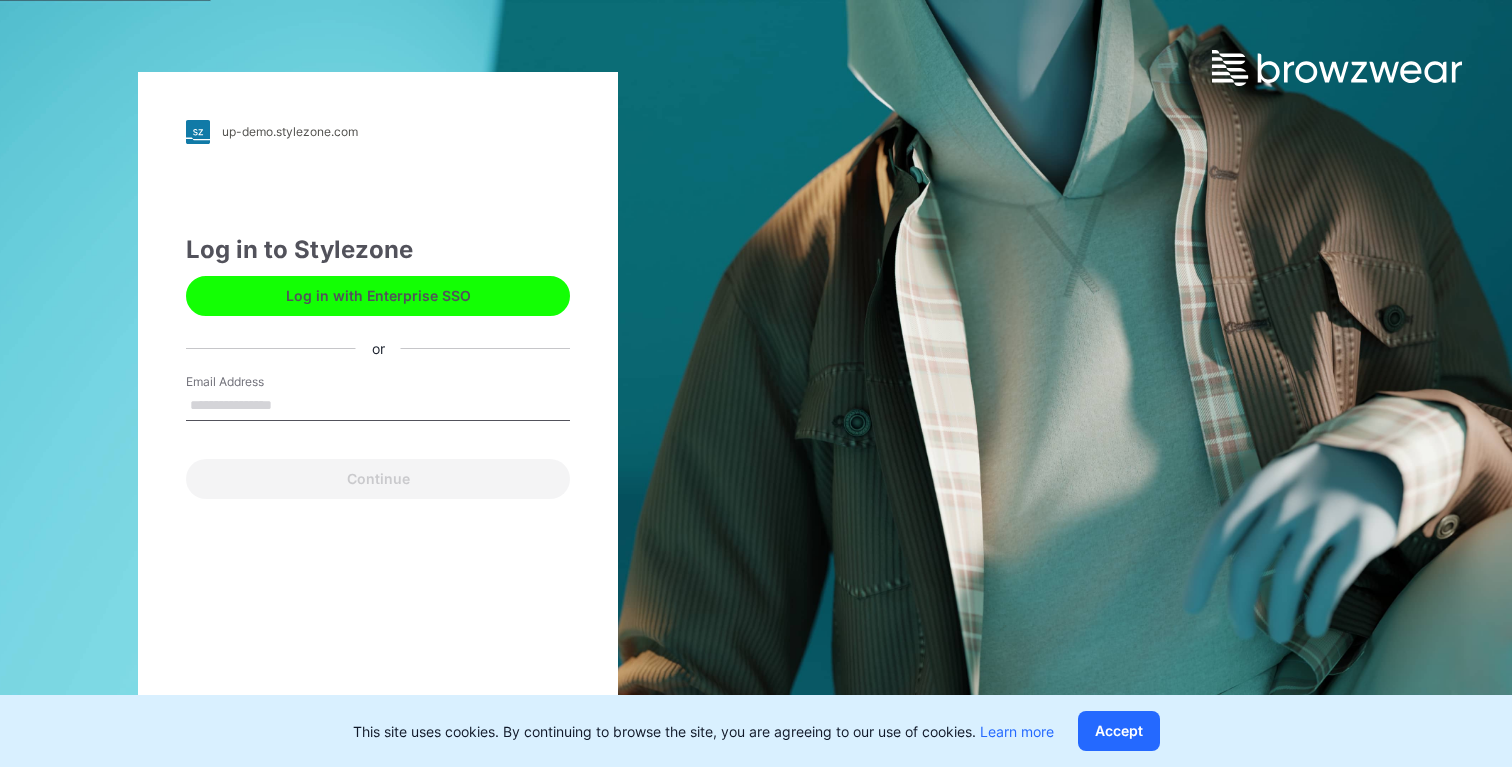 click on "Log in with Enterprise SSO" at bounding box center (378, 296) 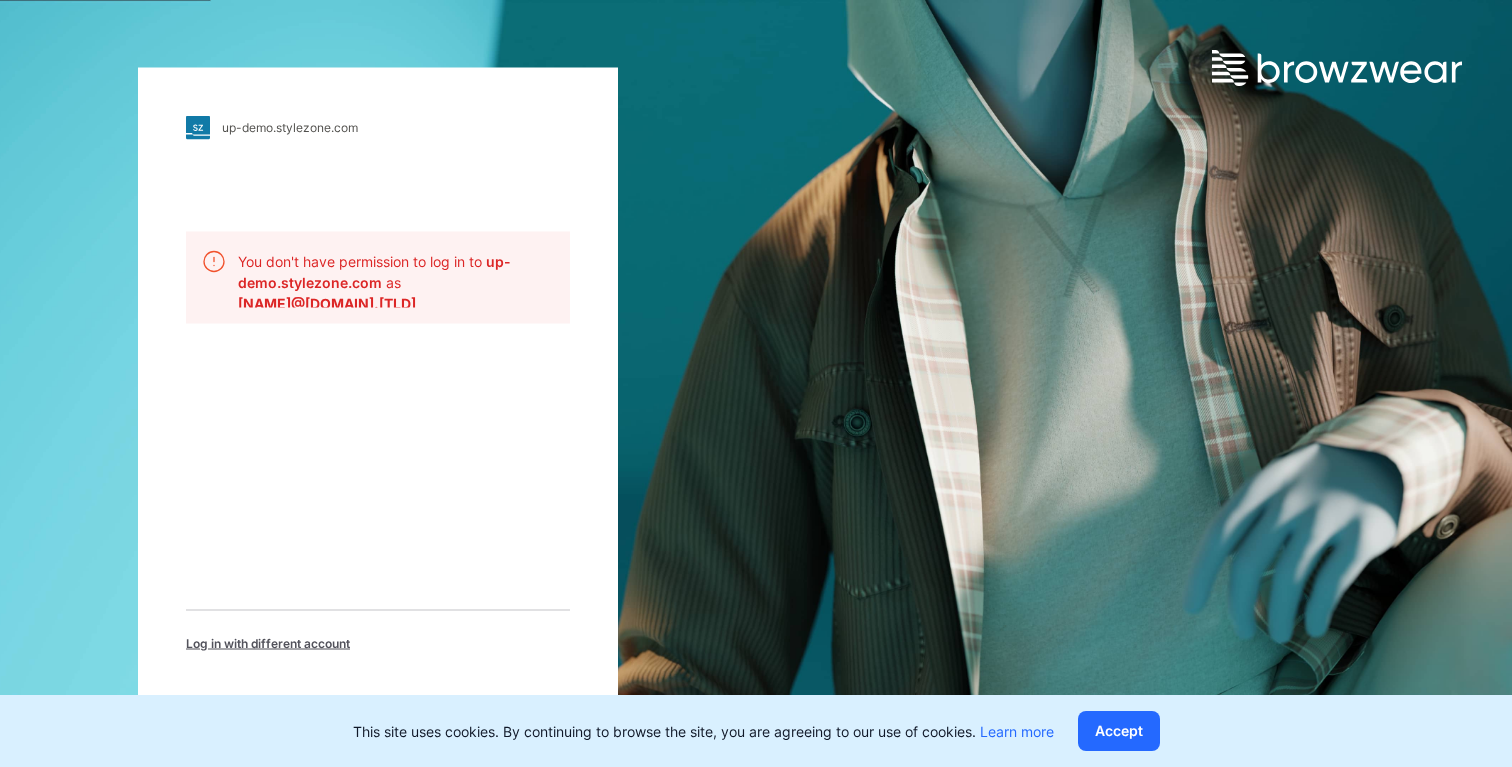 scroll, scrollTop: 0, scrollLeft: 0, axis: both 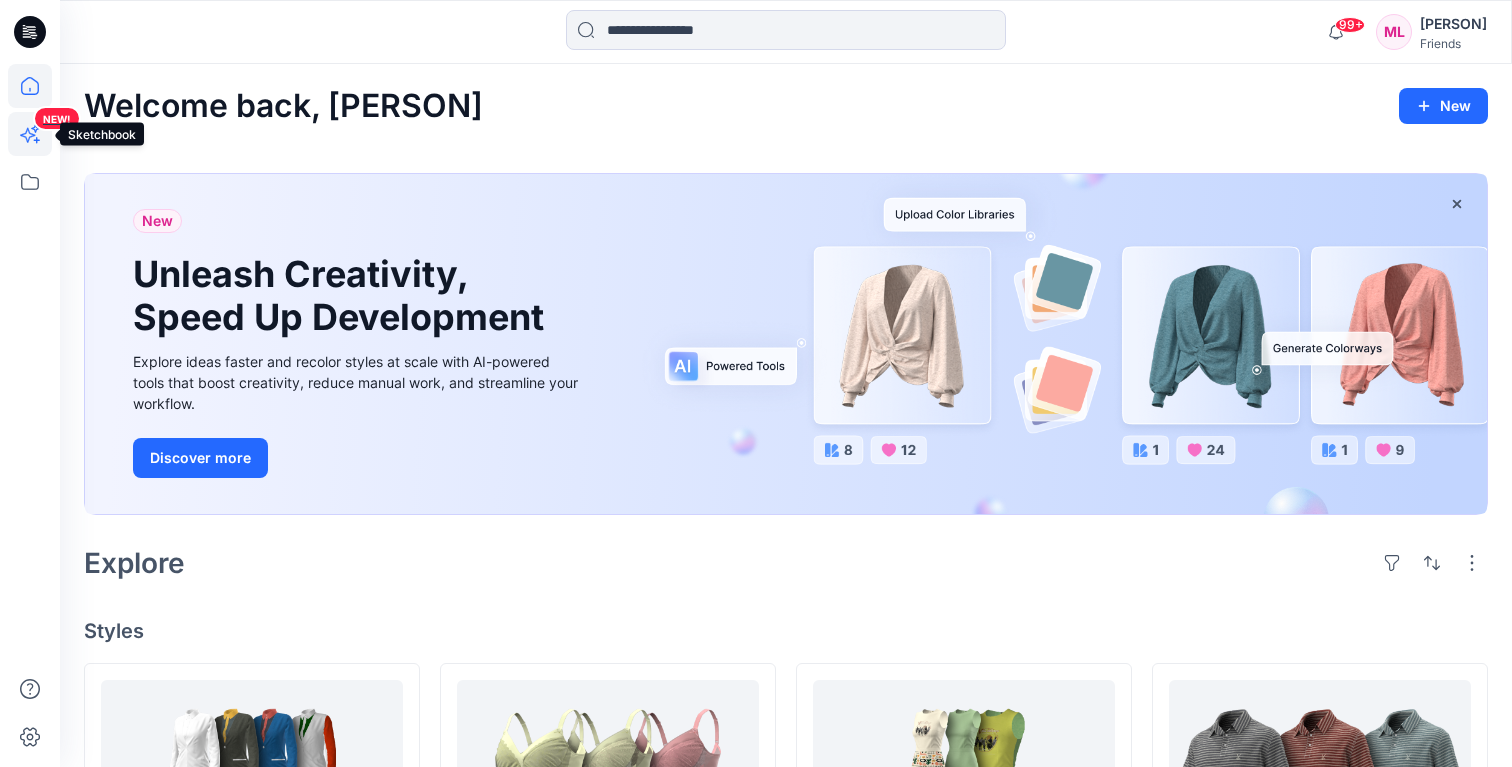 click 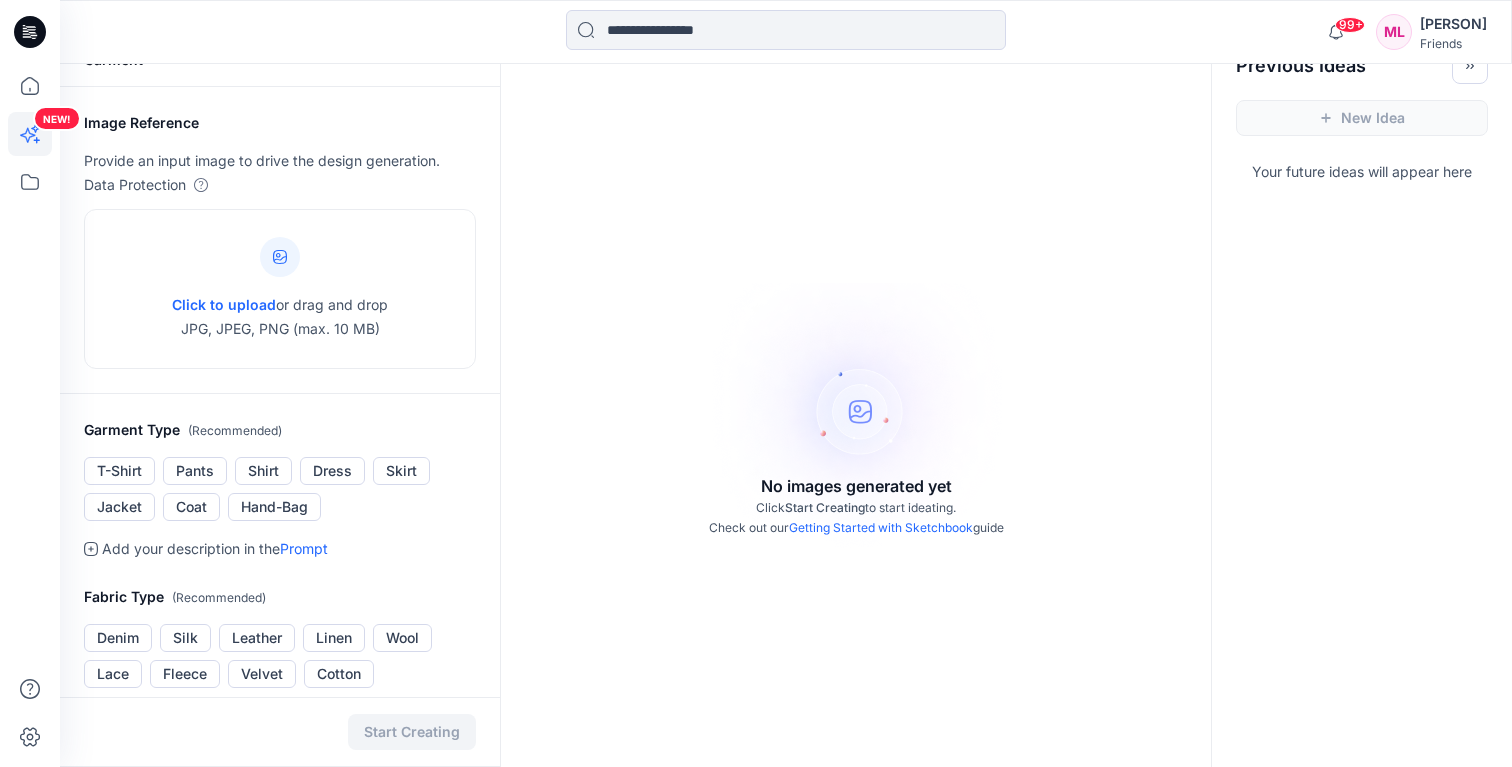 scroll, scrollTop: 0, scrollLeft: 0, axis: both 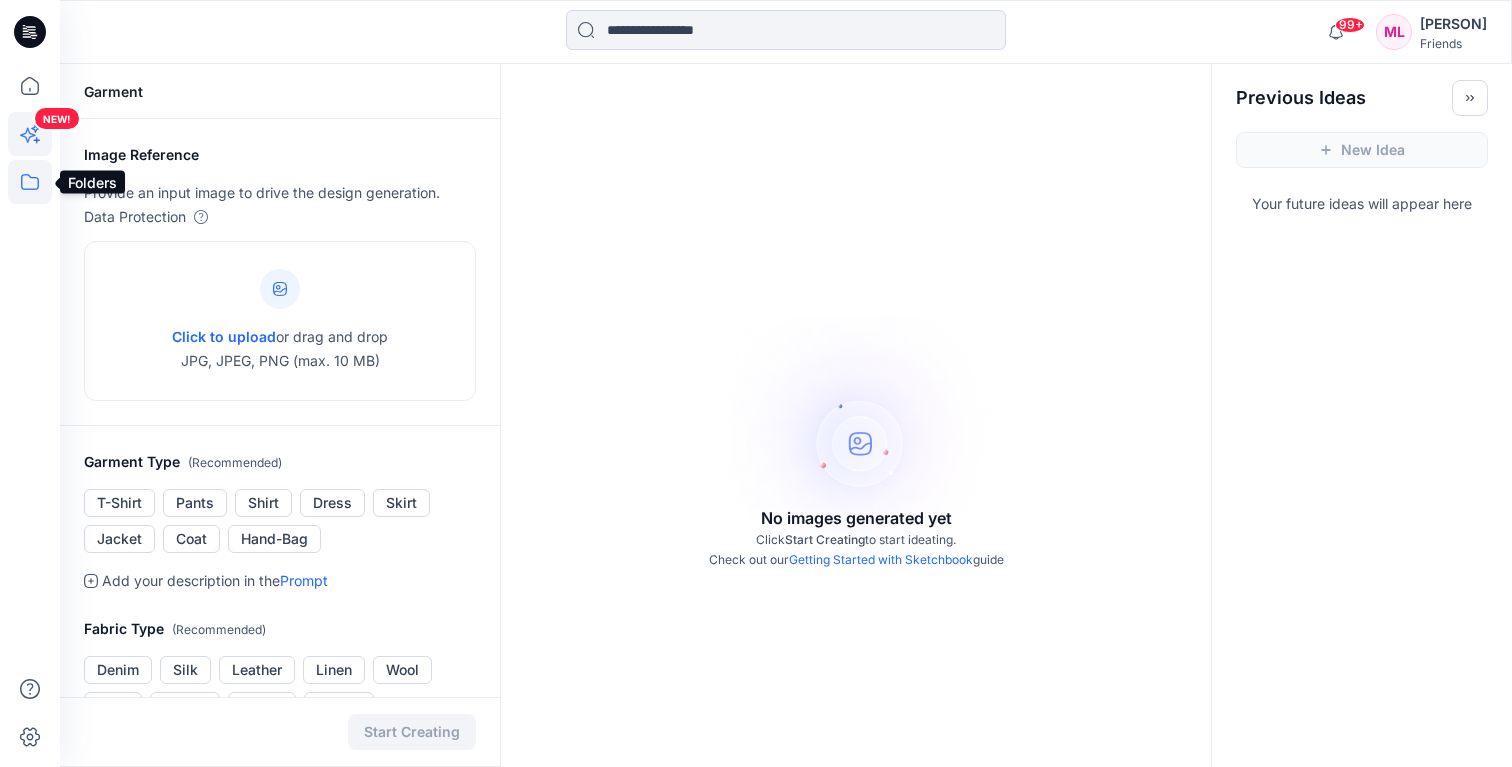 click 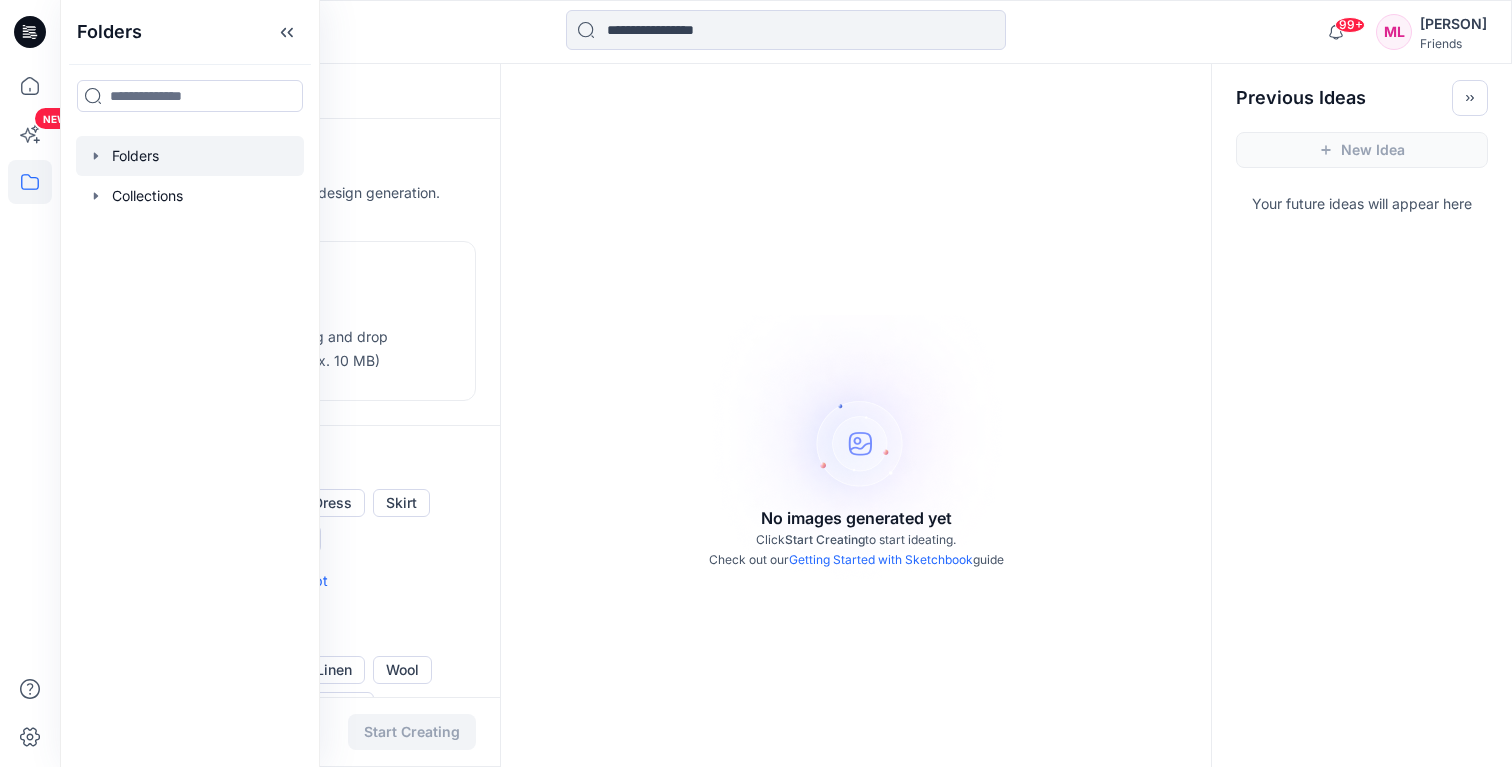 click at bounding box center (190, 156) 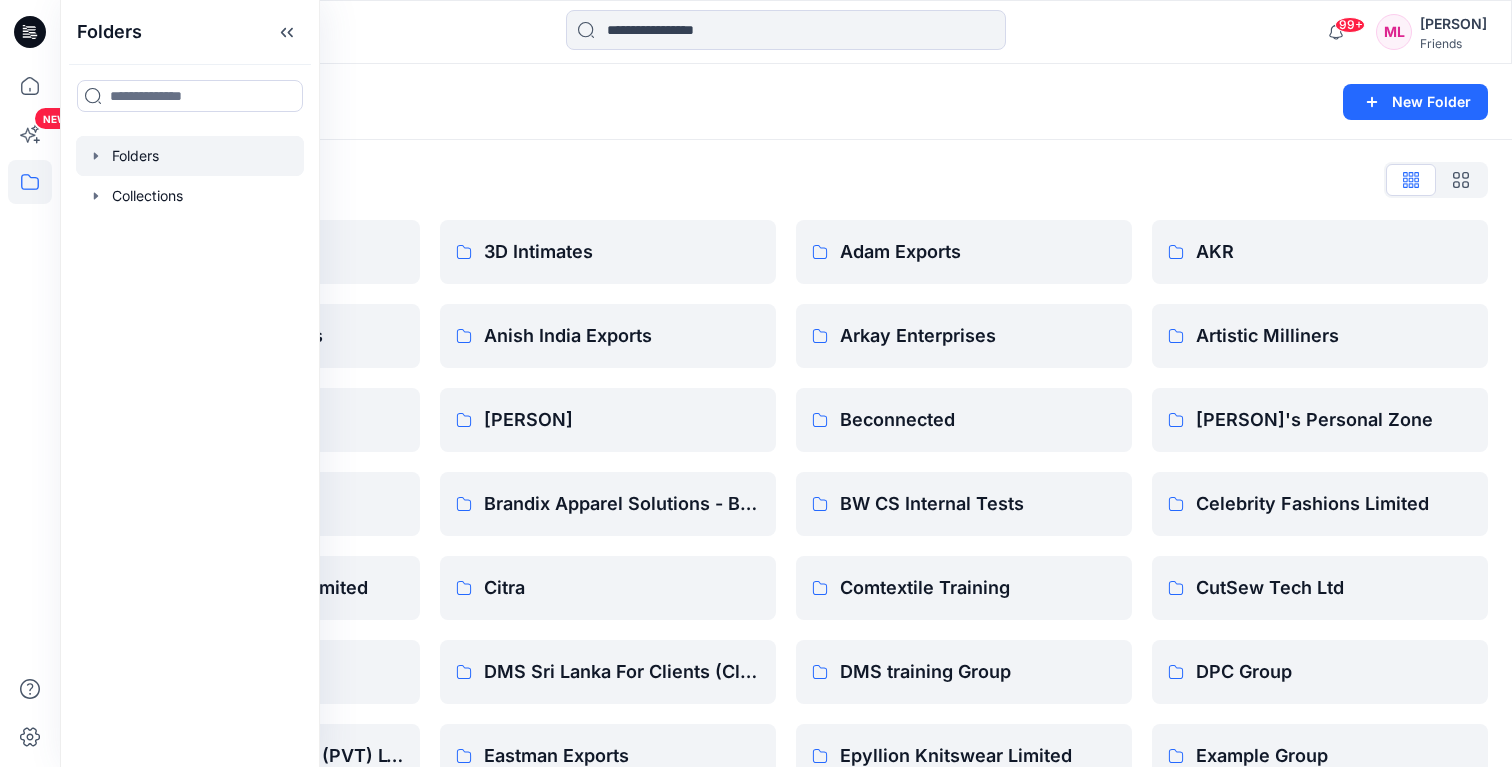 click on "Folders List 2XU Training Group American Phil Textiles Ashi Creation Beximco Challenge Apparels Limited Debonair Limited EAM Maliban Textiles (PVT) LTD Fashion Garment Intern Portfolio Jyoti Apparels Laguna Clothing MDIS Pearl  Global Vietnam Pre-training PT Pukka Indonusa Sabs Exports Share Test Square Group Test Group BW The Warehouse Group_Tech 3D Intimates Anish India Exports Ashwath Brandix Apparel Solutions - BDD Citra DMS Sri Lanka For Clients (Clone) Eastman Exports Ghim Li July2019 Interview Tests KDS Linea Aqua VN MXP Pearl Global India PT Ameya R.K. Industries Sample Preset Test Shivalik Prints TLT & ET St Malo Exports Ltd Texport Syndicate Training Partners & Resellers Adam Exports Arkay Enterprises Beconnected BW CS Internal Tests Comtextile Training DMS training Group Epyllion Knitswear Limited helen test Islam Garments Knit Asia Majestic Exports NYG (Vietnam) Co. Ltd Penguin Apparels PT Eratex Radnik Exports Scavi Group Sinali Ekanayake's Personal Zone Stylers International (Pvt) Ltd TW Design" at bounding box center (786, 1022) 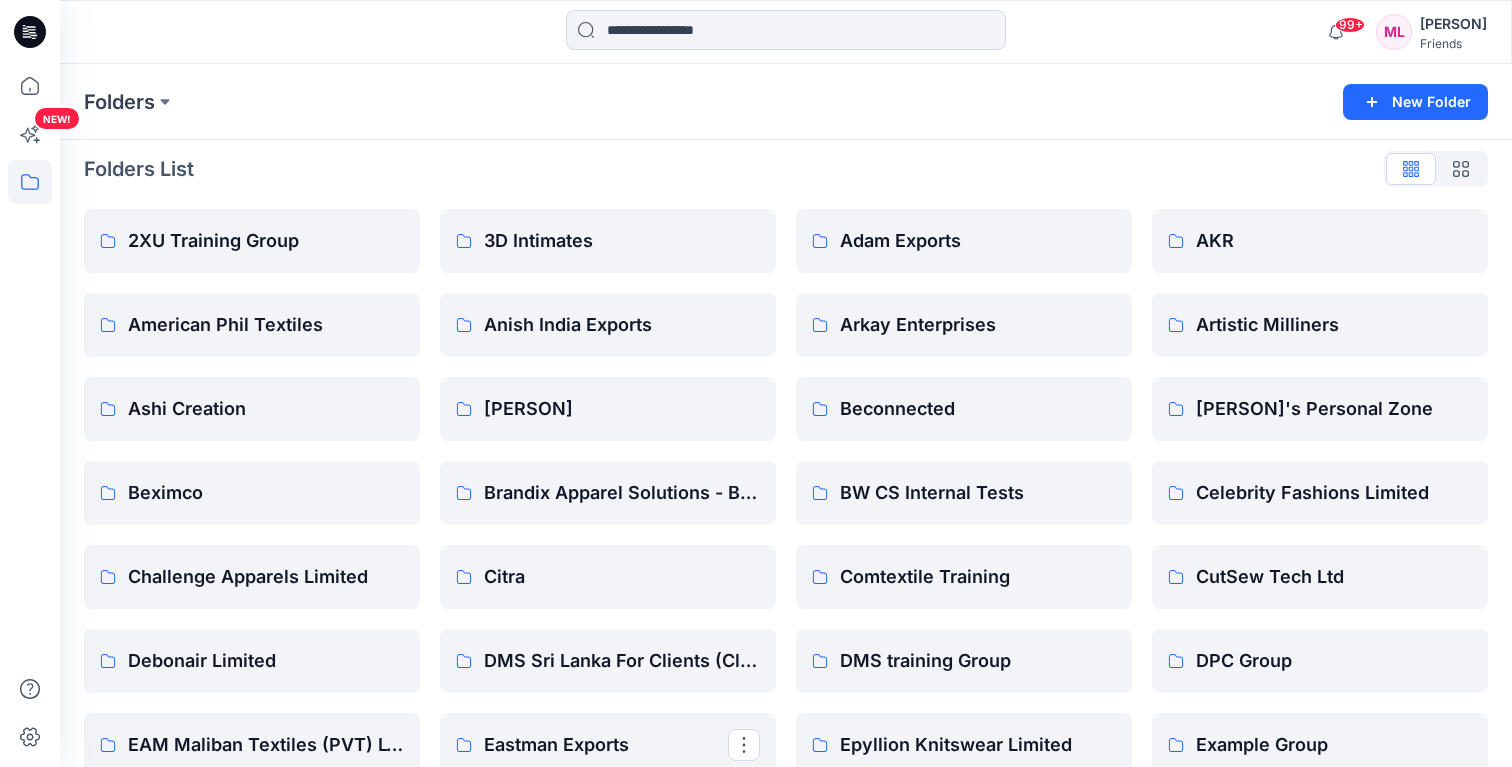 scroll, scrollTop: 5, scrollLeft: 0, axis: vertical 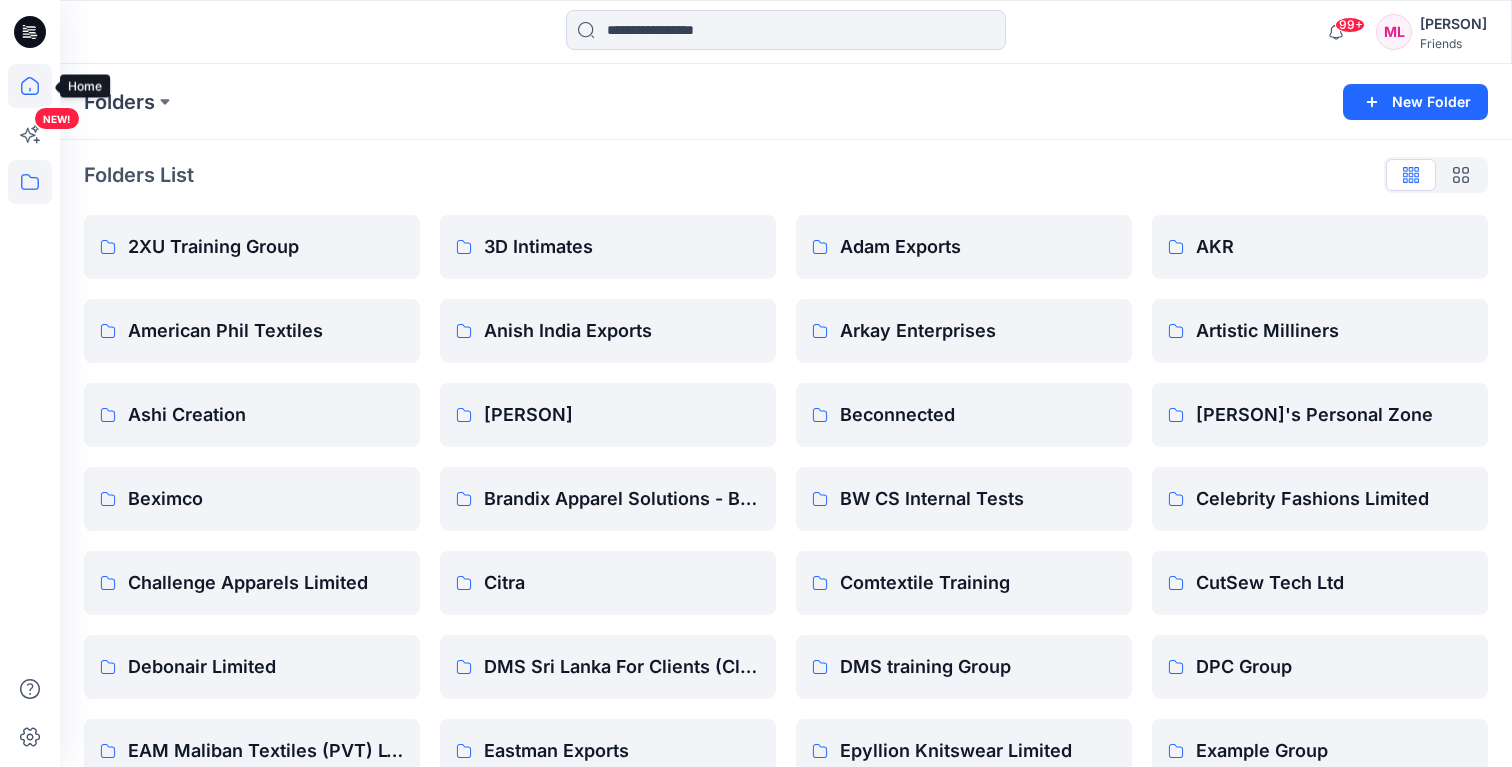 click 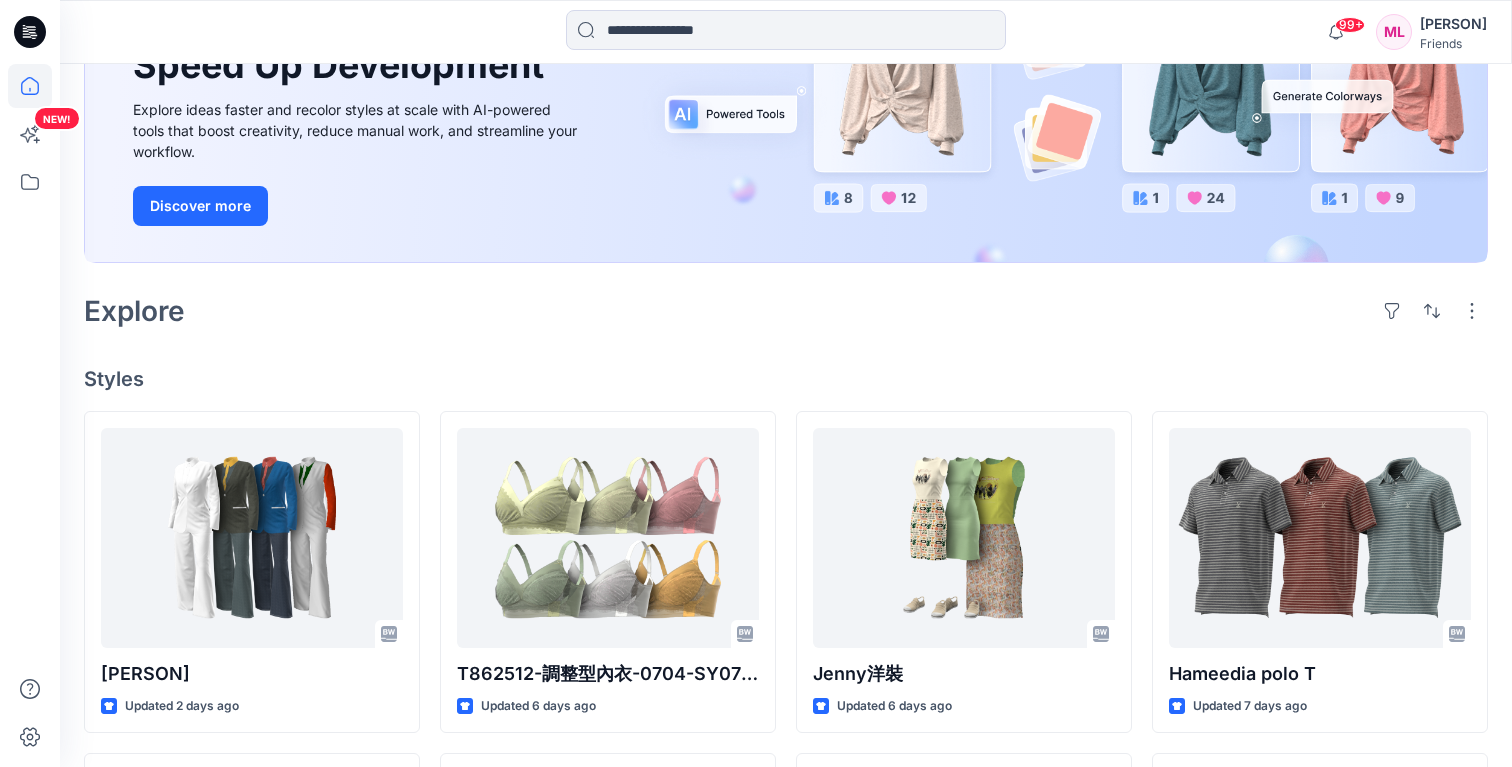scroll, scrollTop: 0, scrollLeft: 0, axis: both 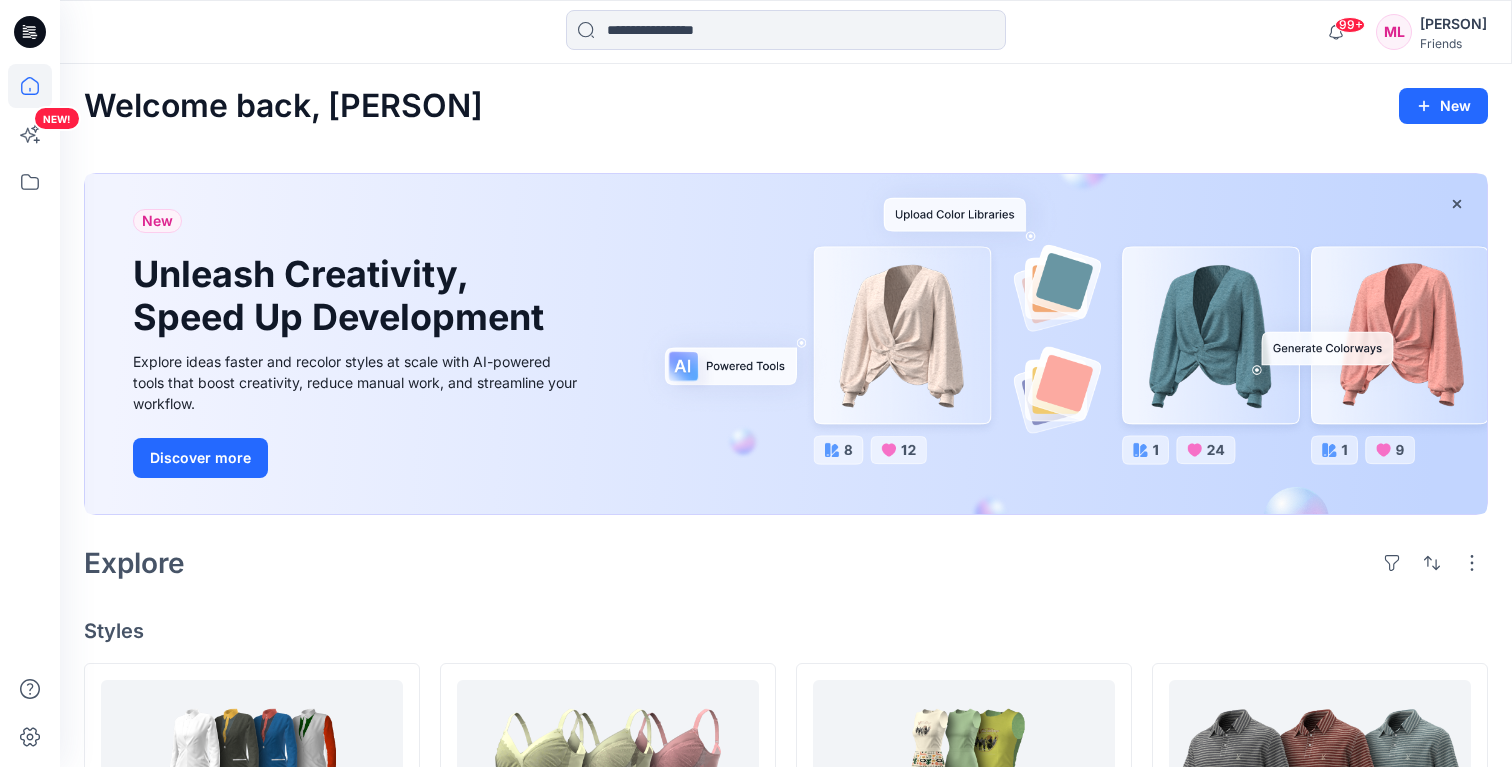 click on "[FIRST] [LAST]" at bounding box center [1453, 24] 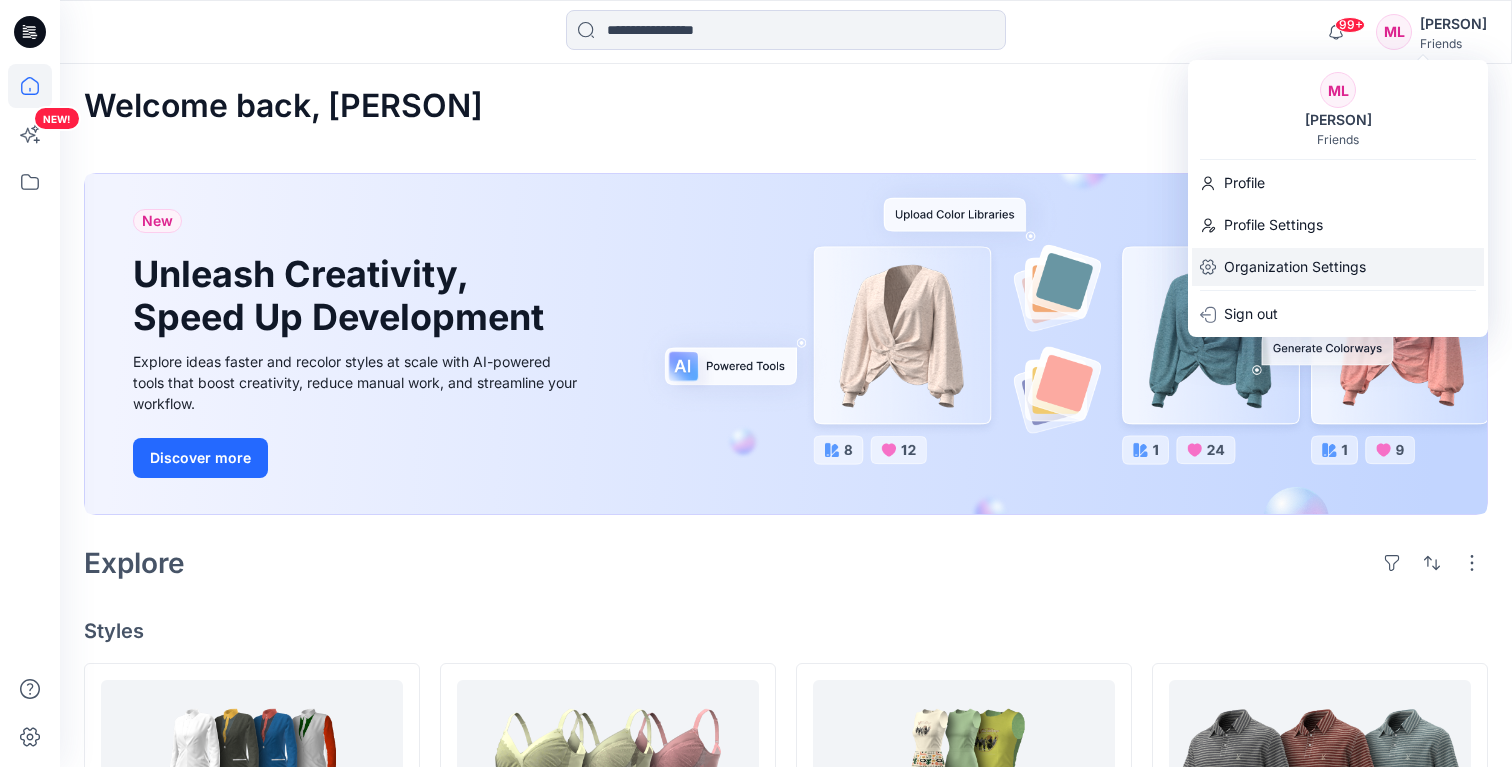 click on "Organization Settings" at bounding box center [1295, 267] 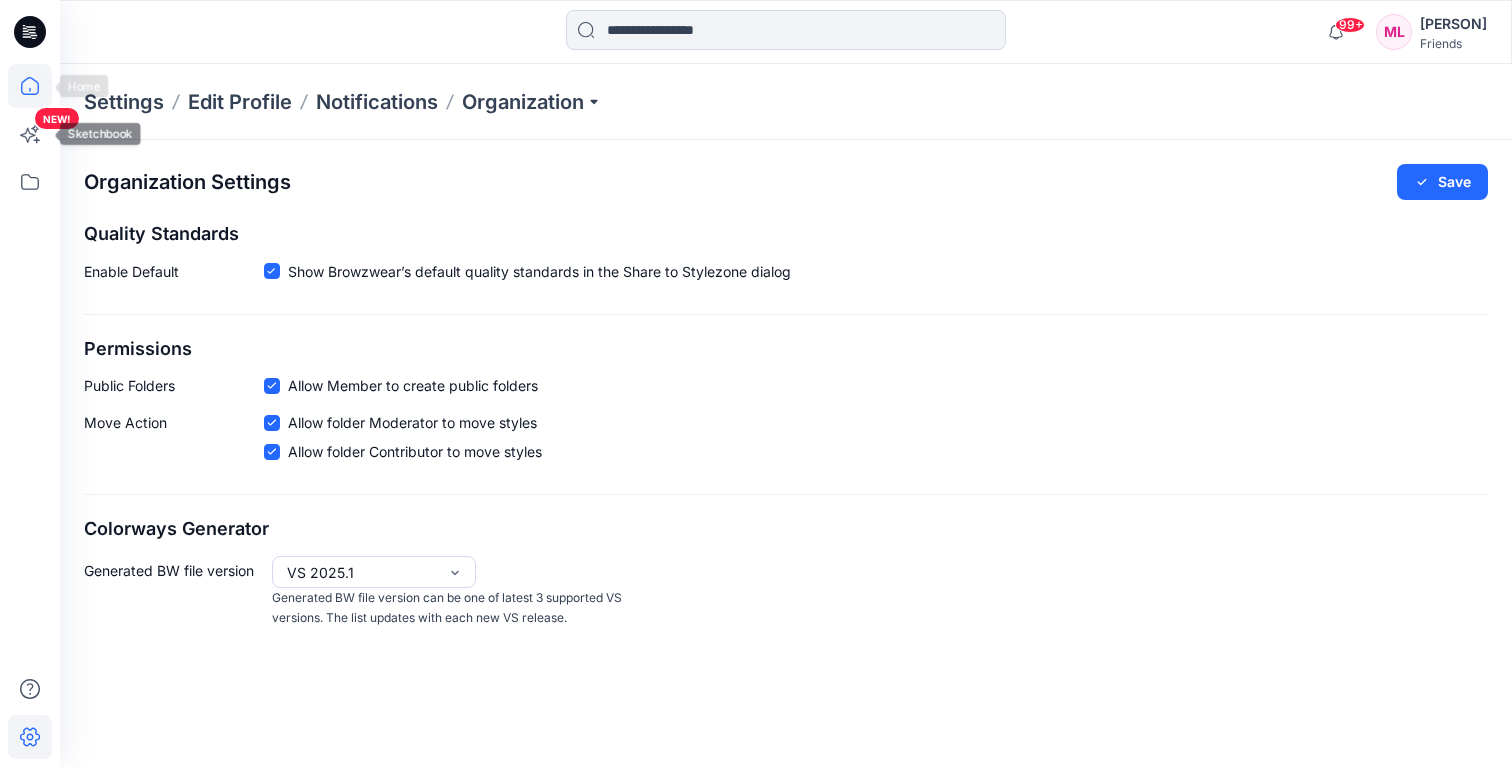 click 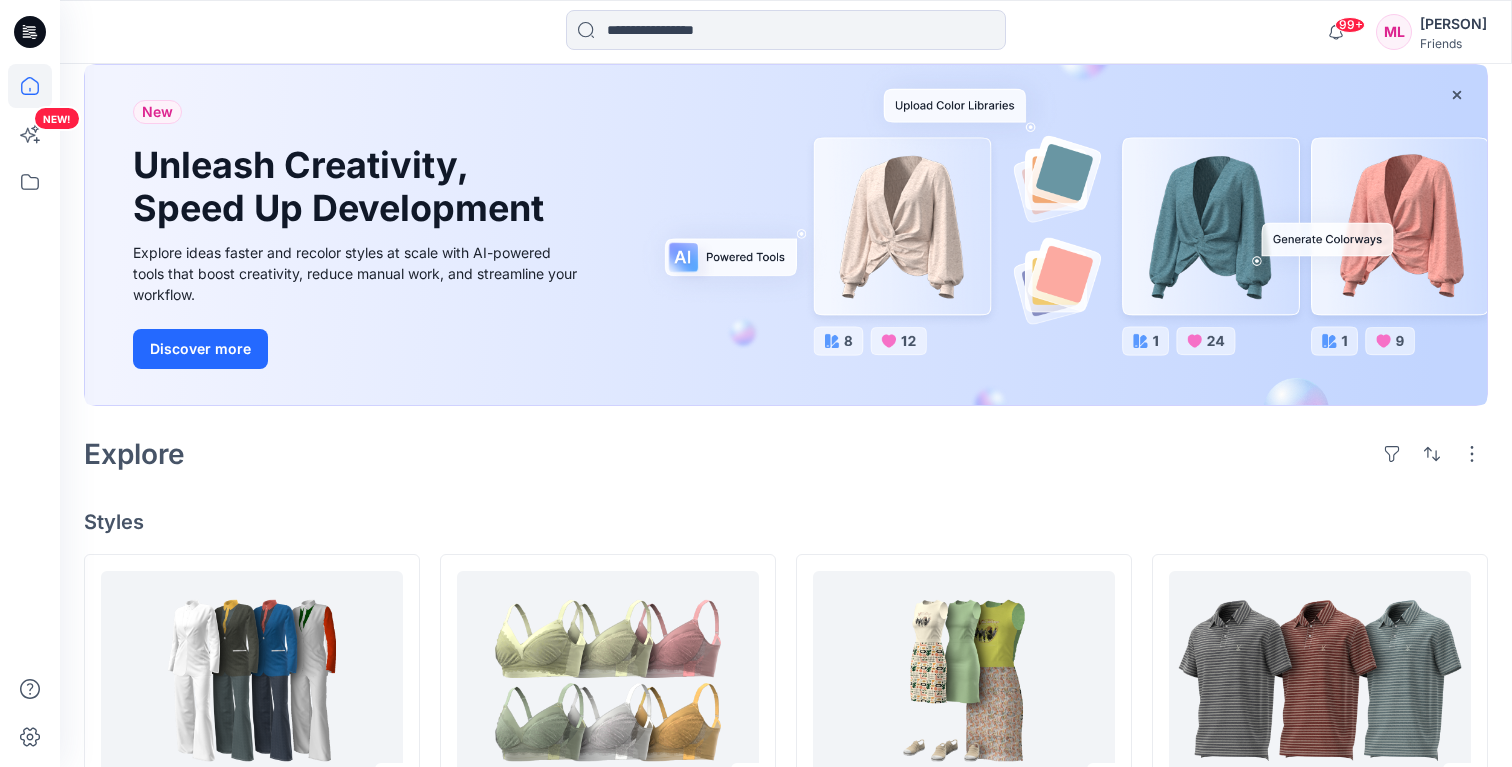 scroll, scrollTop: 0, scrollLeft: 0, axis: both 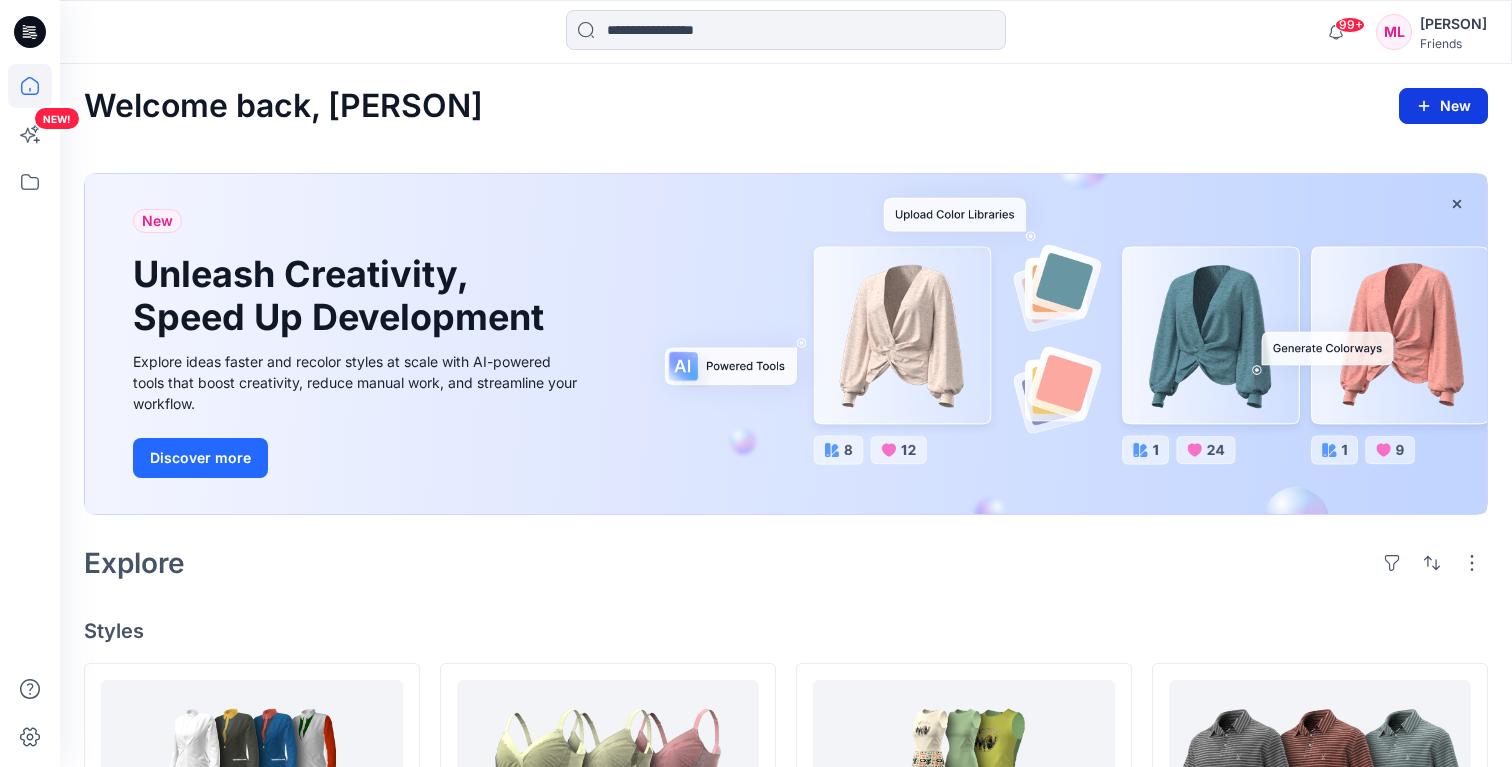 click on "New" at bounding box center [1443, 106] 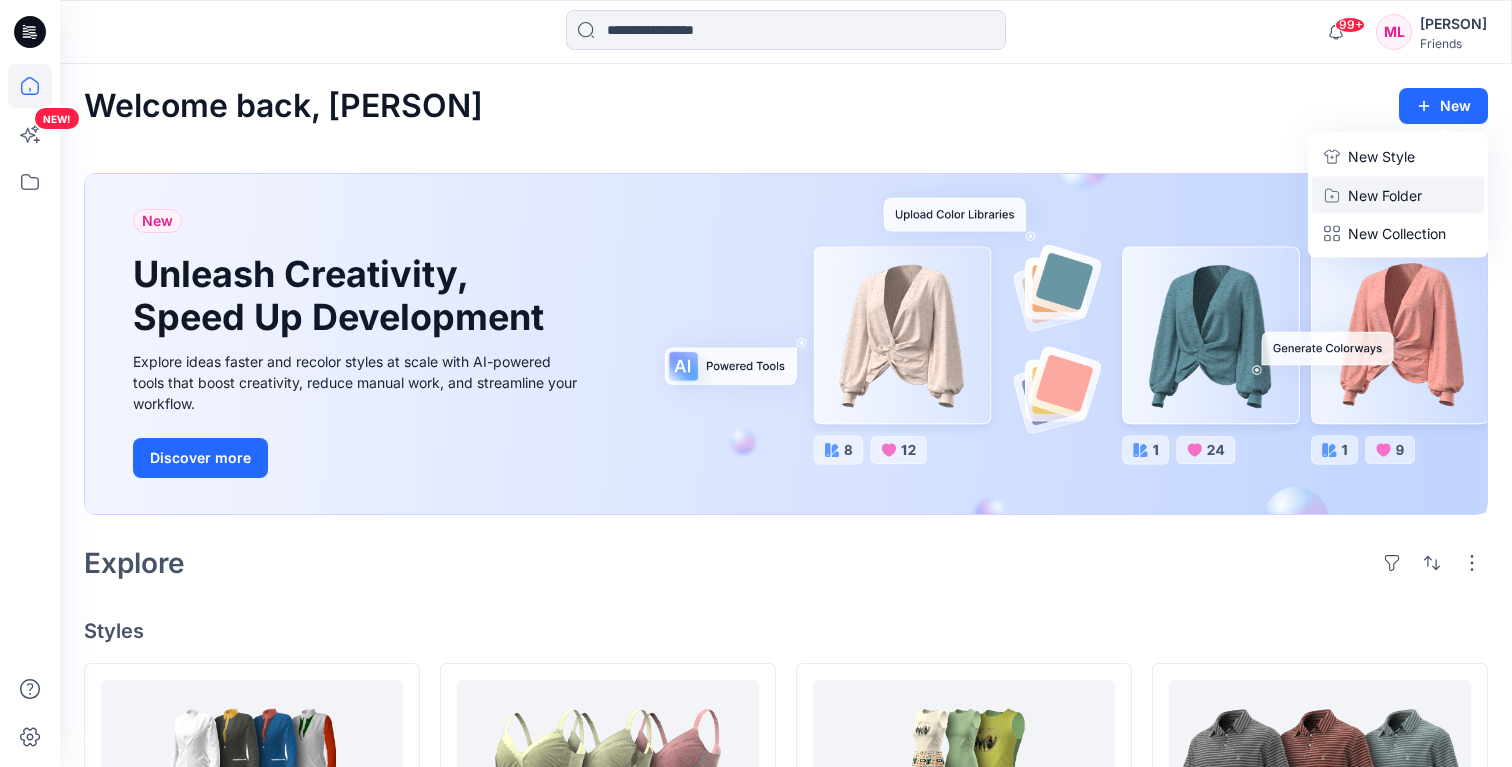 click on "New Folder" at bounding box center [1398, 195] 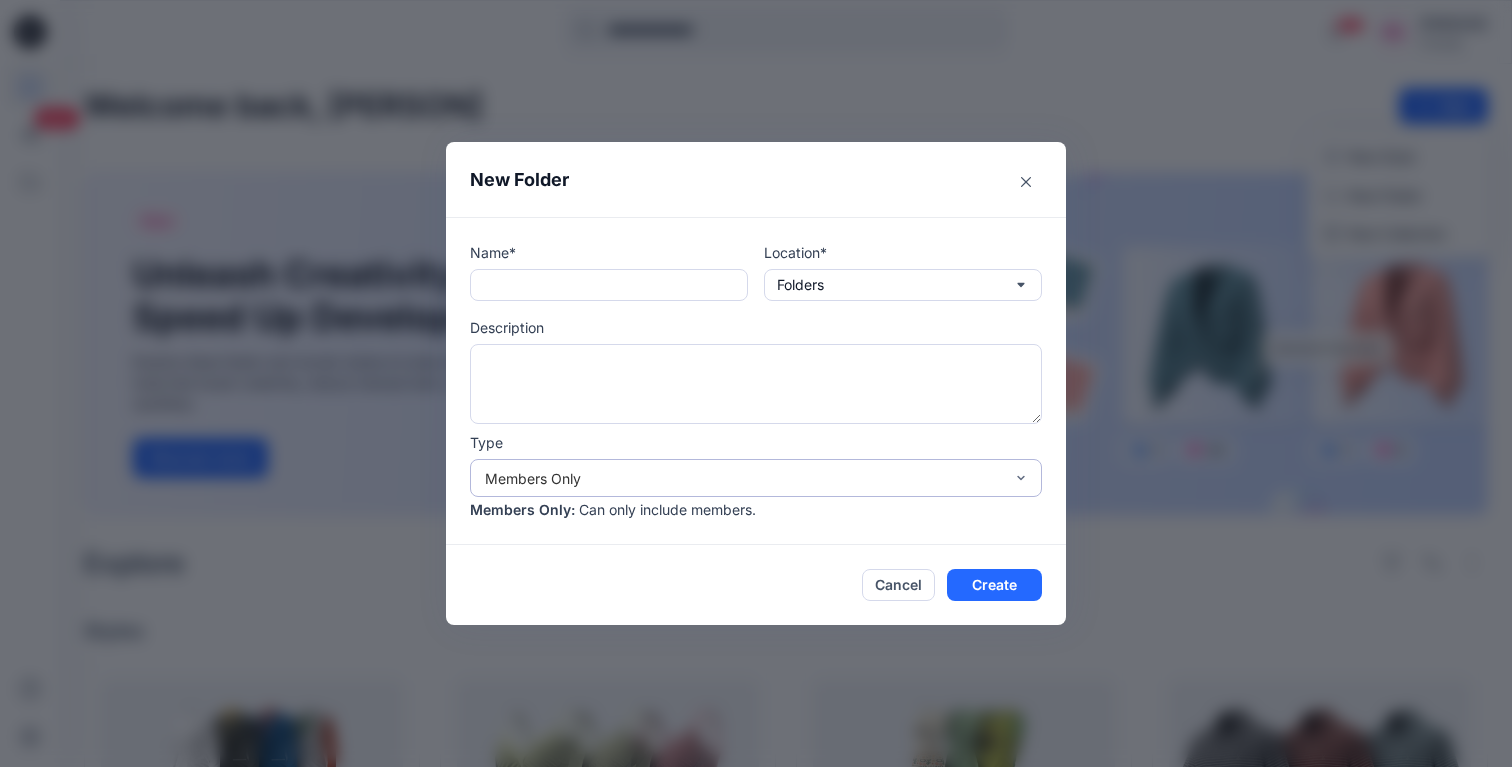 click on "Members Only" at bounding box center (744, 478) 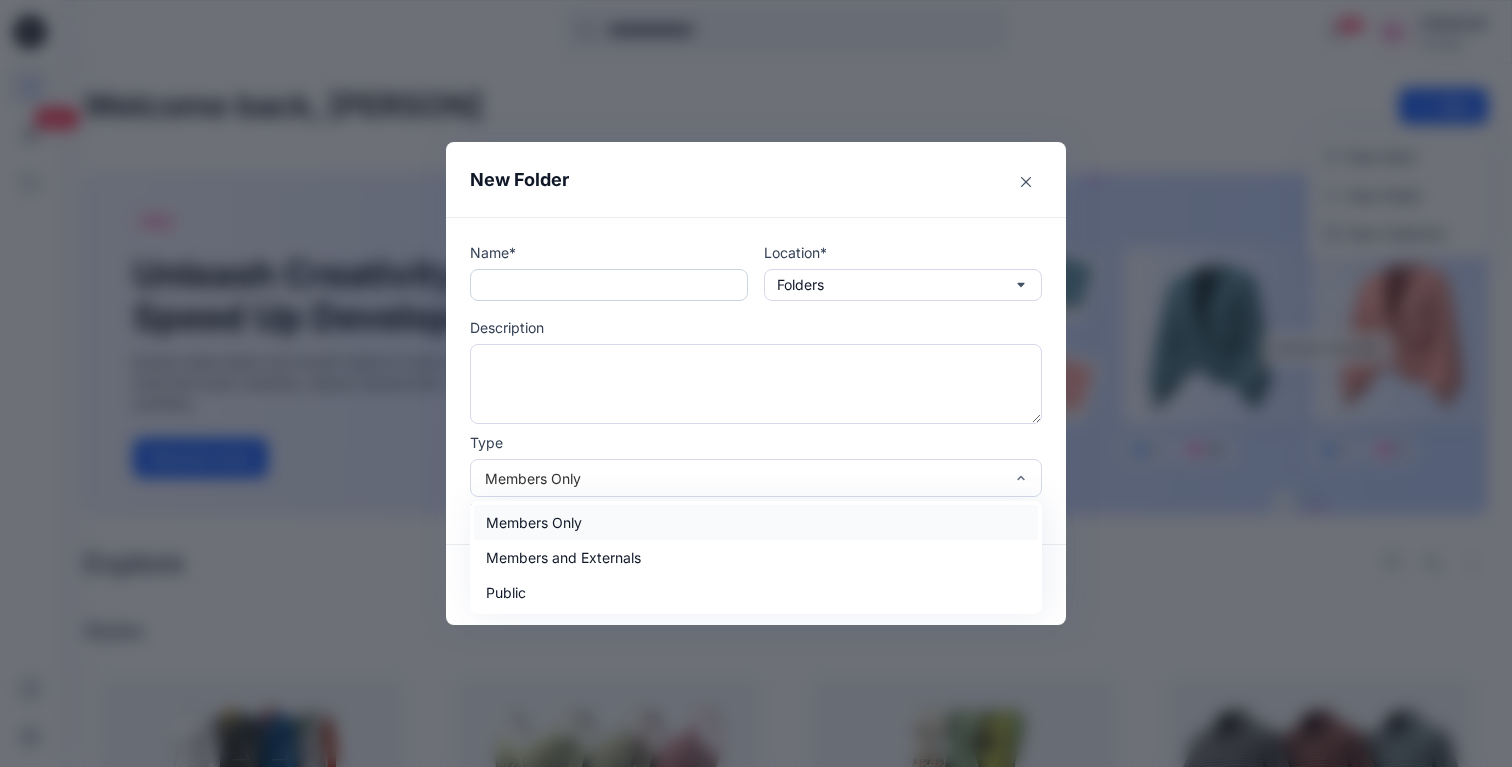 click at bounding box center (609, 285) 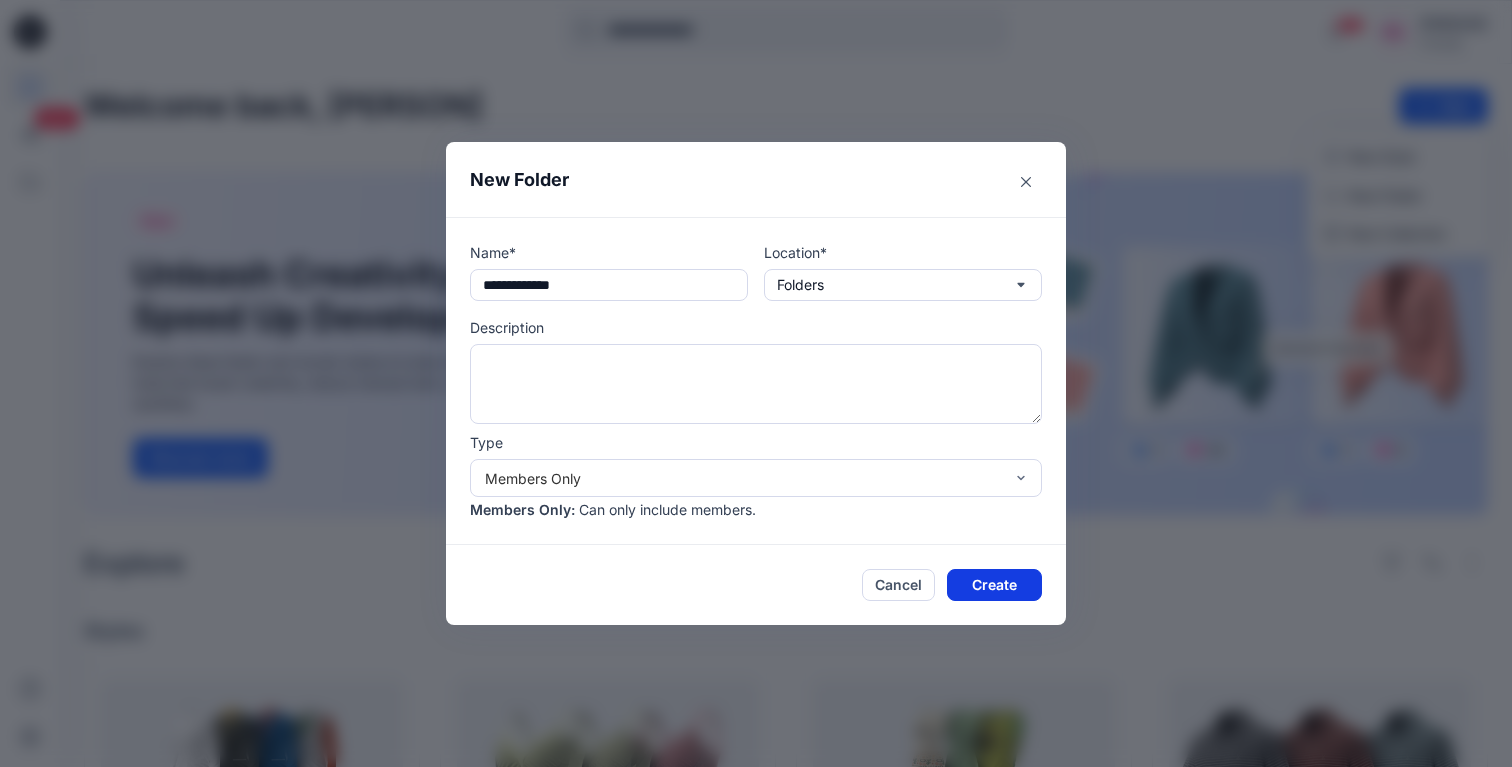 type on "**********" 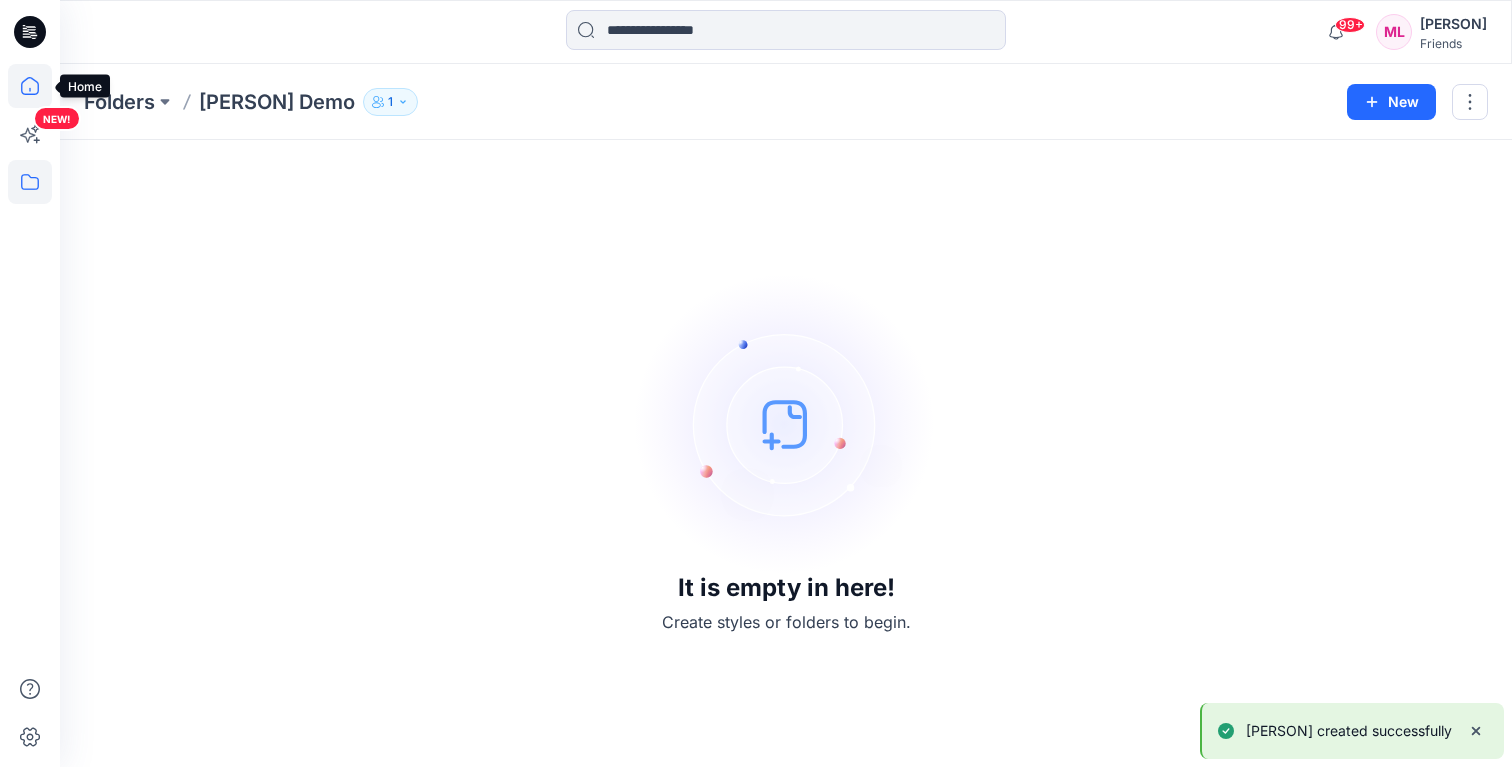 click 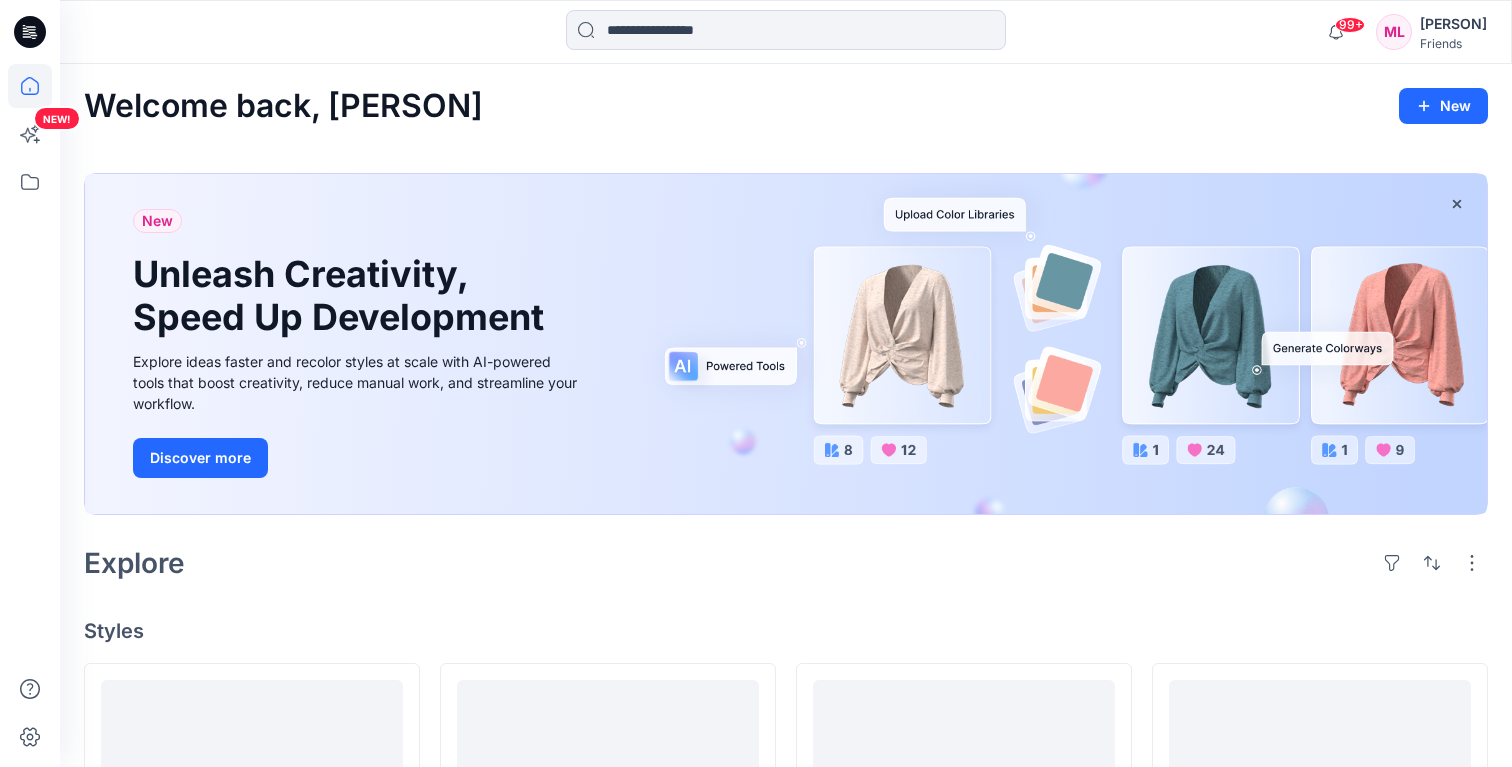 click on "[FIRST] [LAST]" at bounding box center [1453, 24] 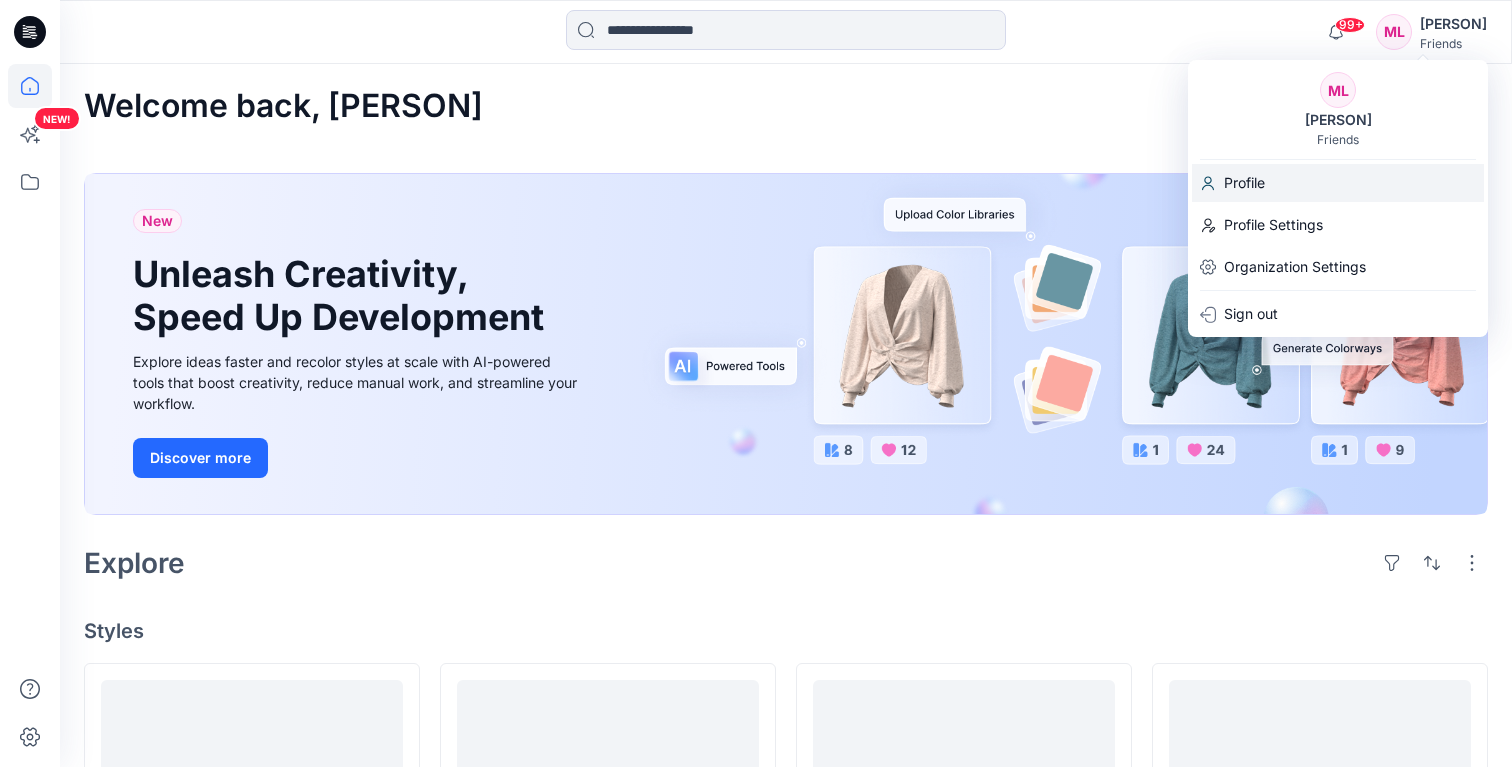 click on "Profile" at bounding box center [1244, 183] 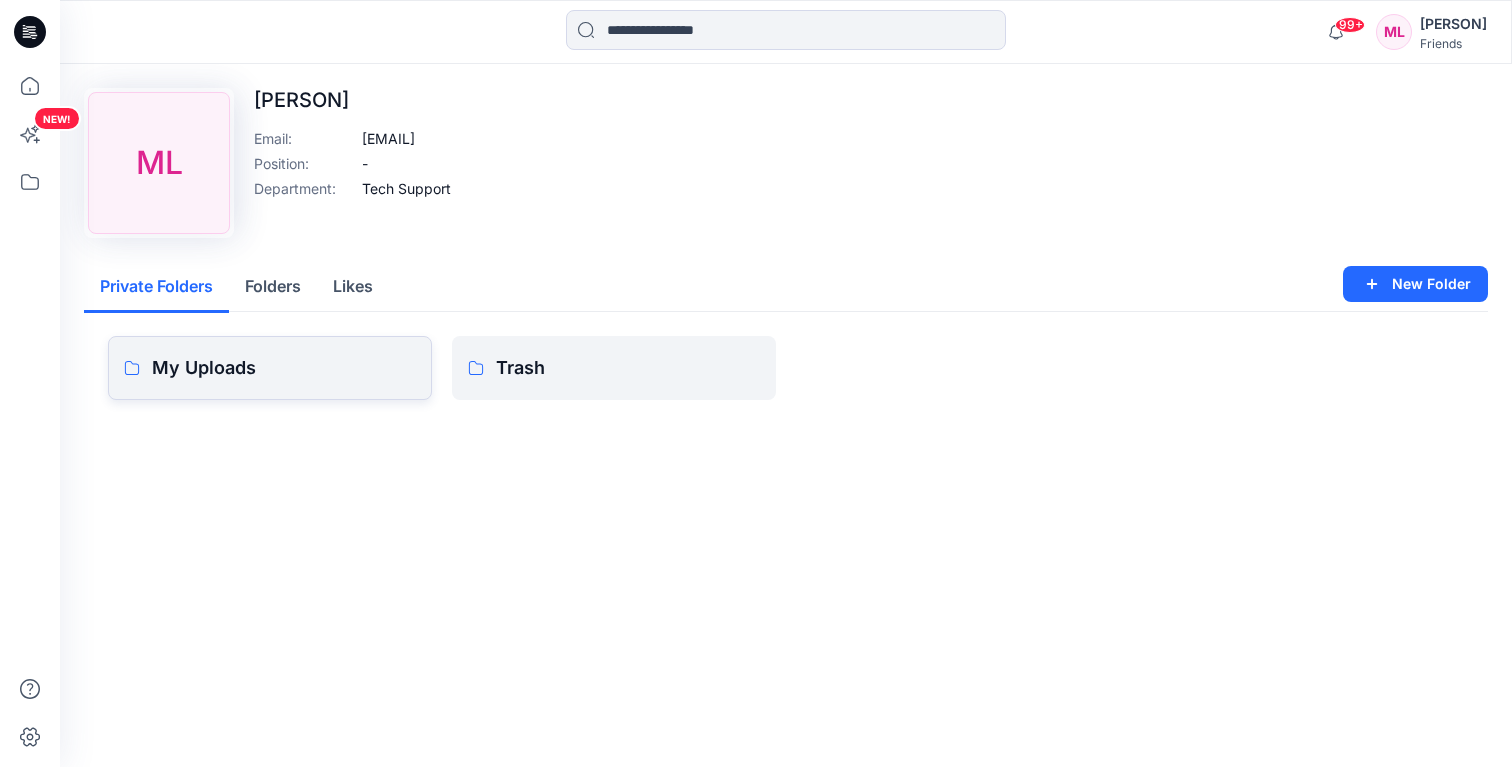 click on "My Uploads" at bounding box center [270, 368] 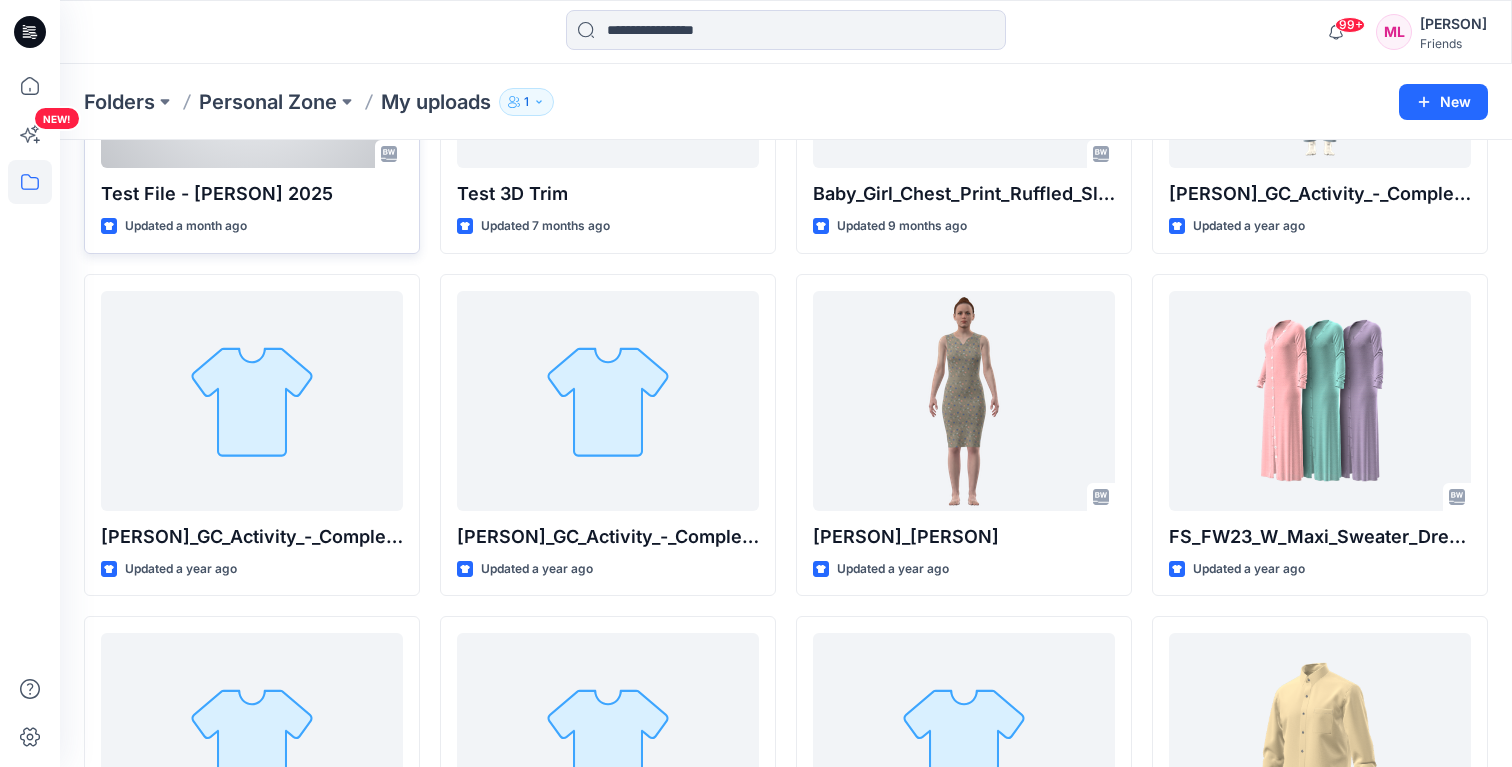 scroll, scrollTop: 316, scrollLeft: 0, axis: vertical 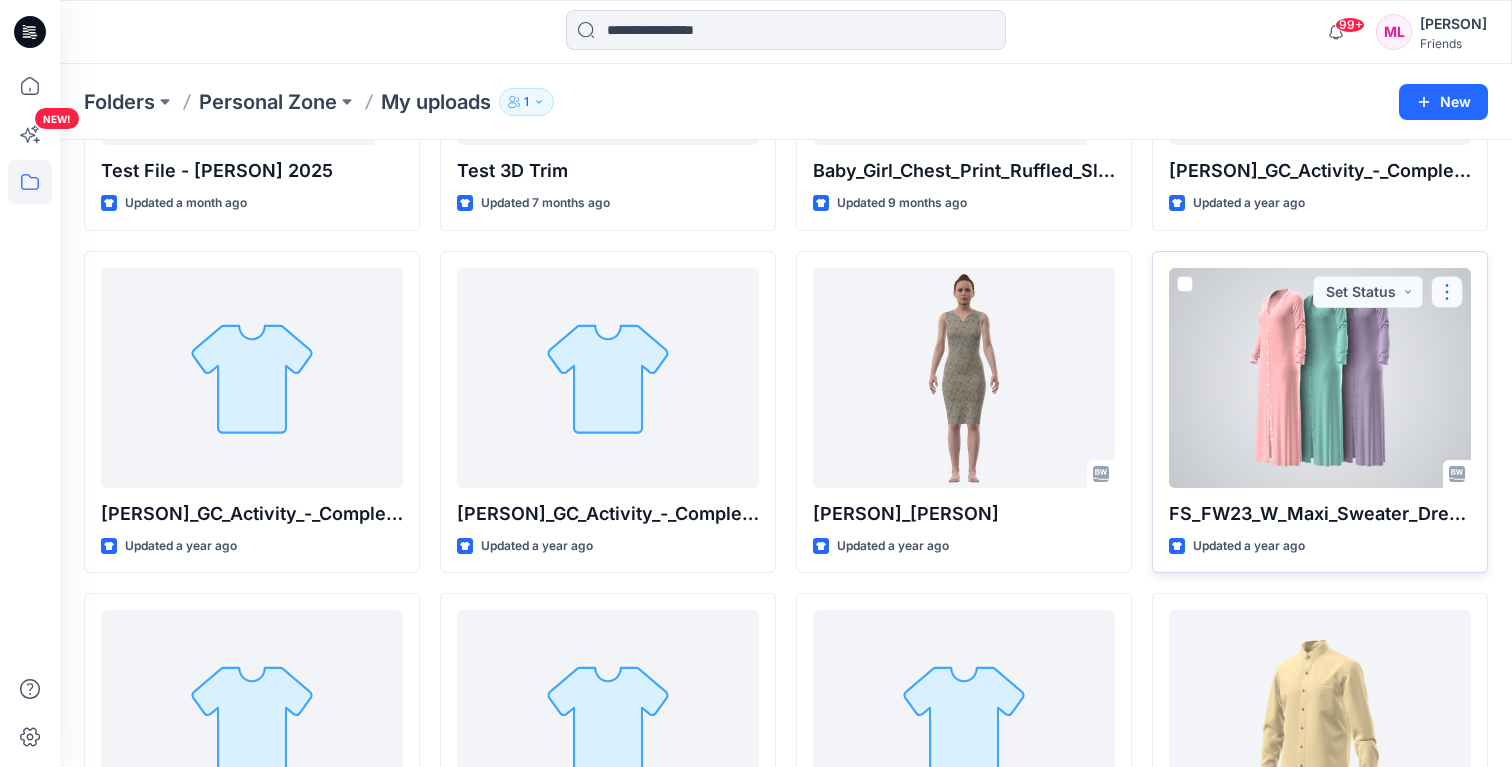 click at bounding box center (1447, 292) 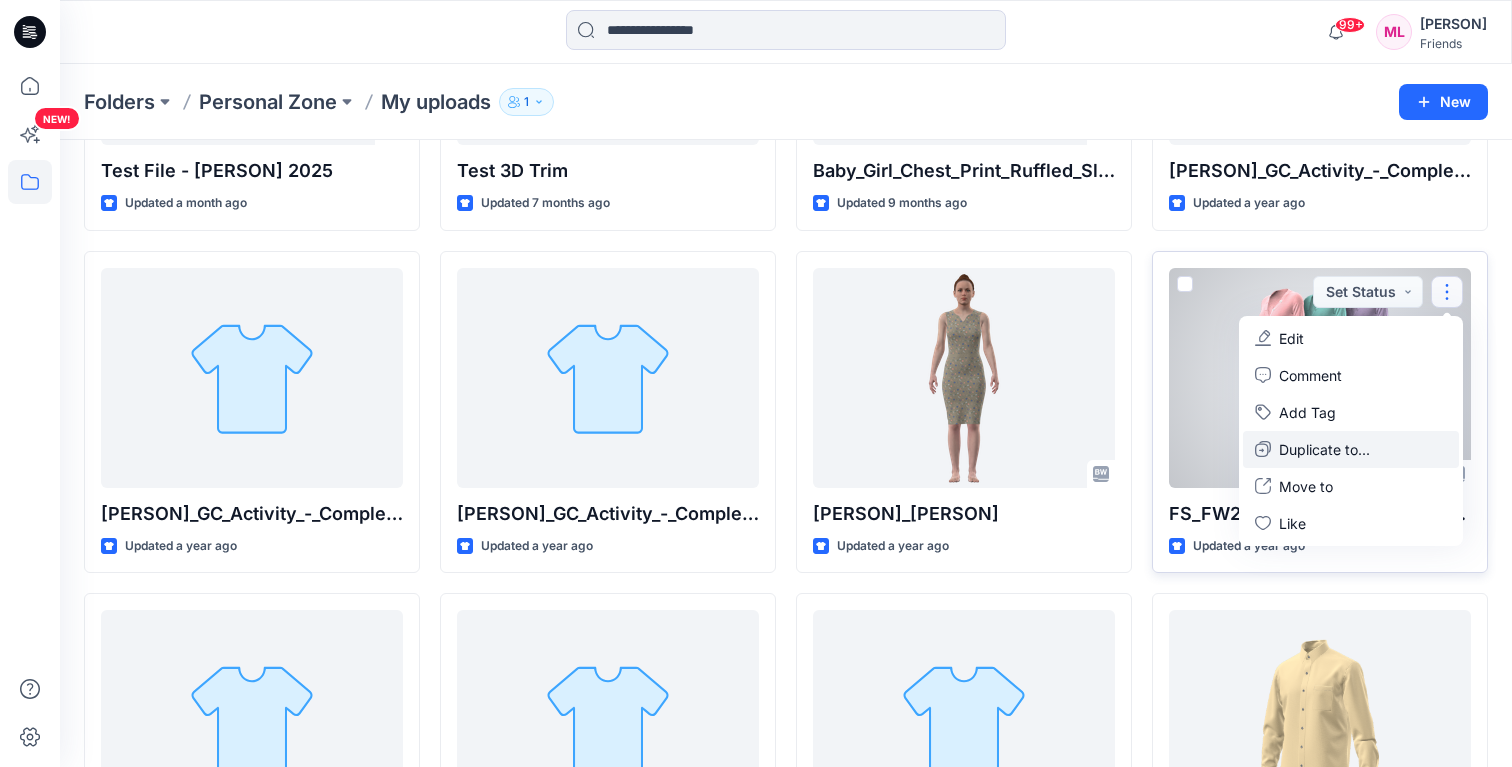 click on "Duplicate to..." at bounding box center [1324, 449] 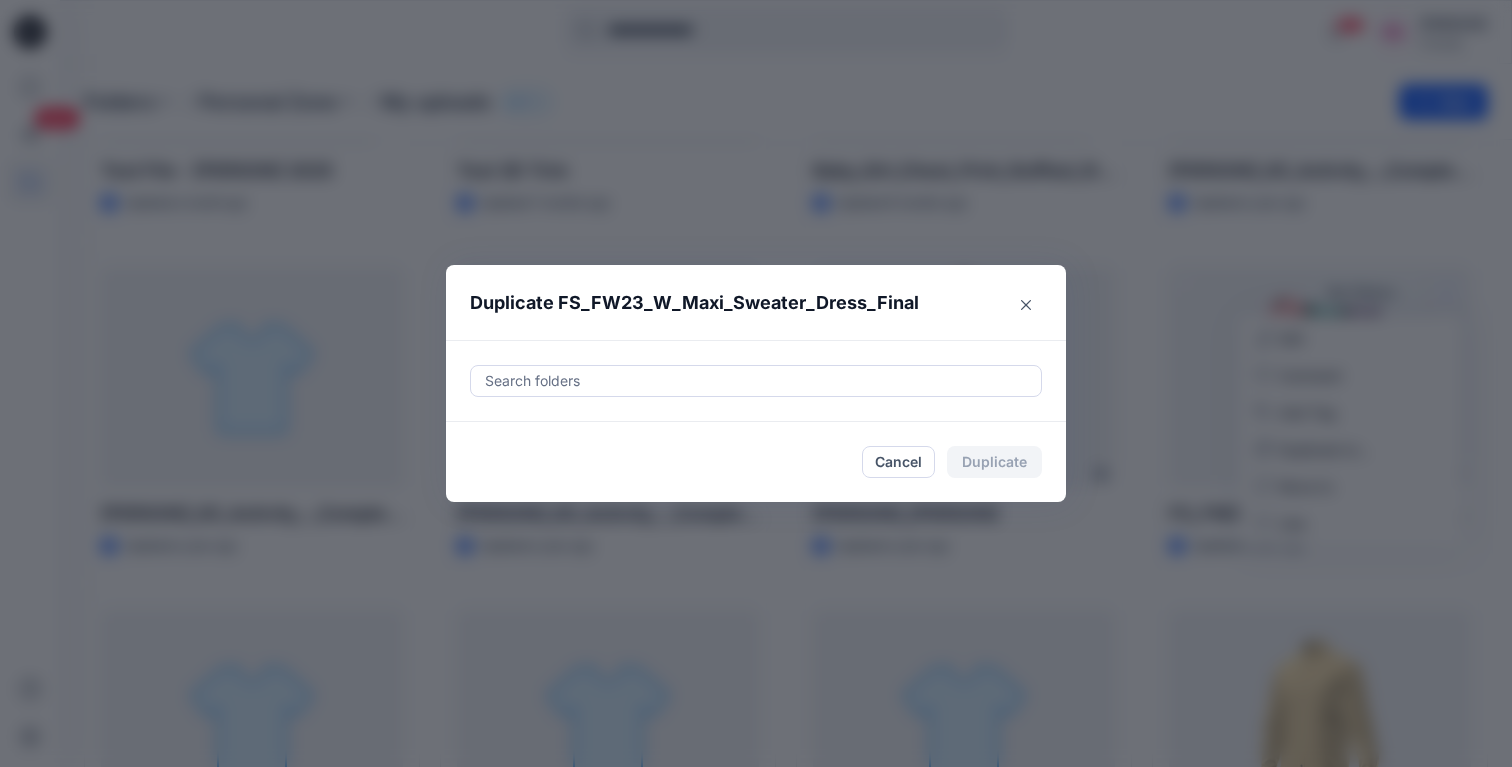 click at bounding box center (756, 381) 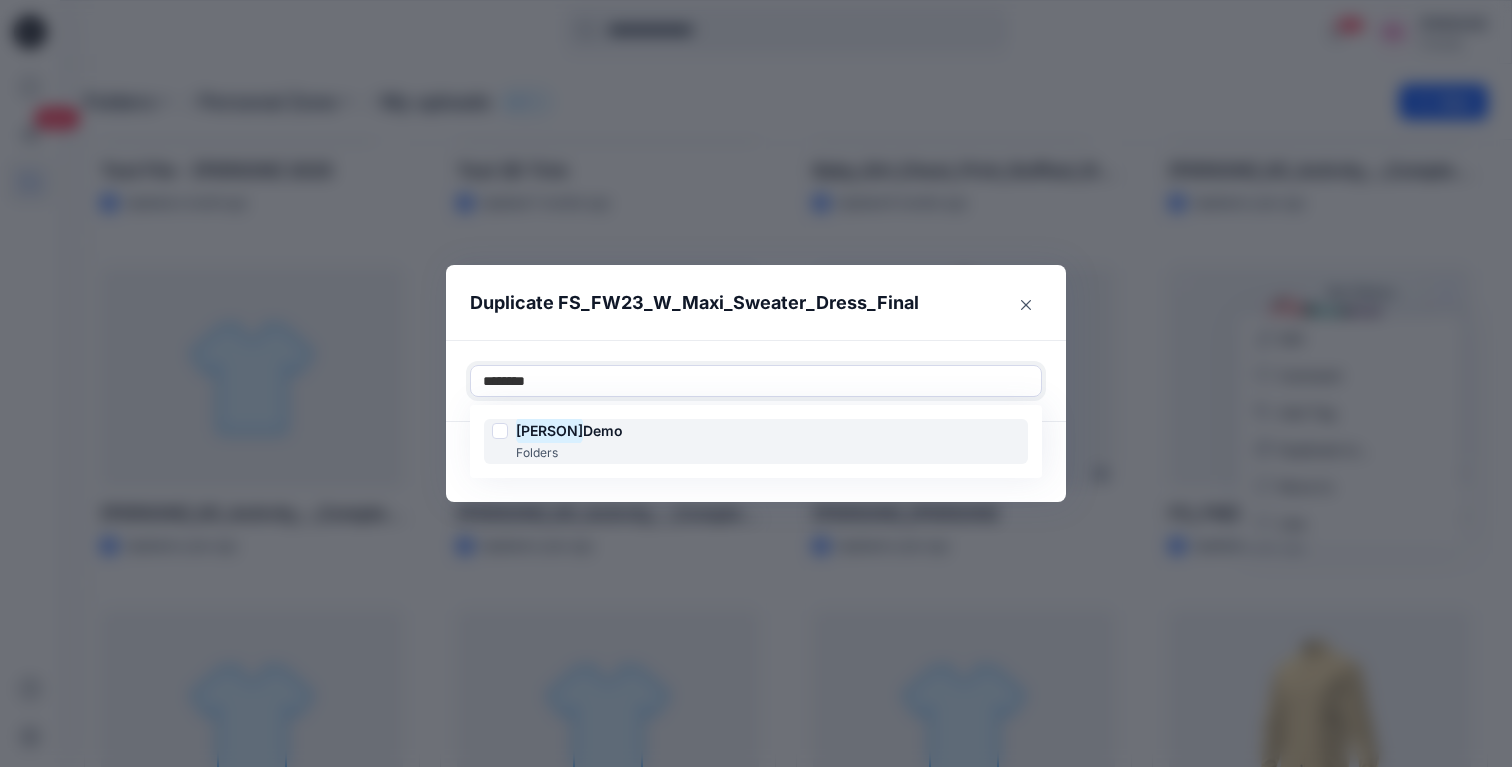 click at bounding box center (500, 431) 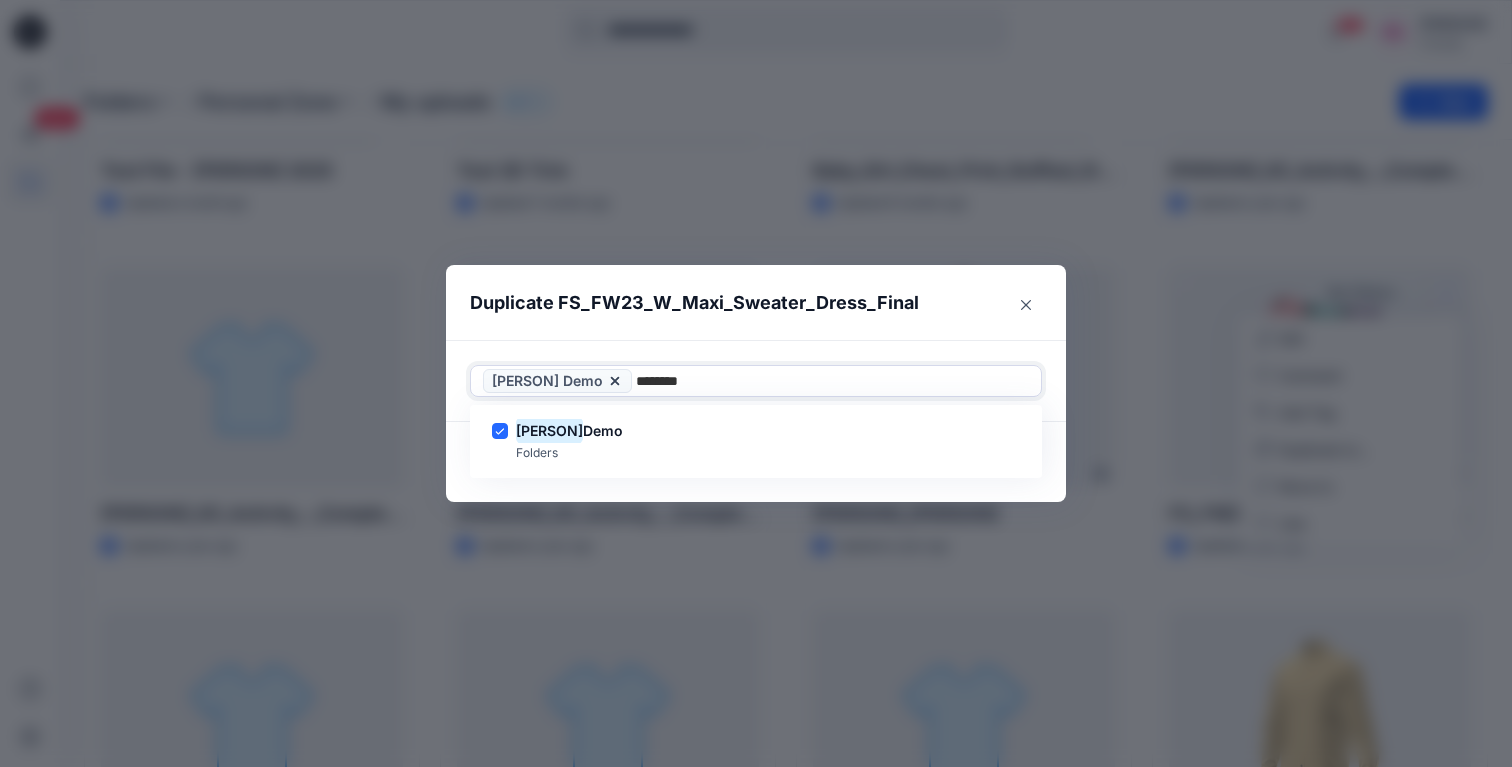 type on "********" 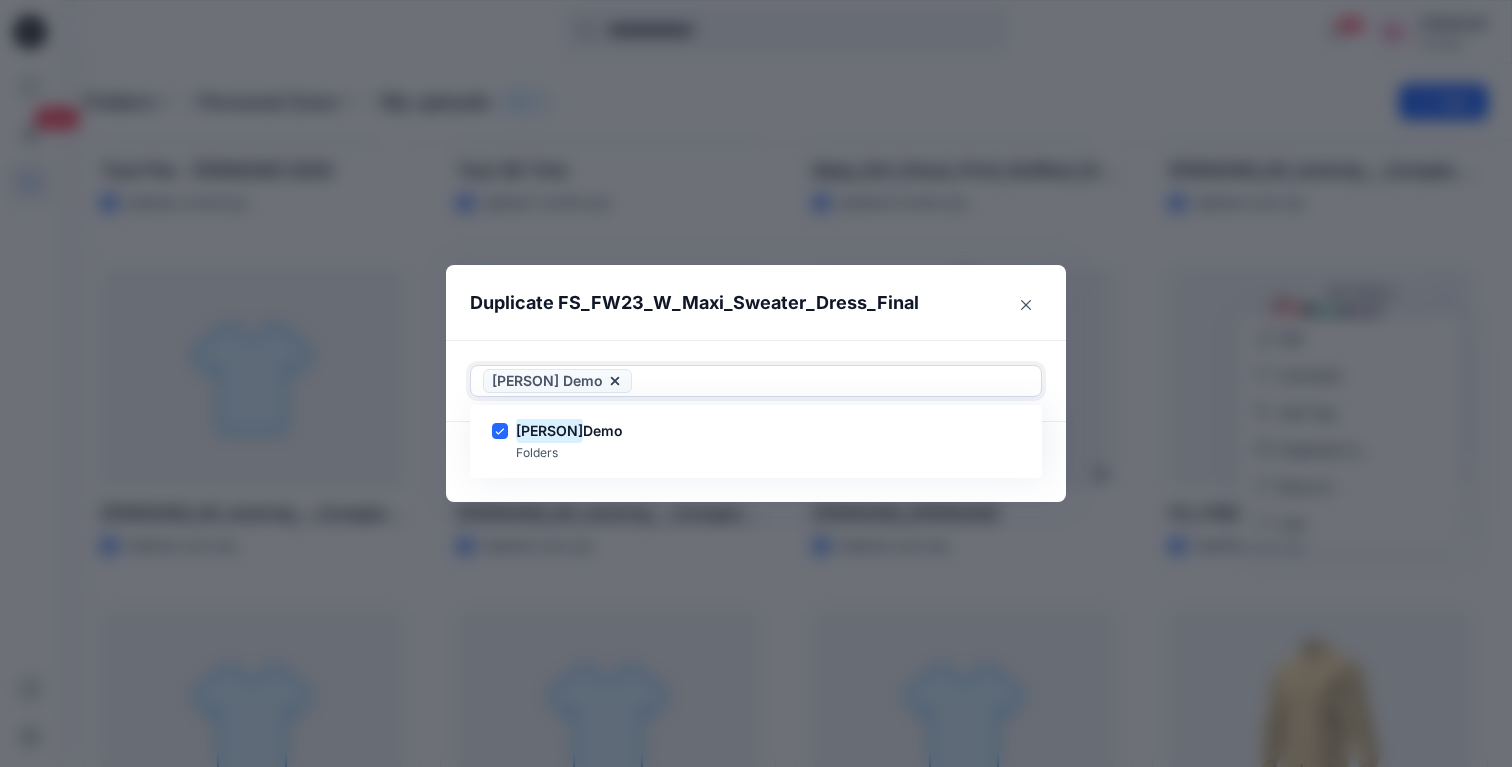 click on "Use Up and Down to choose options, press Enter to select the currently focused option, press Escape to exit the menu, press Tab to select the option and exit the menu. Michelle Demo Michelle  Demo Folders" at bounding box center (756, 381) 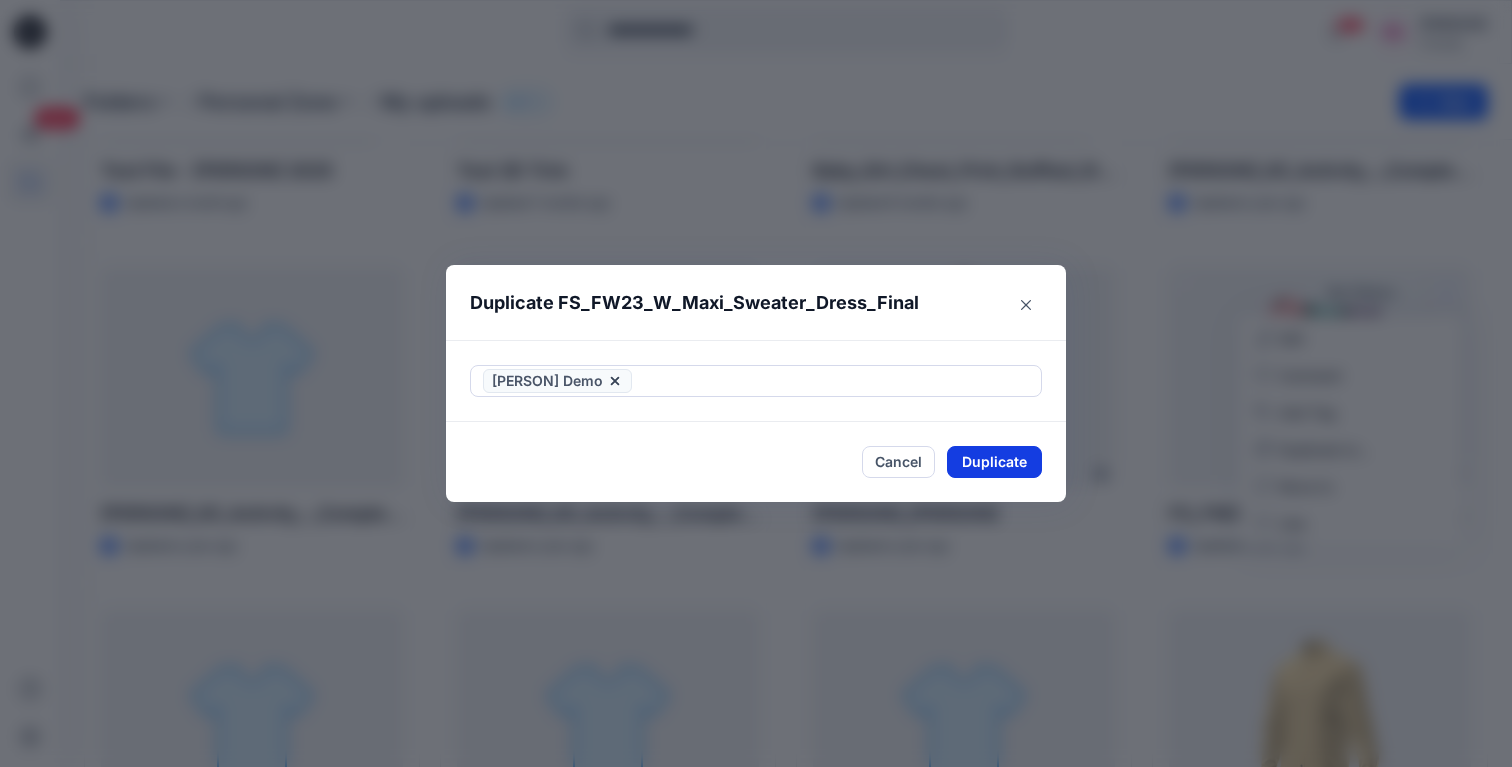 click on "Duplicate" at bounding box center [994, 462] 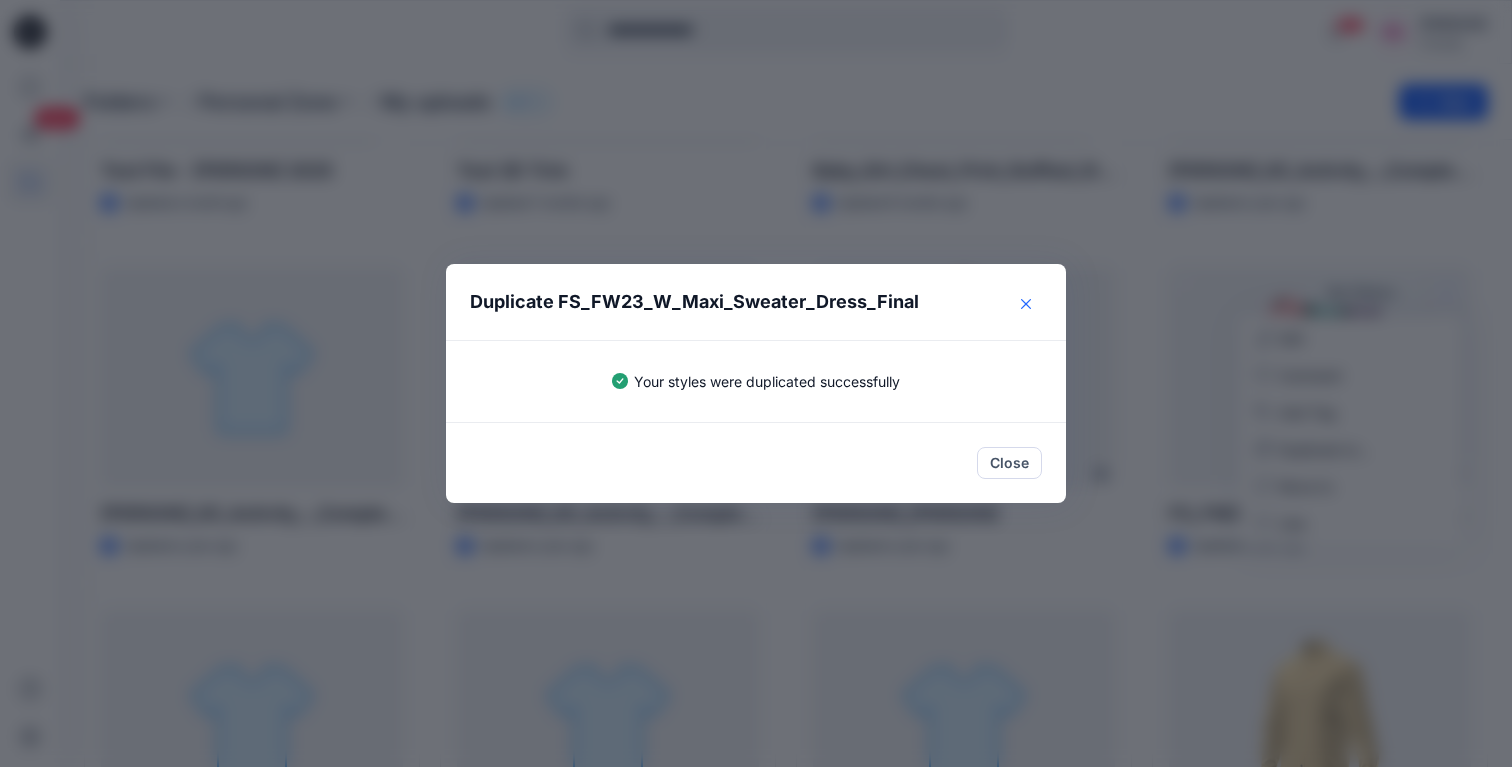 click at bounding box center [1026, 304] 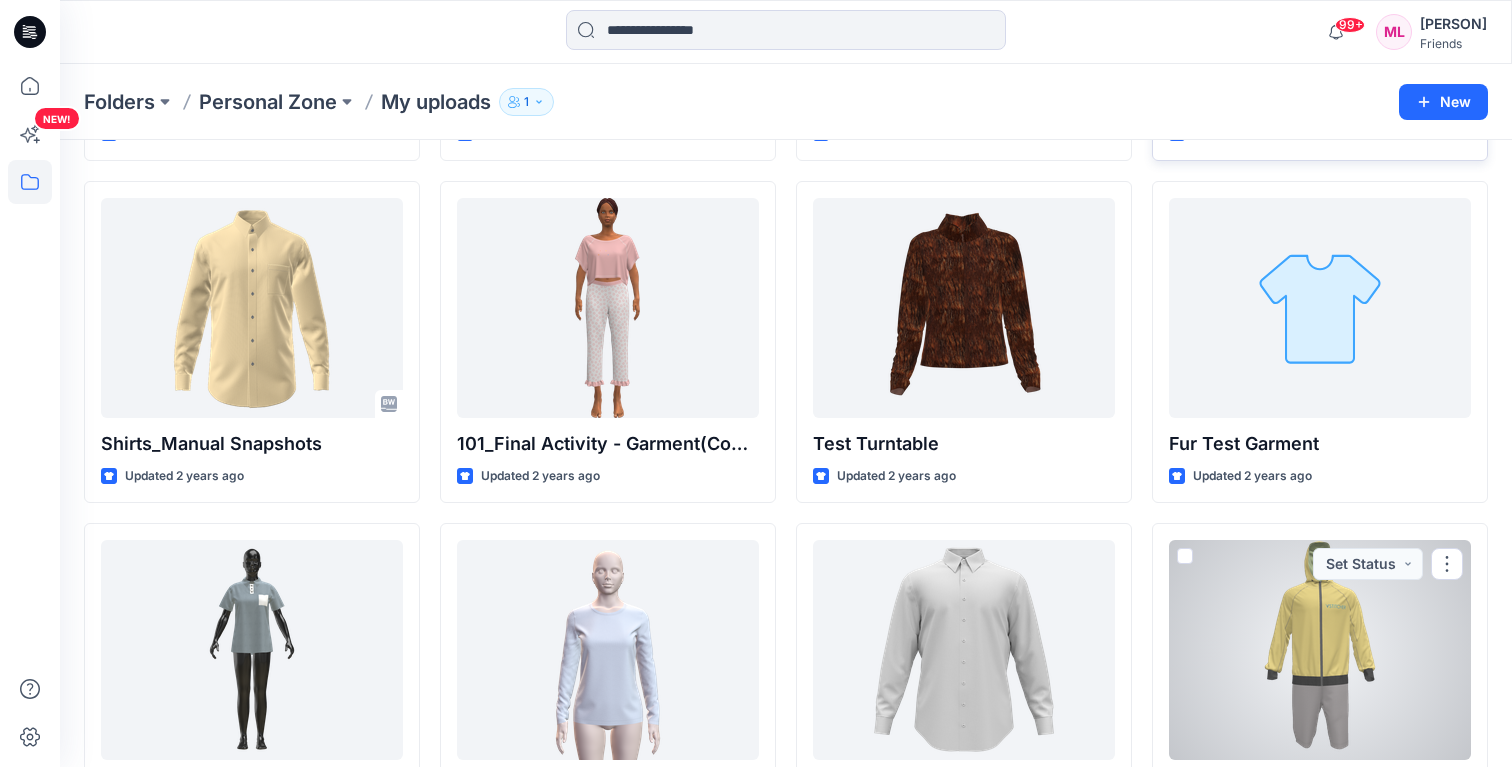 scroll, scrollTop: 1069, scrollLeft: 0, axis: vertical 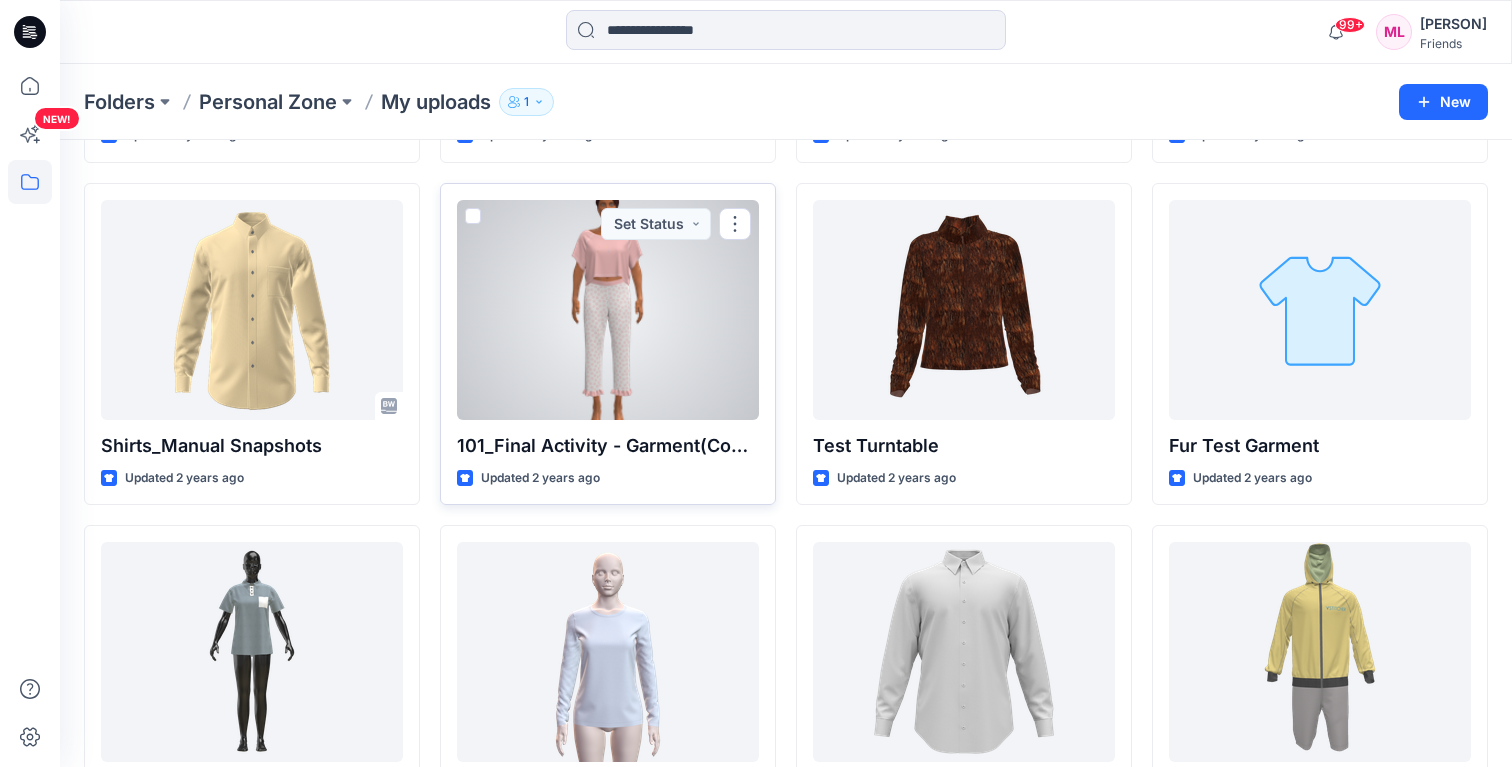 click at bounding box center (608, 310) 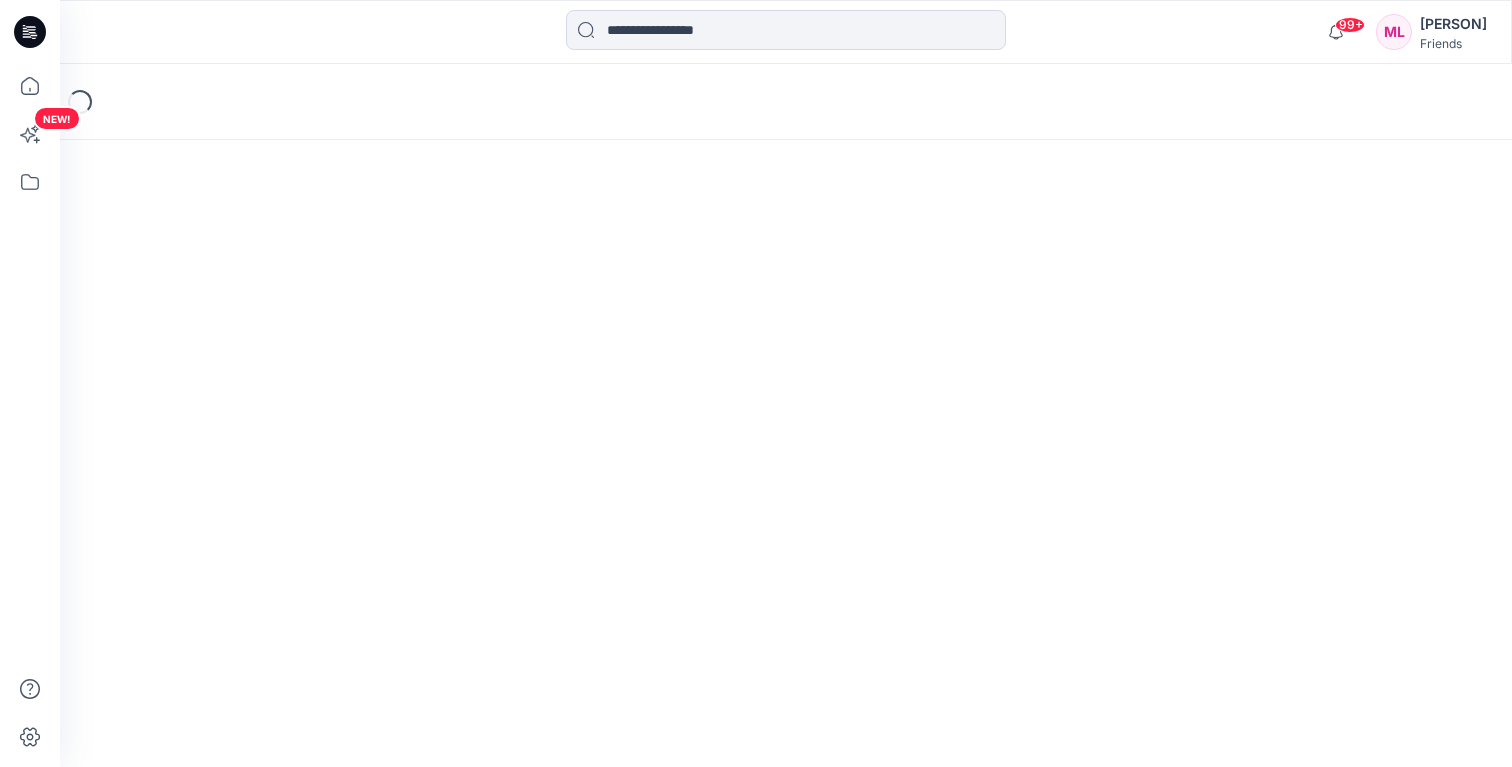 scroll, scrollTop: 0, scrollLeft: 0, axis: both 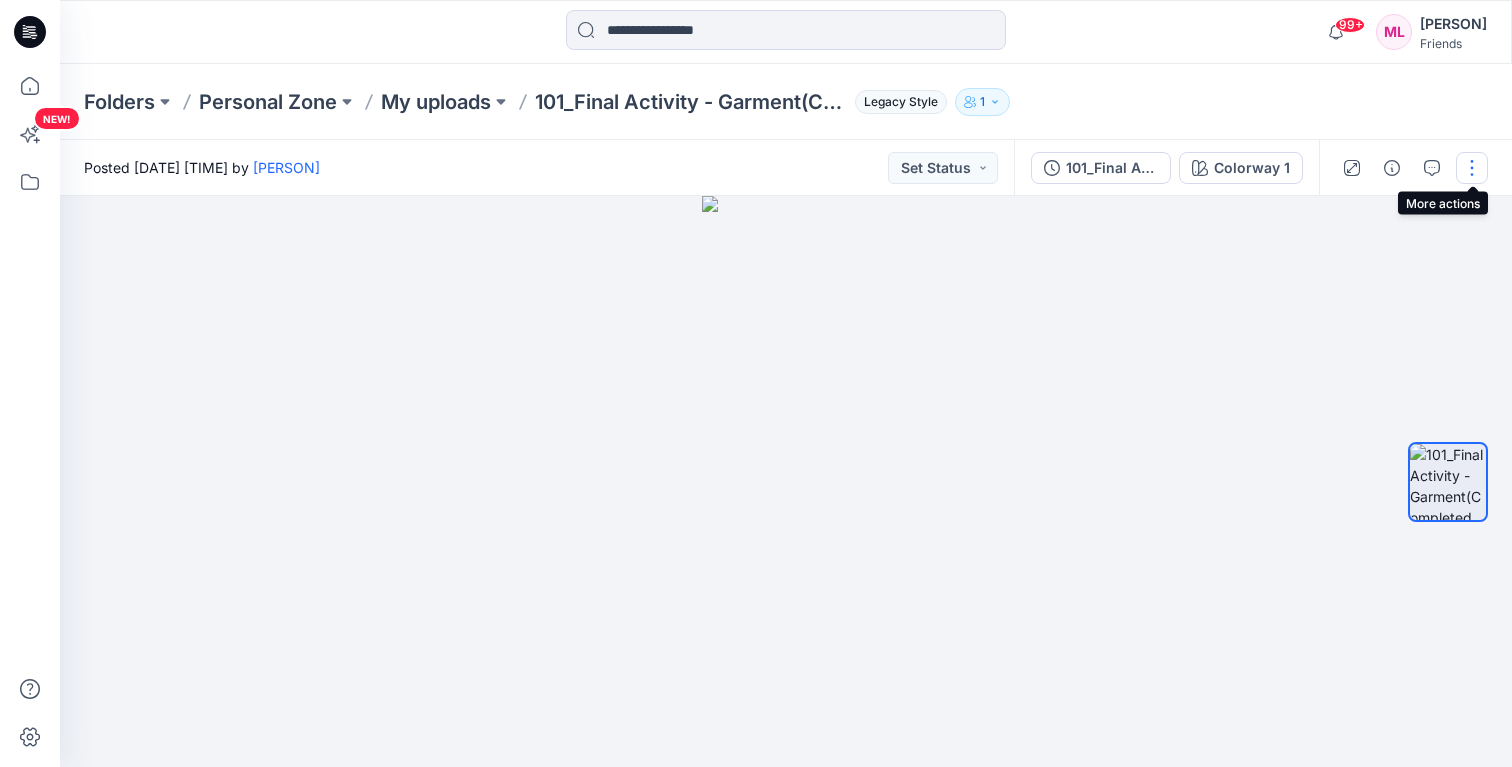 click at bounding box center (1472, 168) 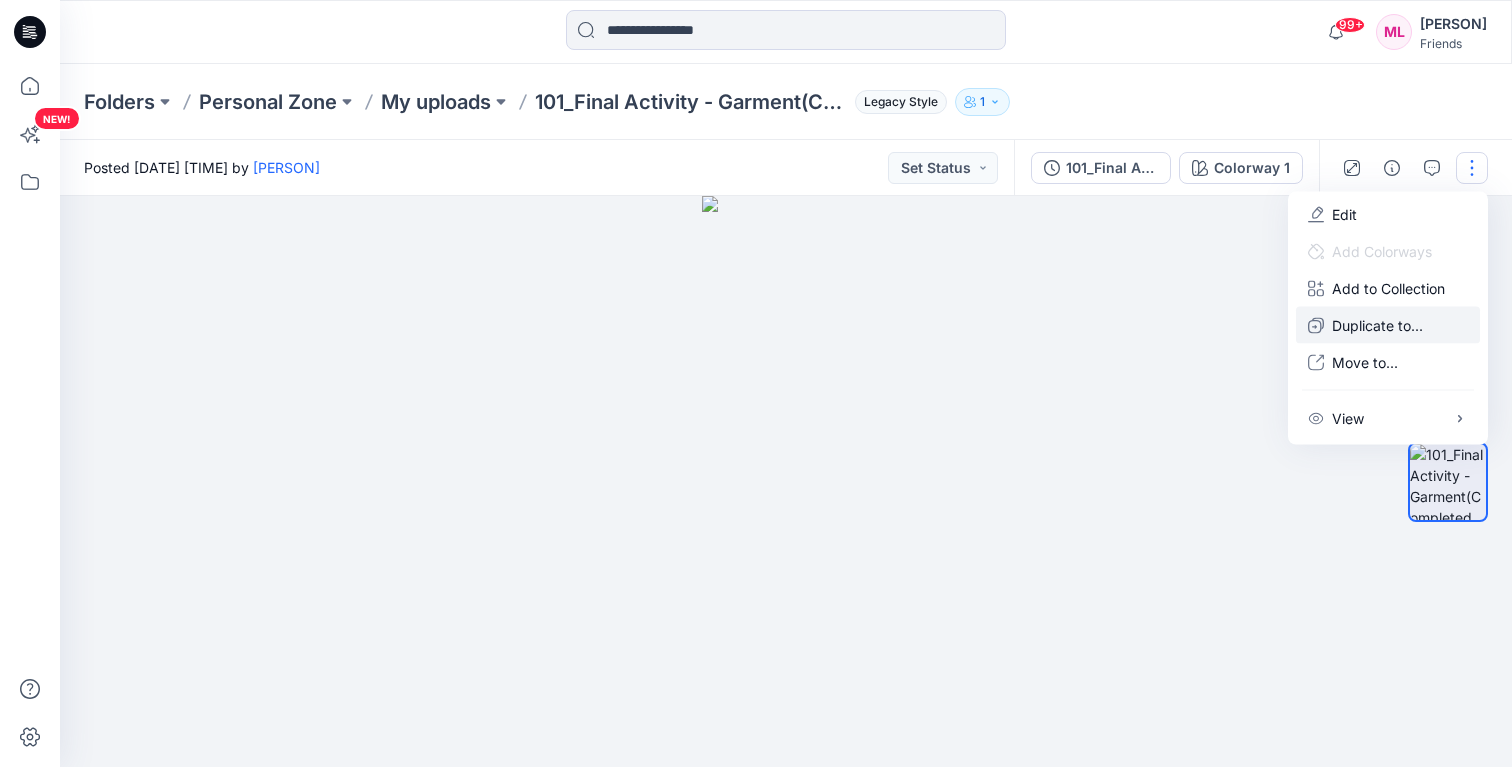 click on "Duplicate to..." at bounding box center [1377, 325] 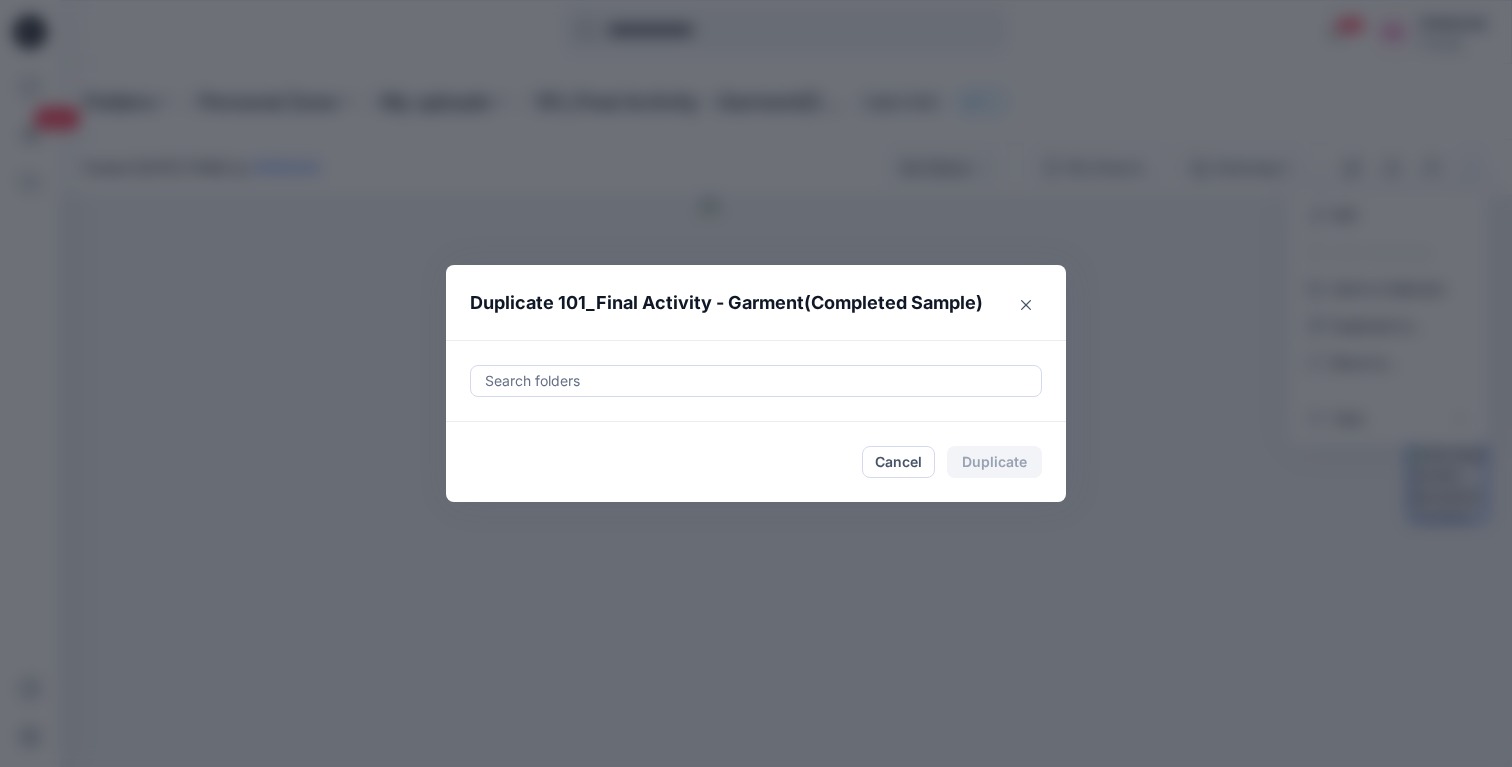 click at bounding box center (756, 381) 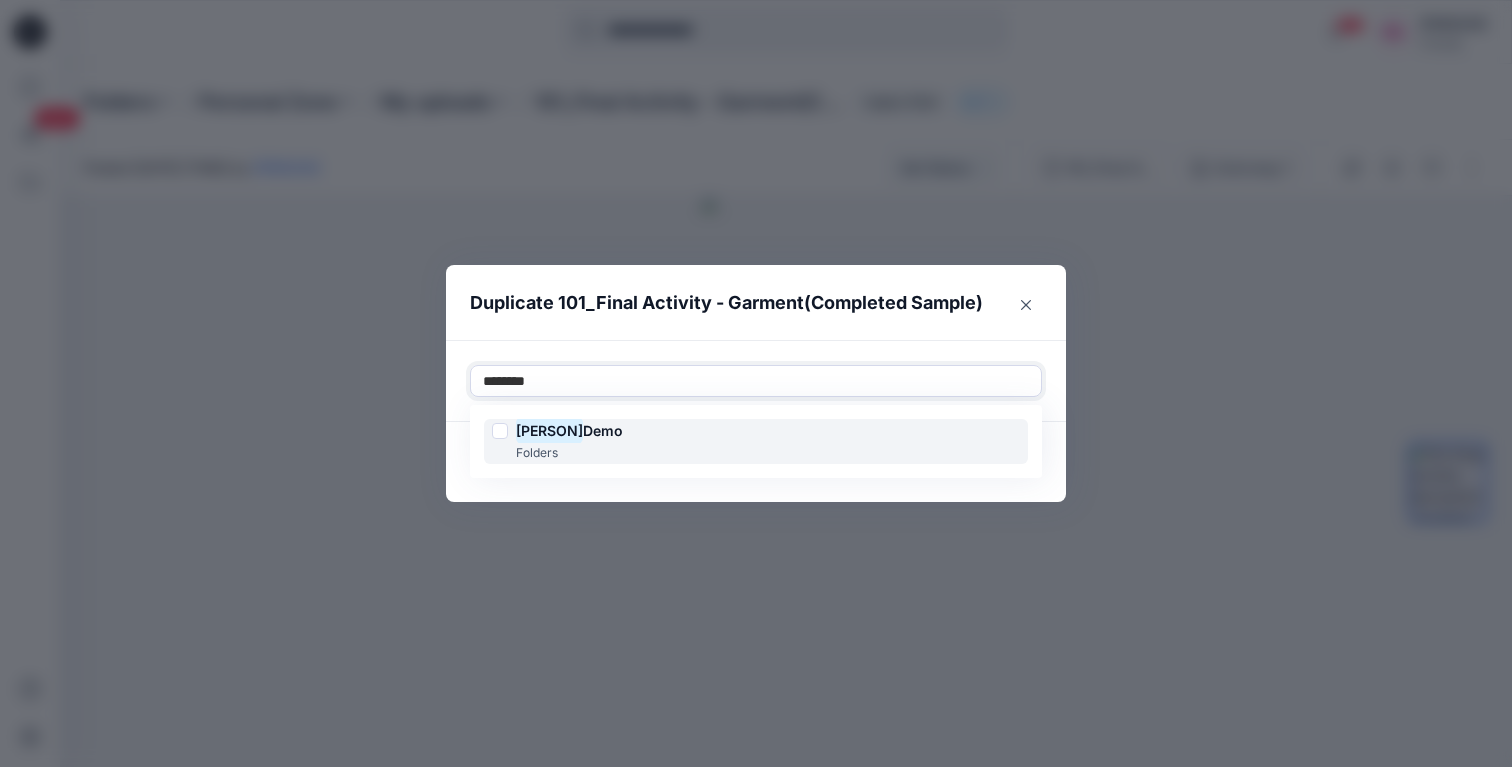 click on "Michelle" at bounding box center (549, 430) 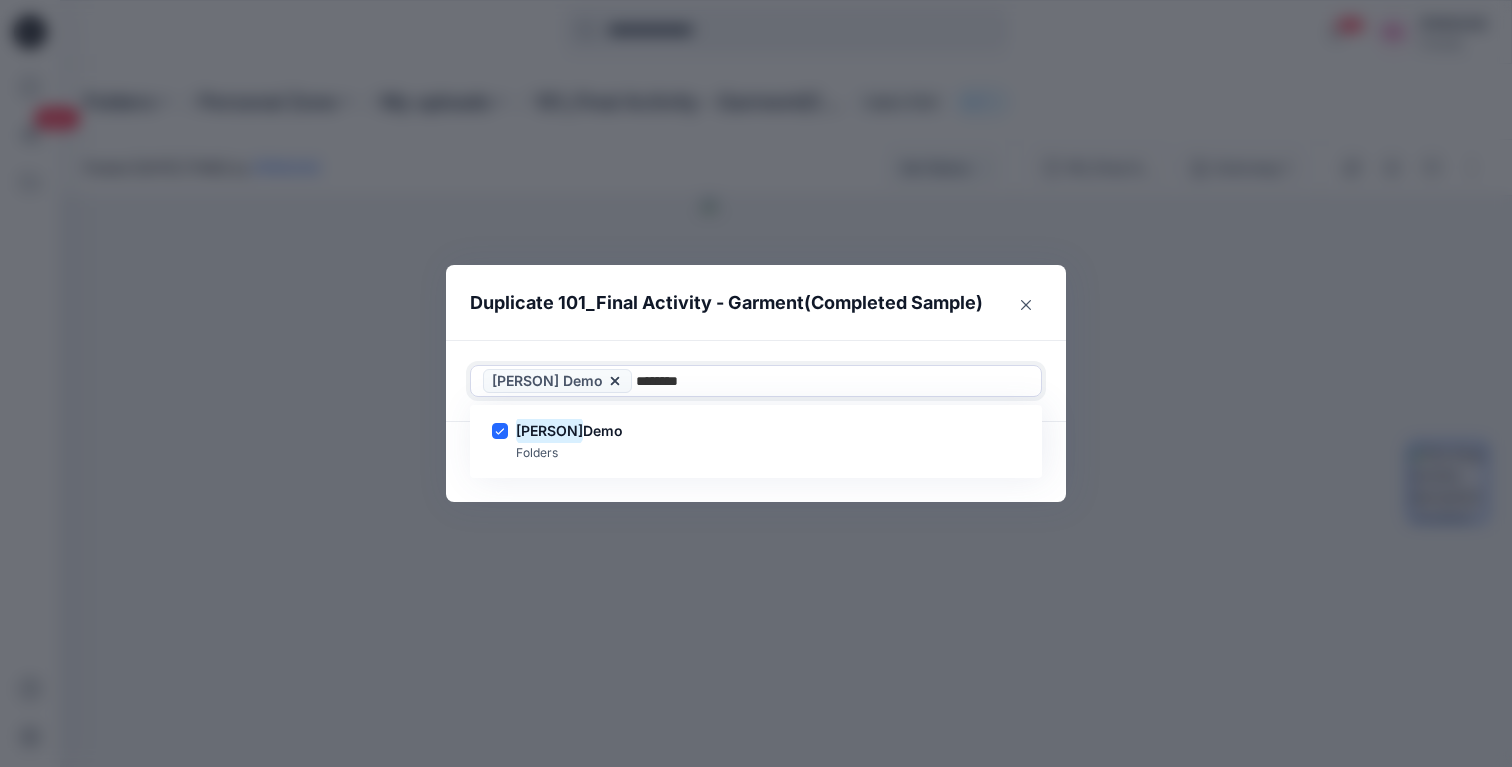 type on "********" 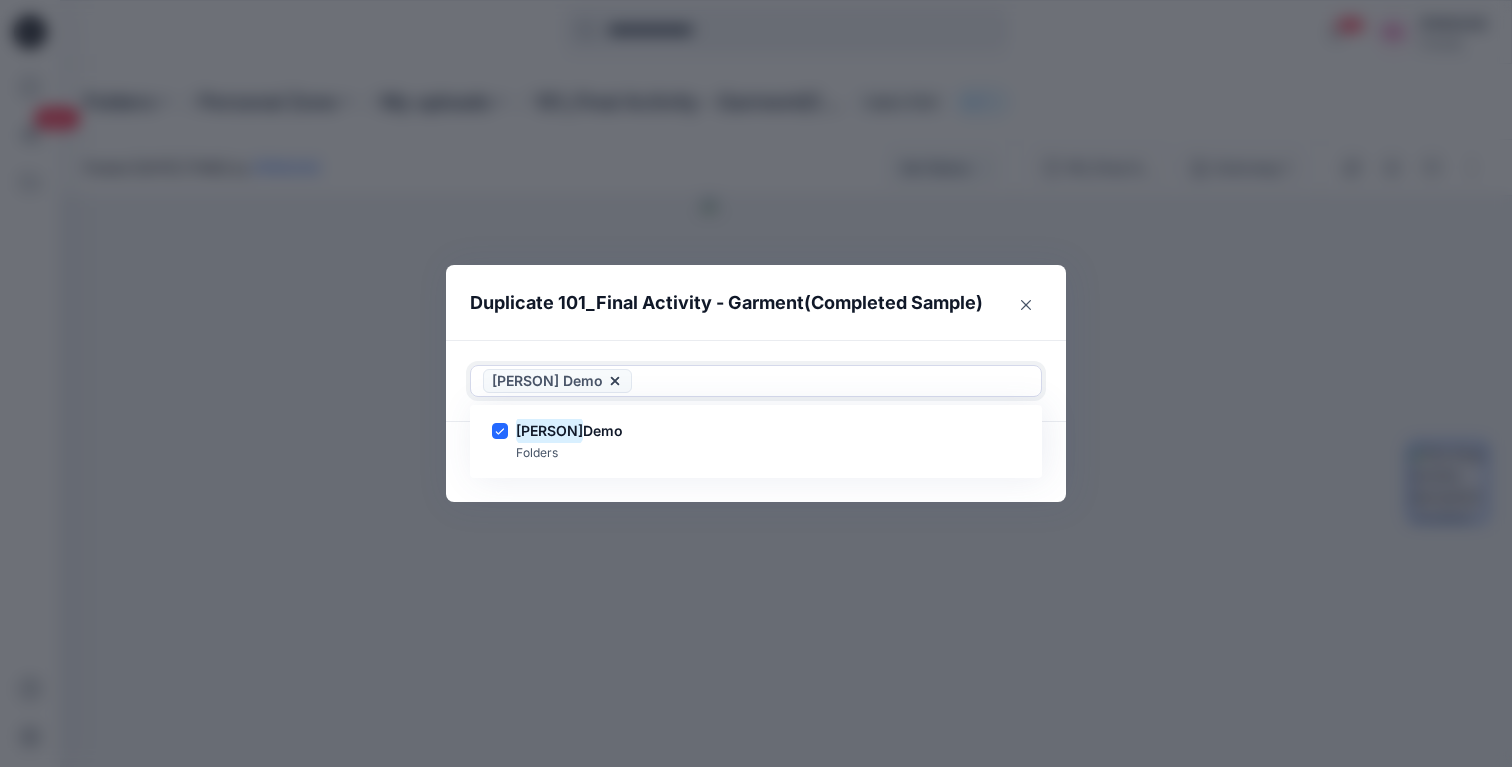 click on "Use Up and Down to choose options, press Enter to select the currently focused option, press Escape to exit the menu, press Tab to select the option and exit the menu. Michelle Demo Michelle  Demo Folders" at bounding box center [756, 381] 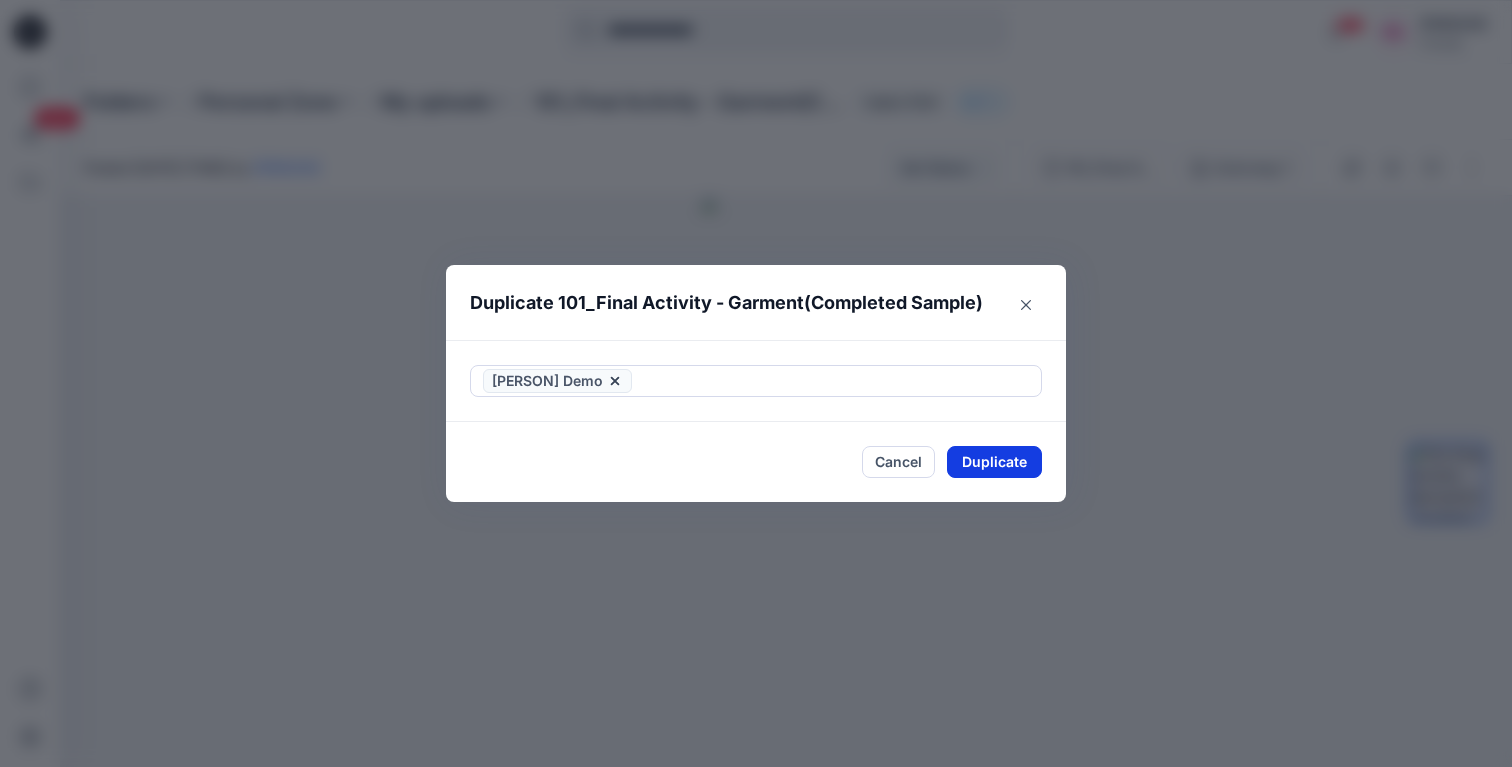 click on "Duplicate" at bounding box center [994, 462] 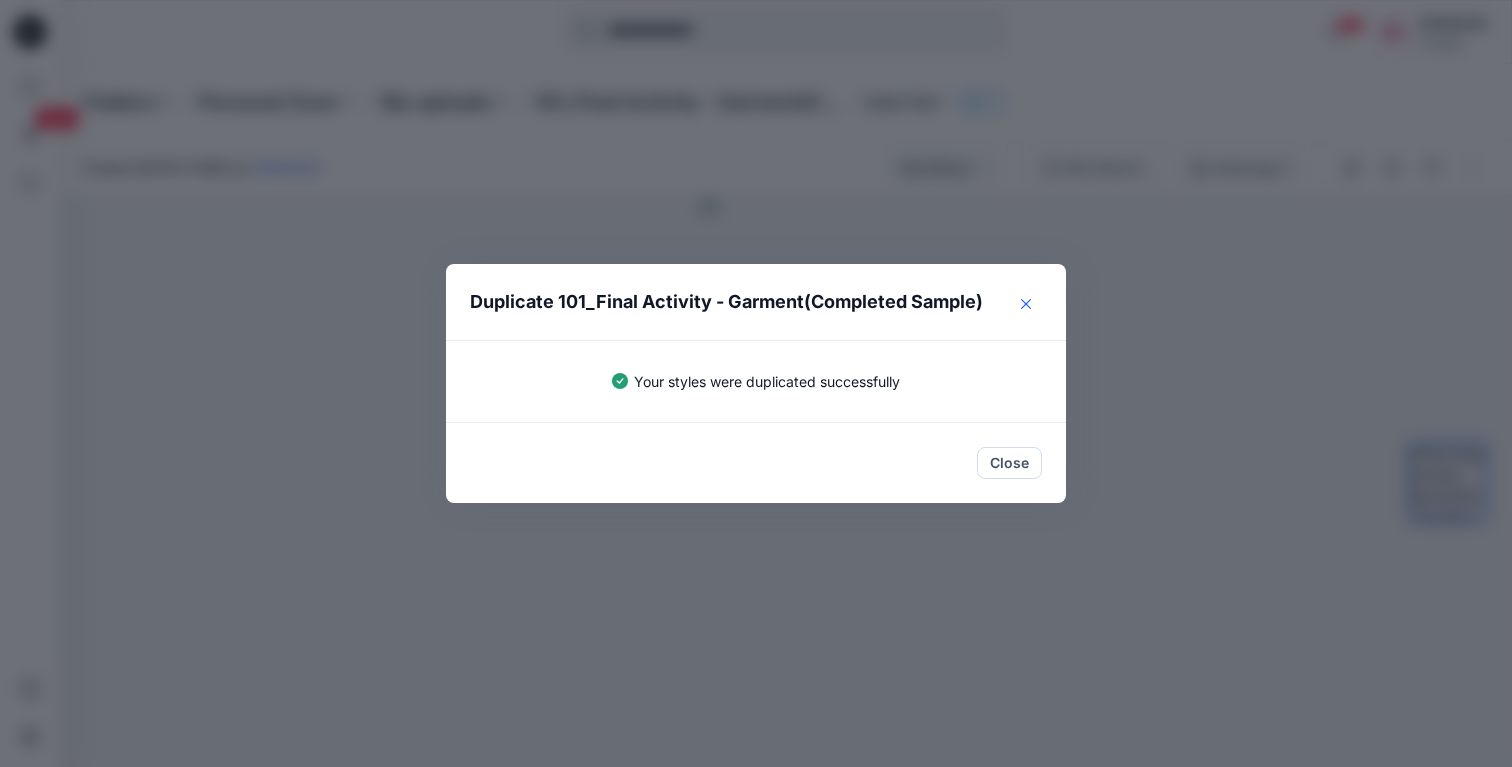 click 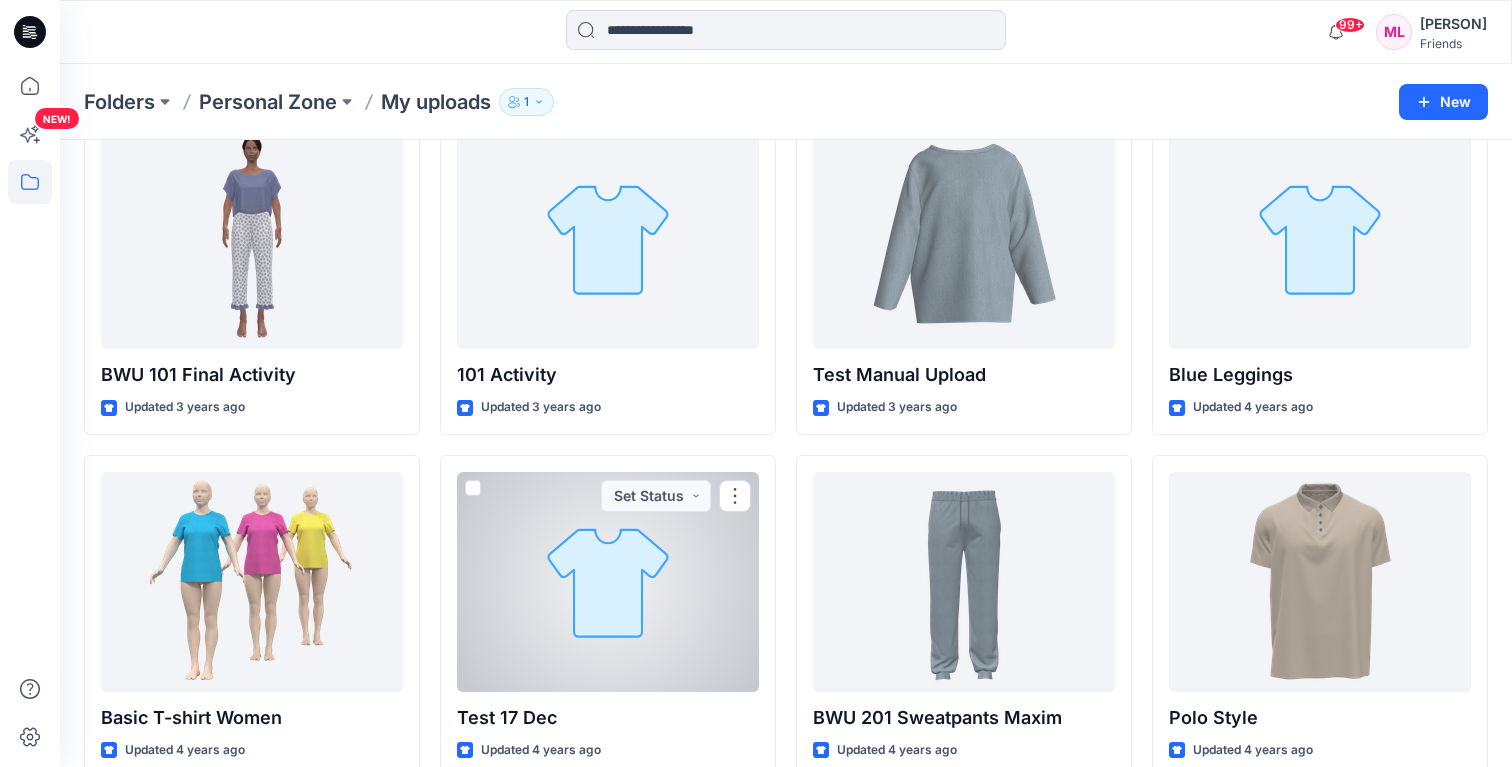 scroll, scrollTop: 2027, scrollLeft: 0, axis: vertical 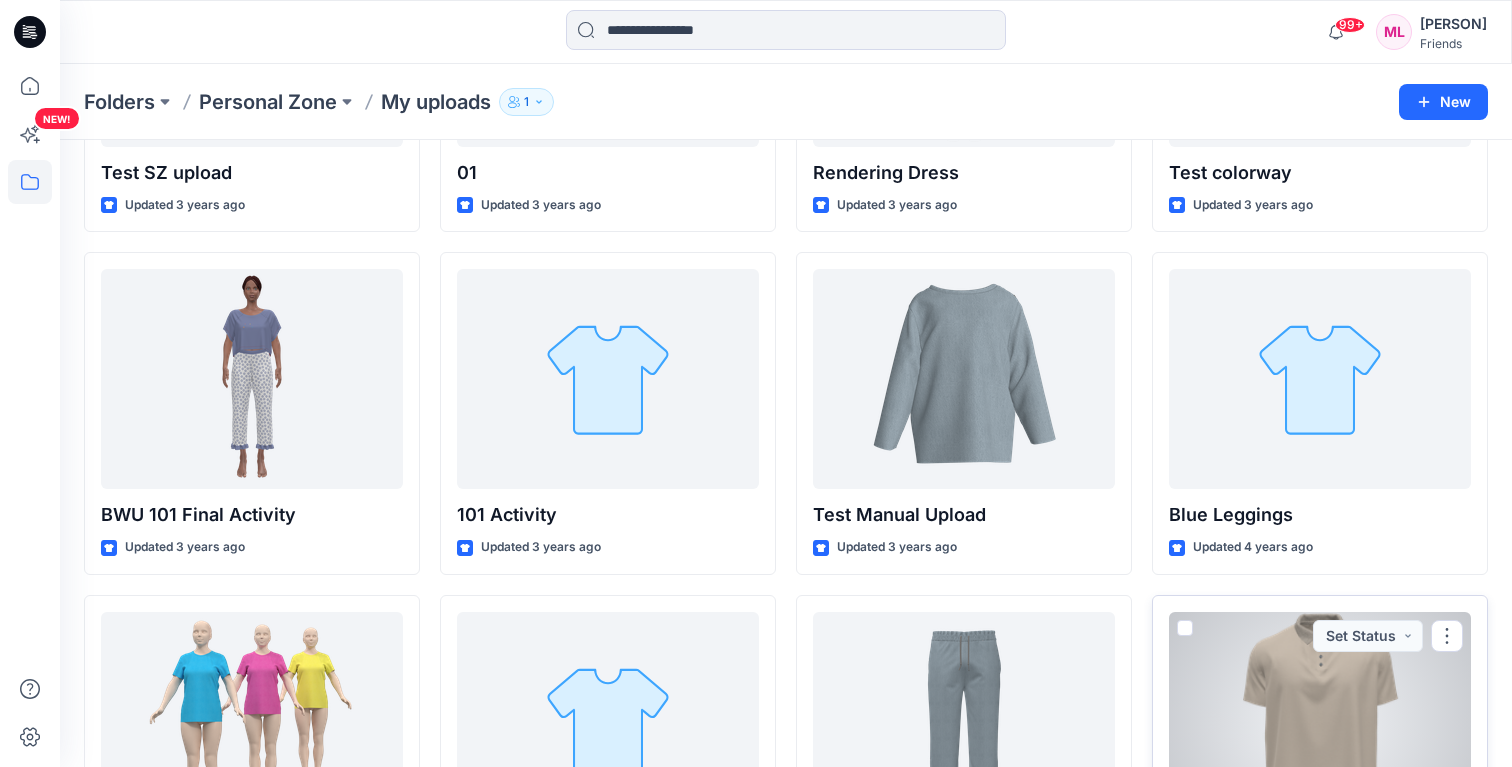 click at bounding box center (1320, 722) 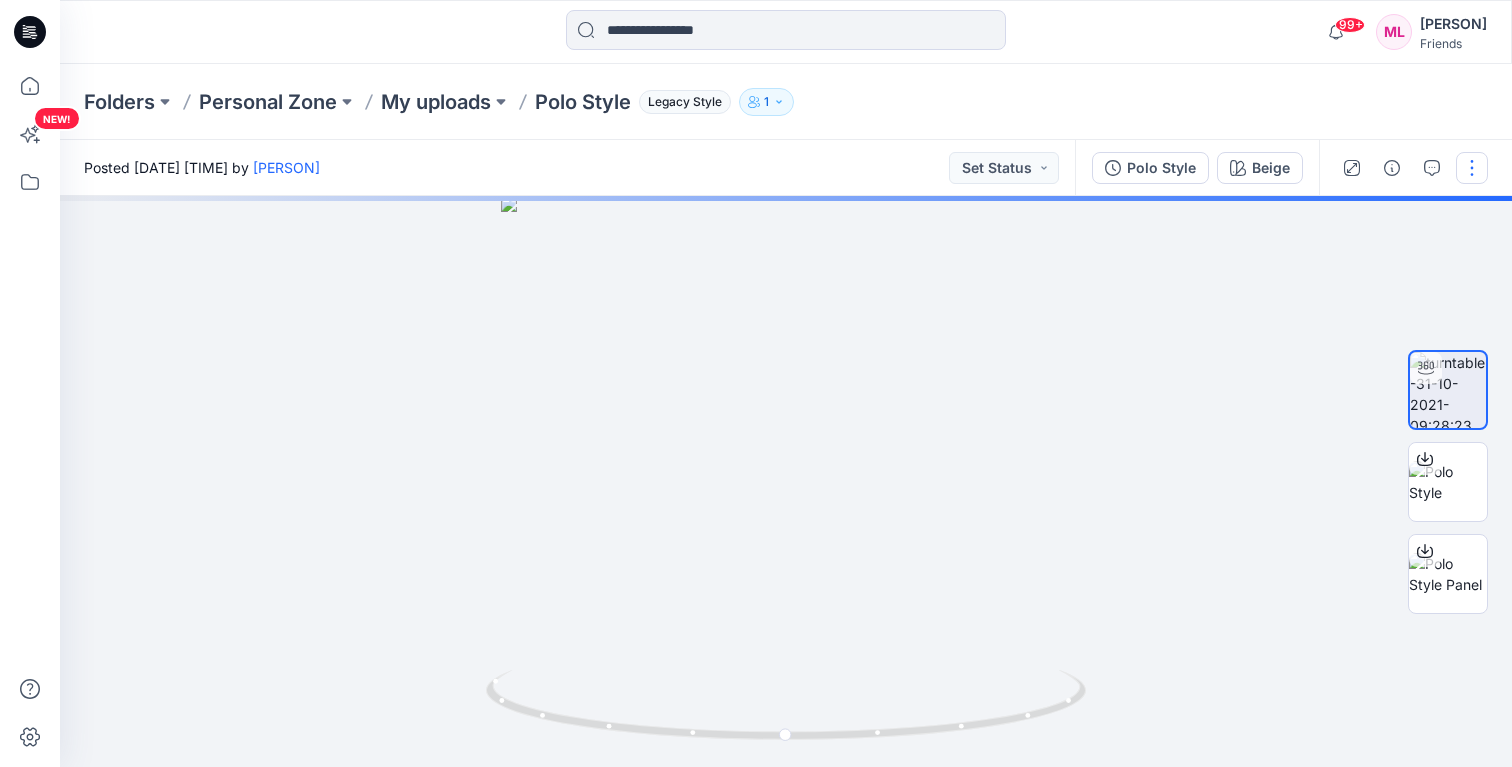 click at bounding box center (1472, 168) 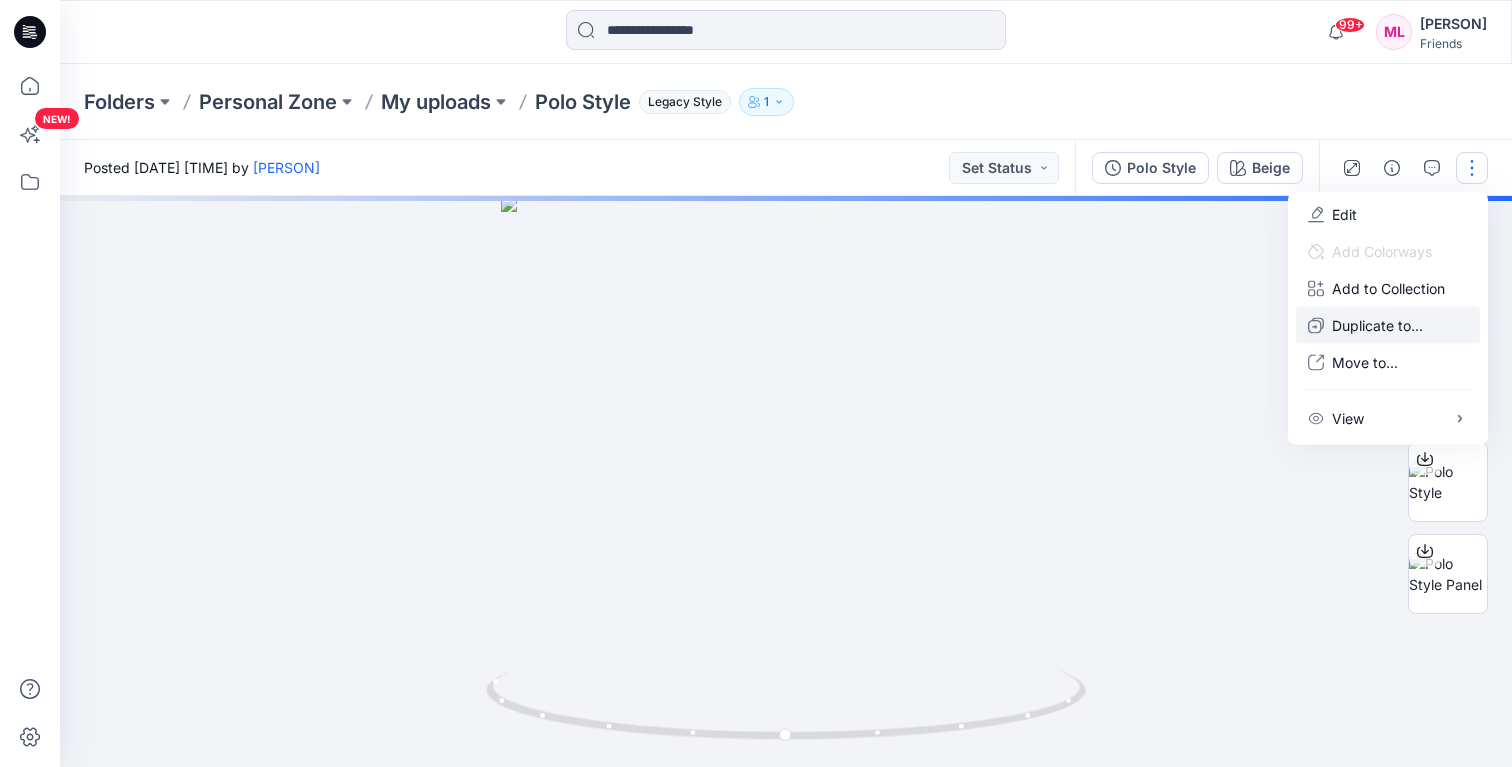 click on "Duplicate to..." at bounding box center (1377, 325) 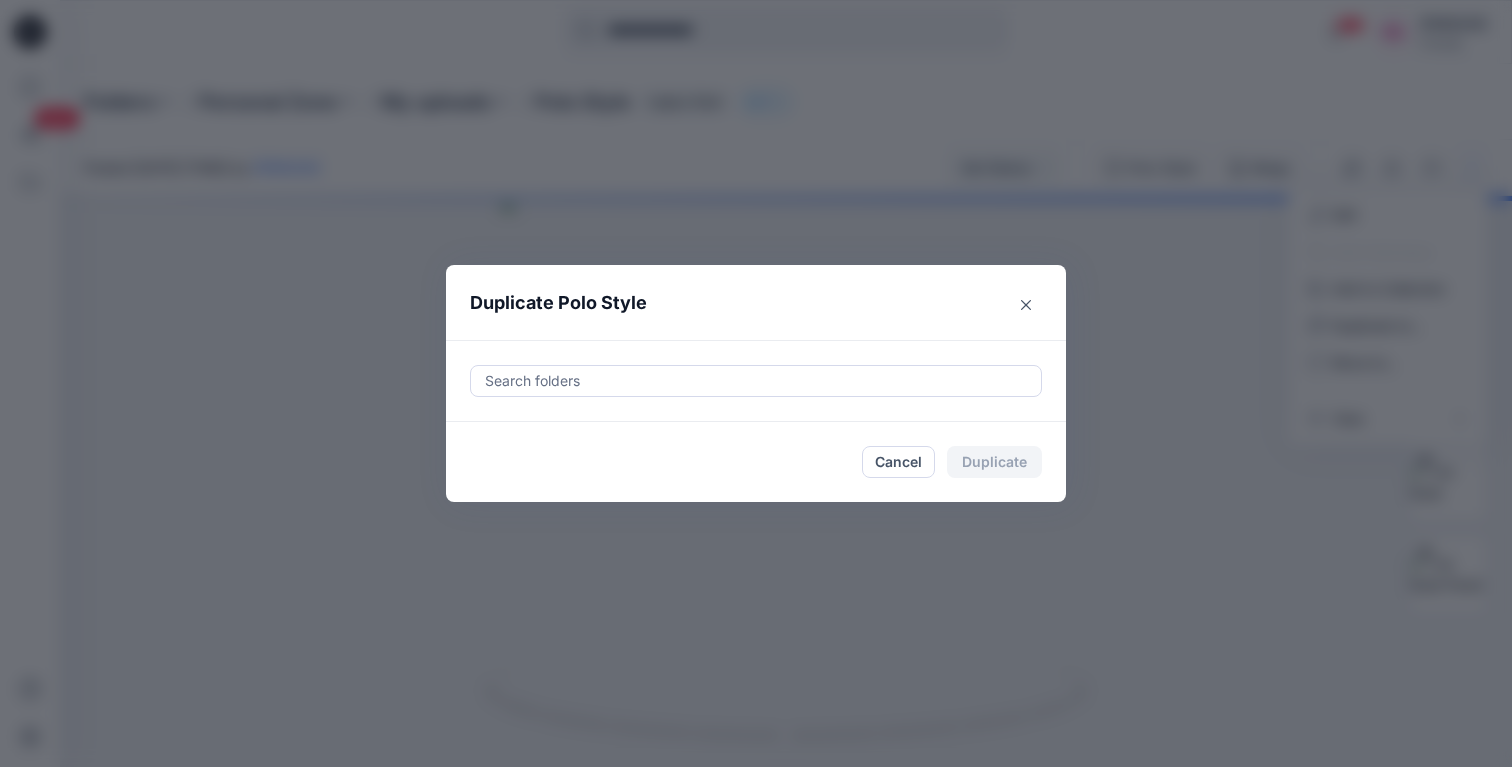 click at bounding box center (756, 381) 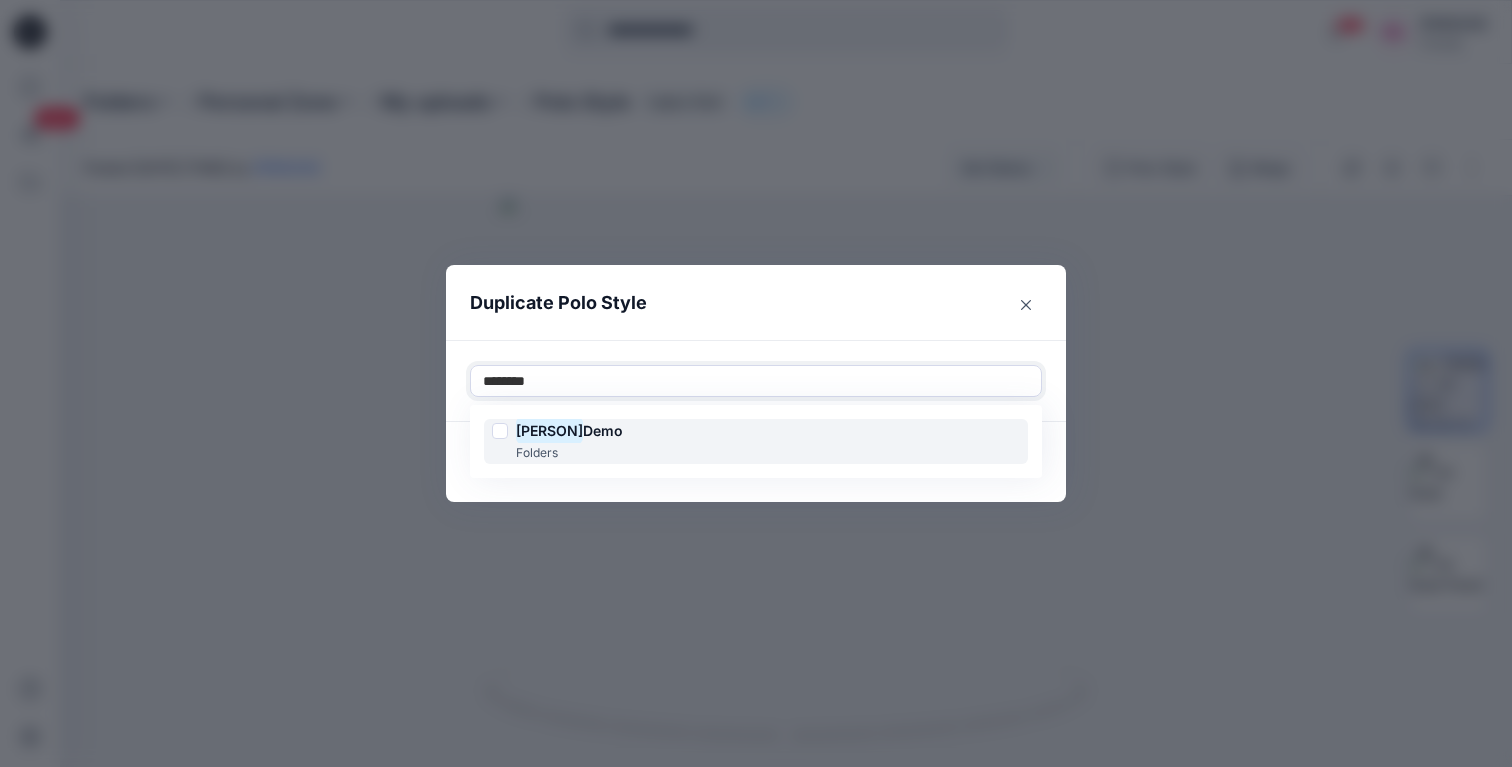 click on "Michelle" at bounding box center [549, 430] 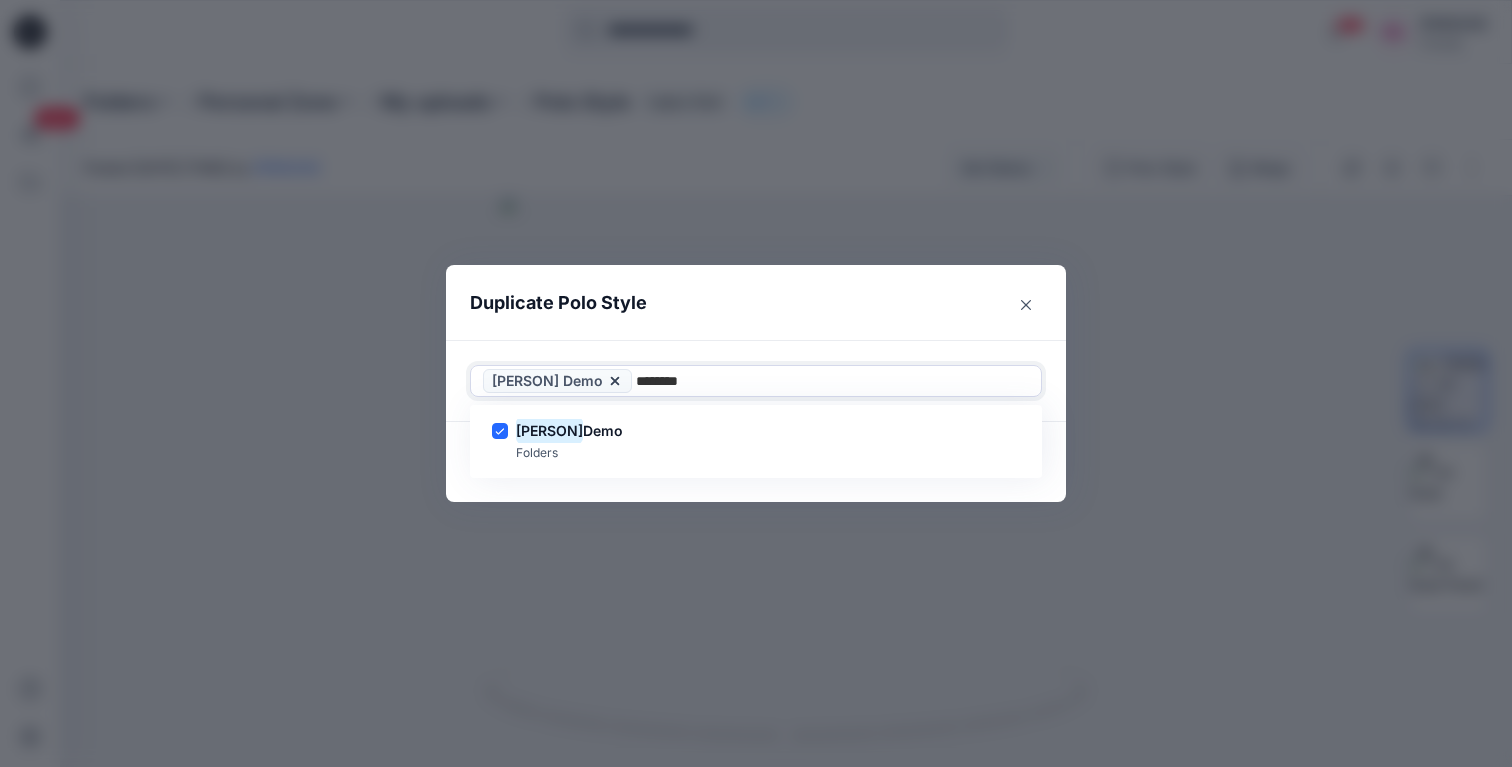 type on "********" 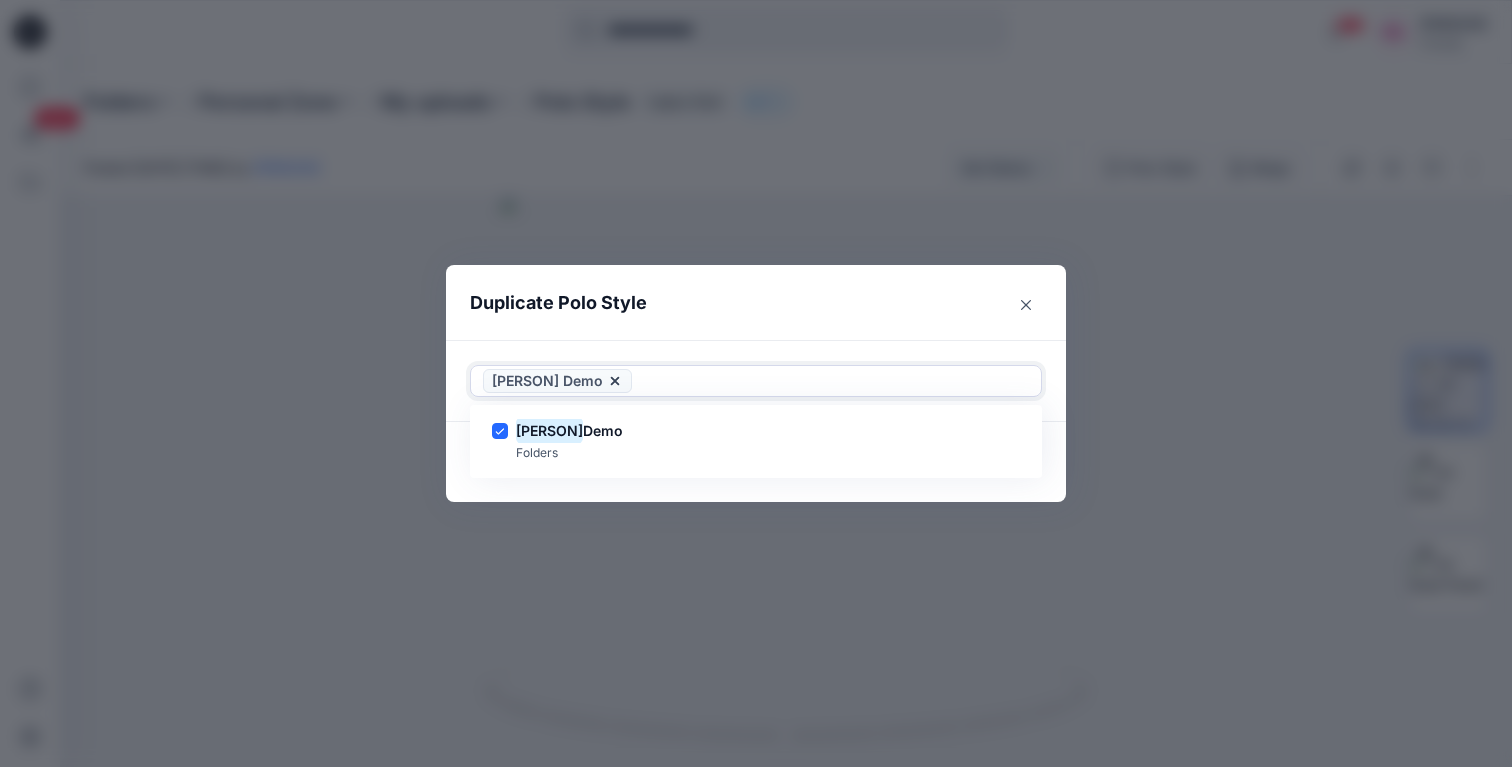 click on "Use Up and Down to choose options, press Enter to select the currently focused option, press Escape to exit the menu, press Tab to select the option and exit the menu. Michelle Demo Michelle  Demo Folders" at bounding box center (756, 381) 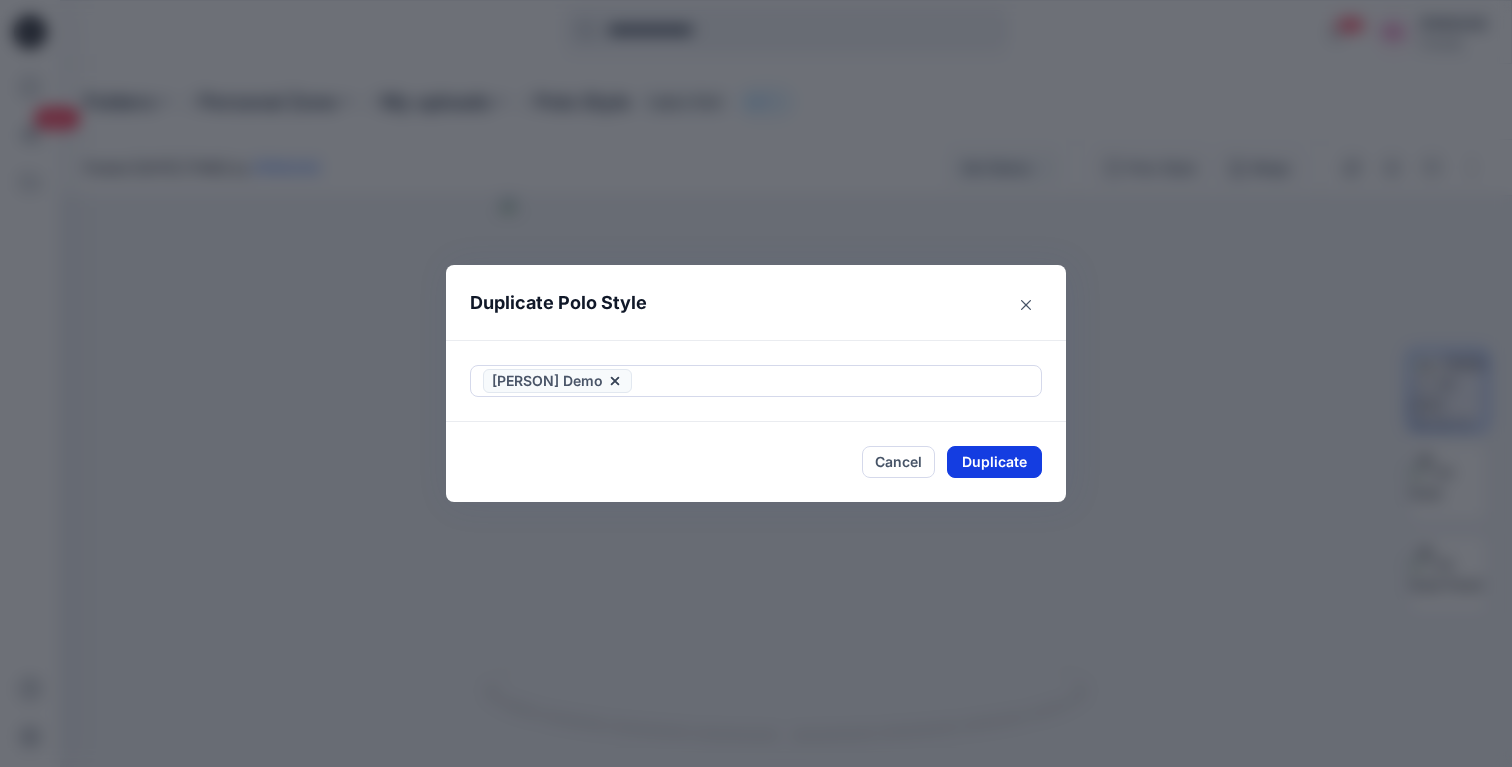 click on "Duplicate" at bounding box center (994, 462) 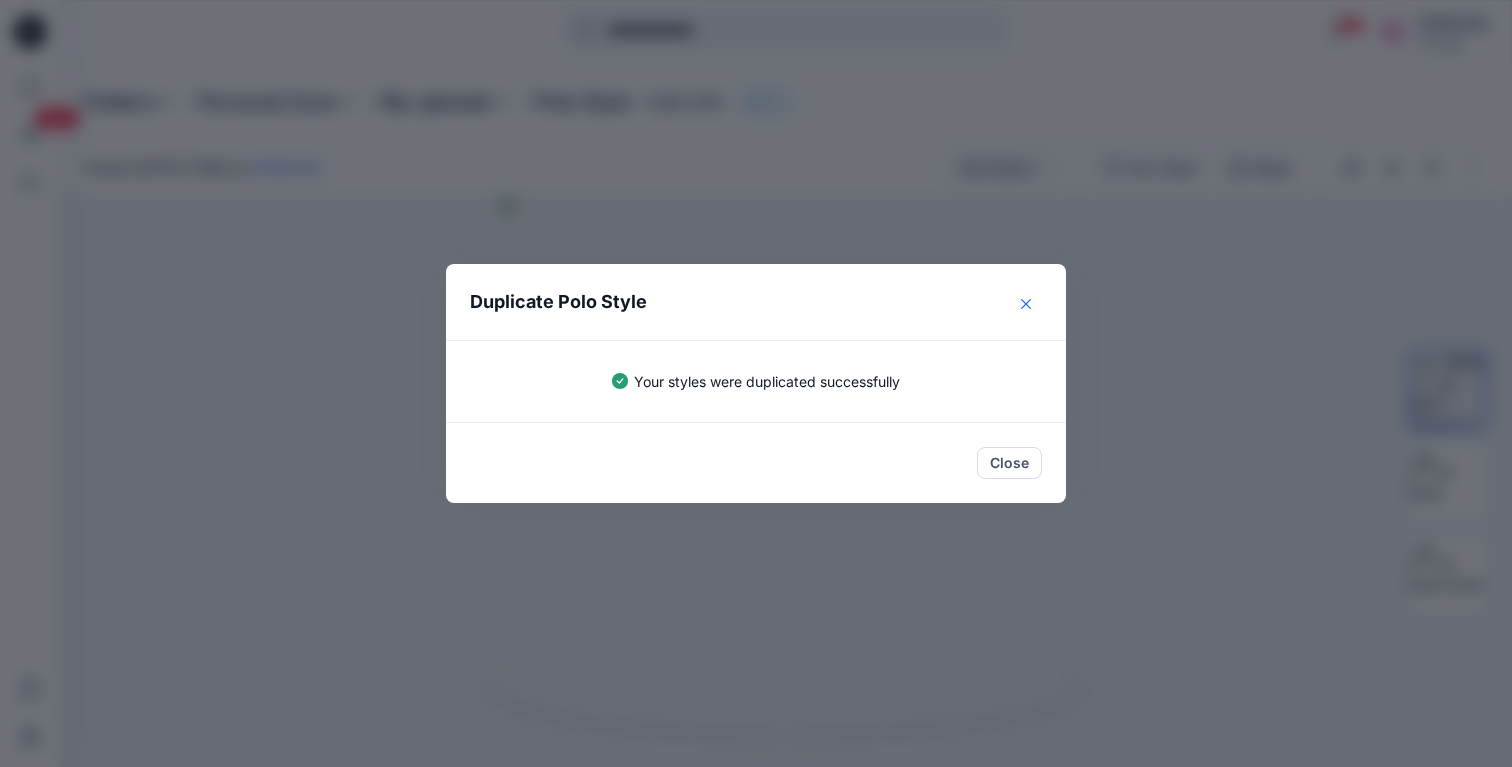 click at bounding box center (1026, 304) 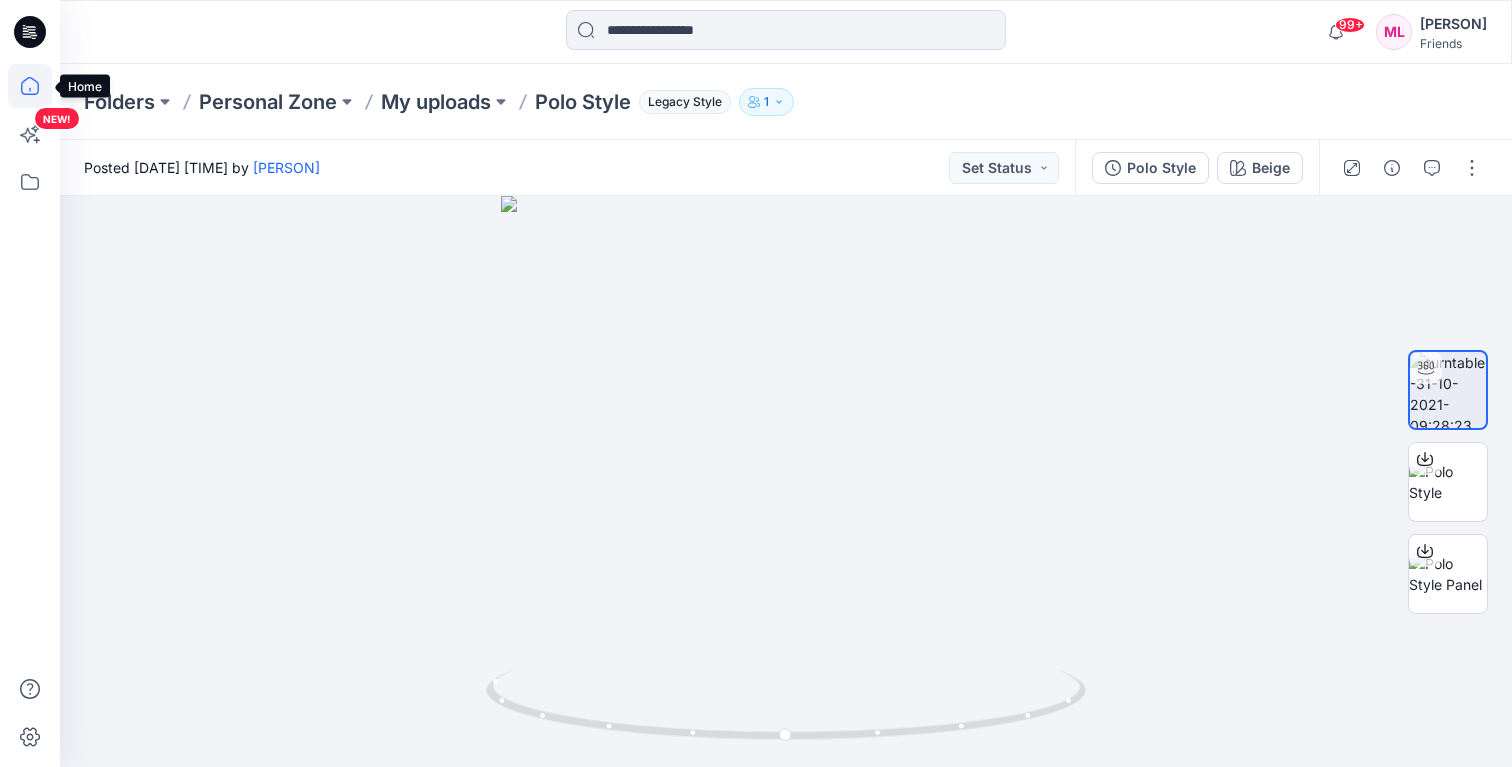 click 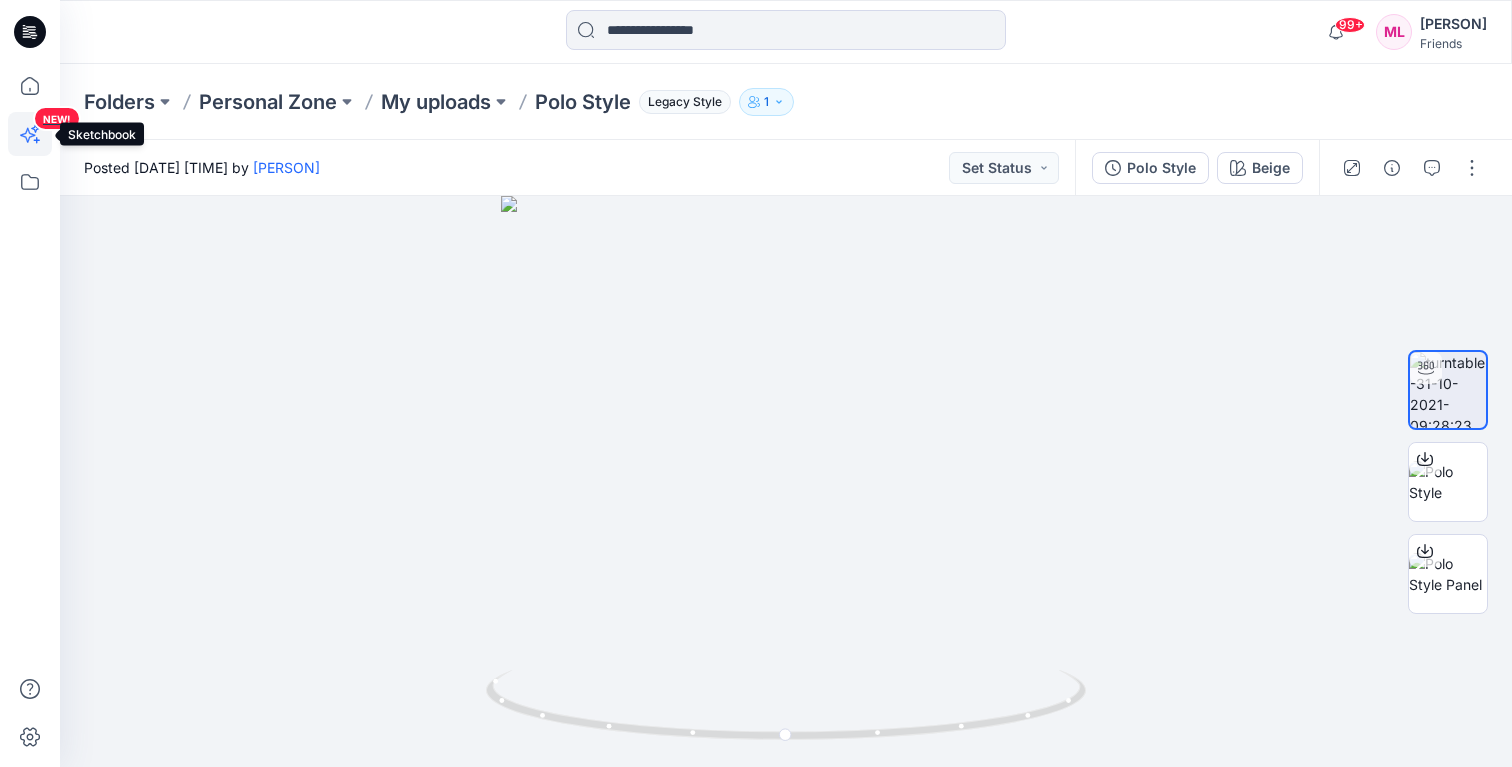 click 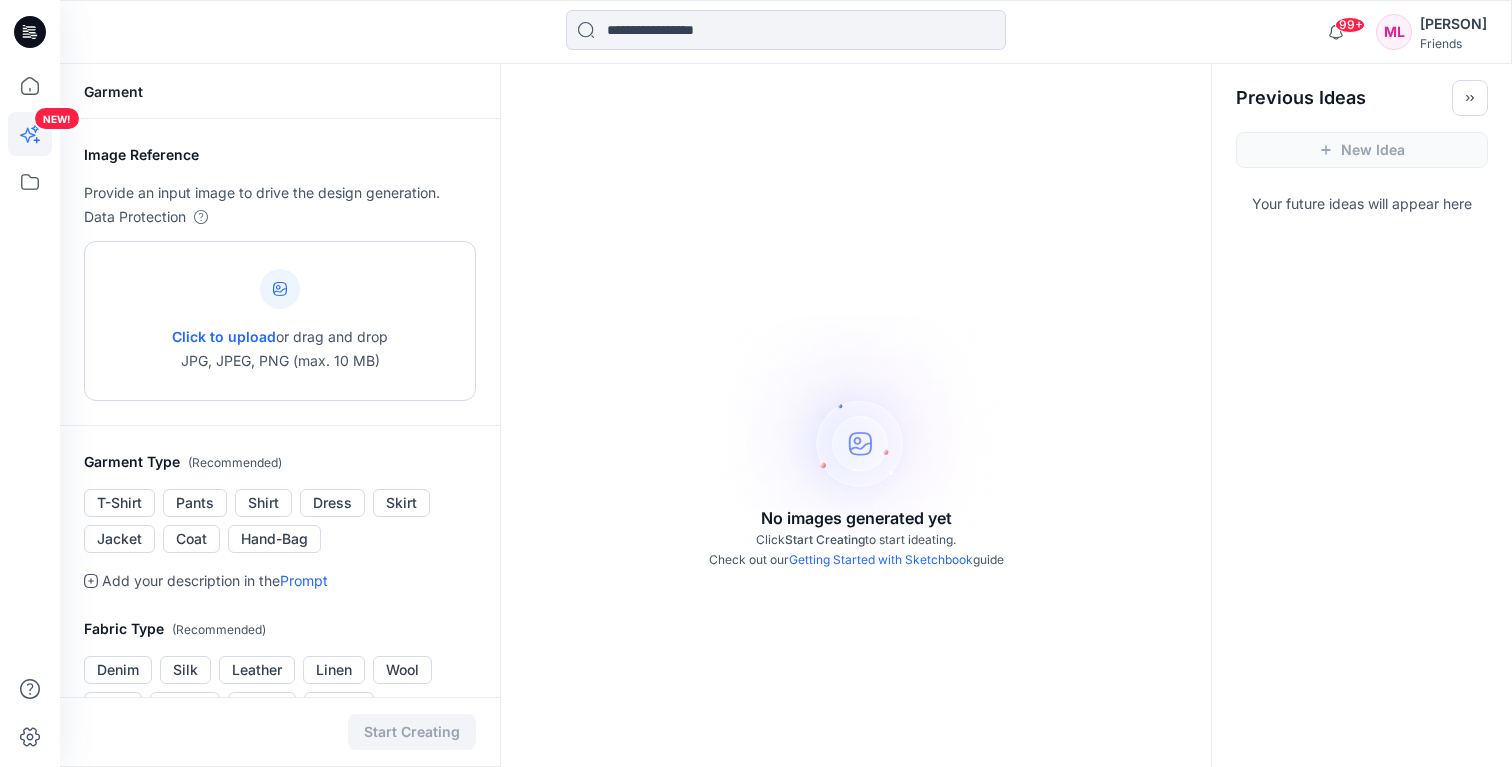 click at bounding box center (280, 289) 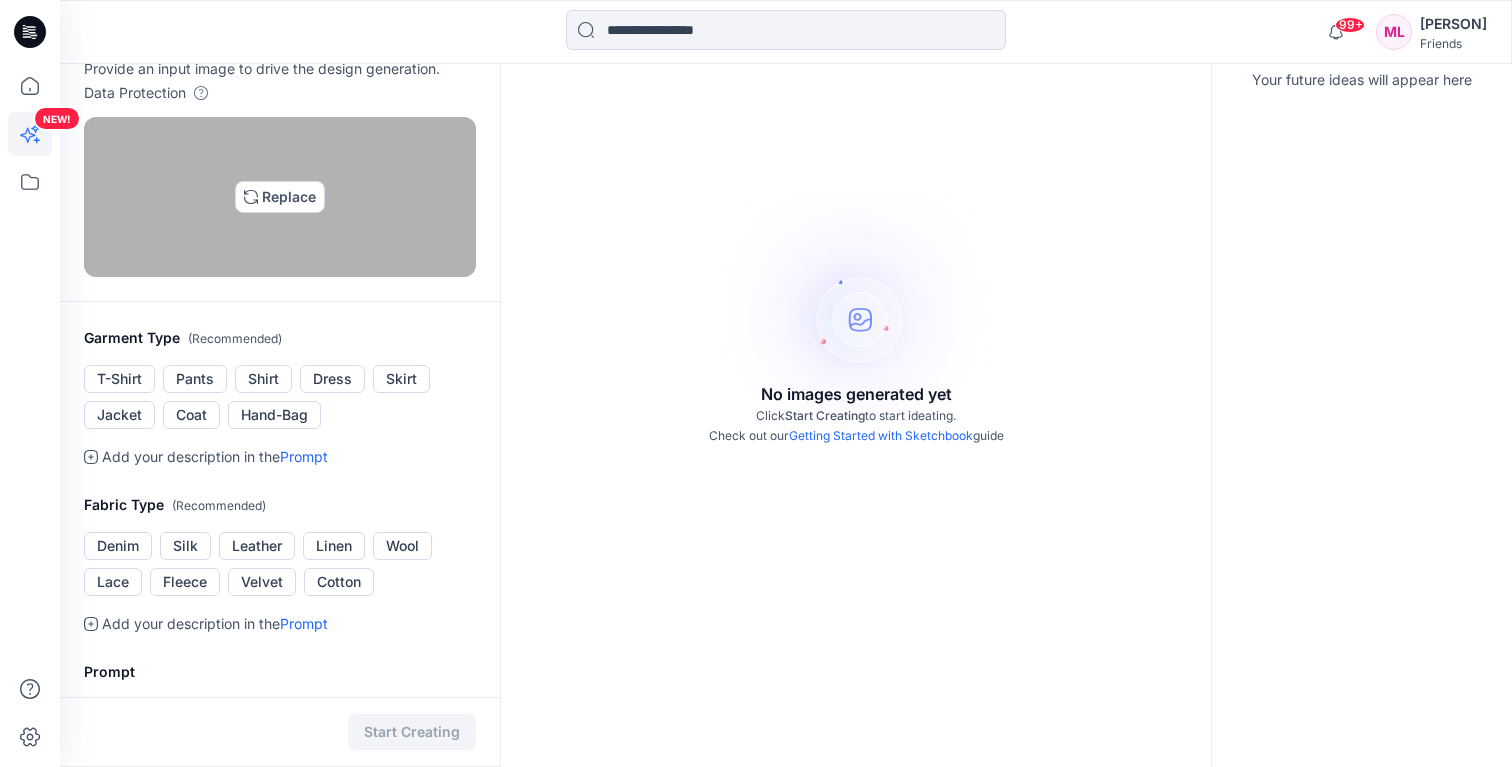 scroll, scrollTop: 236, scrollLeft: 0, axis: vertical 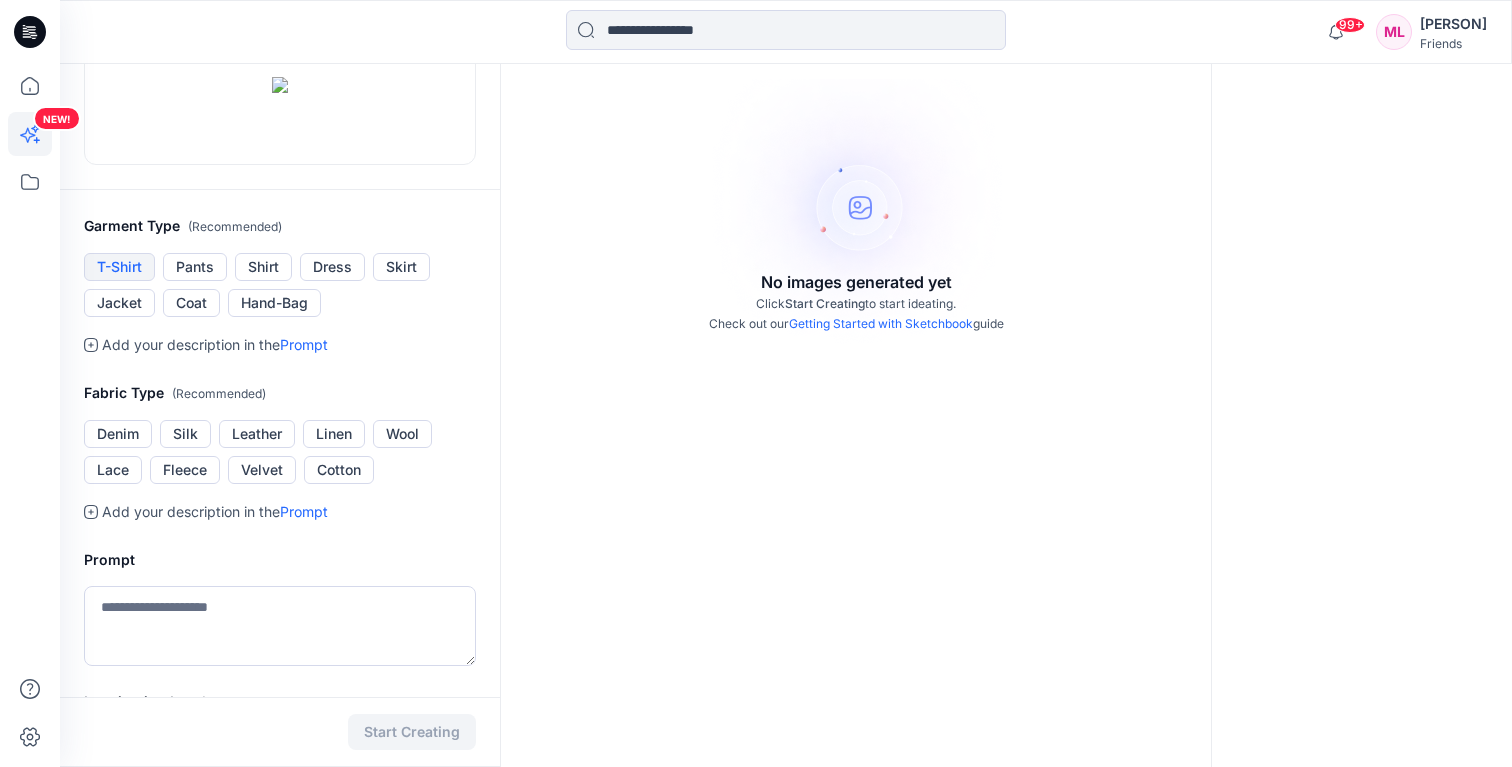 click on "T-Shirt" at bounding box center [119, 267] 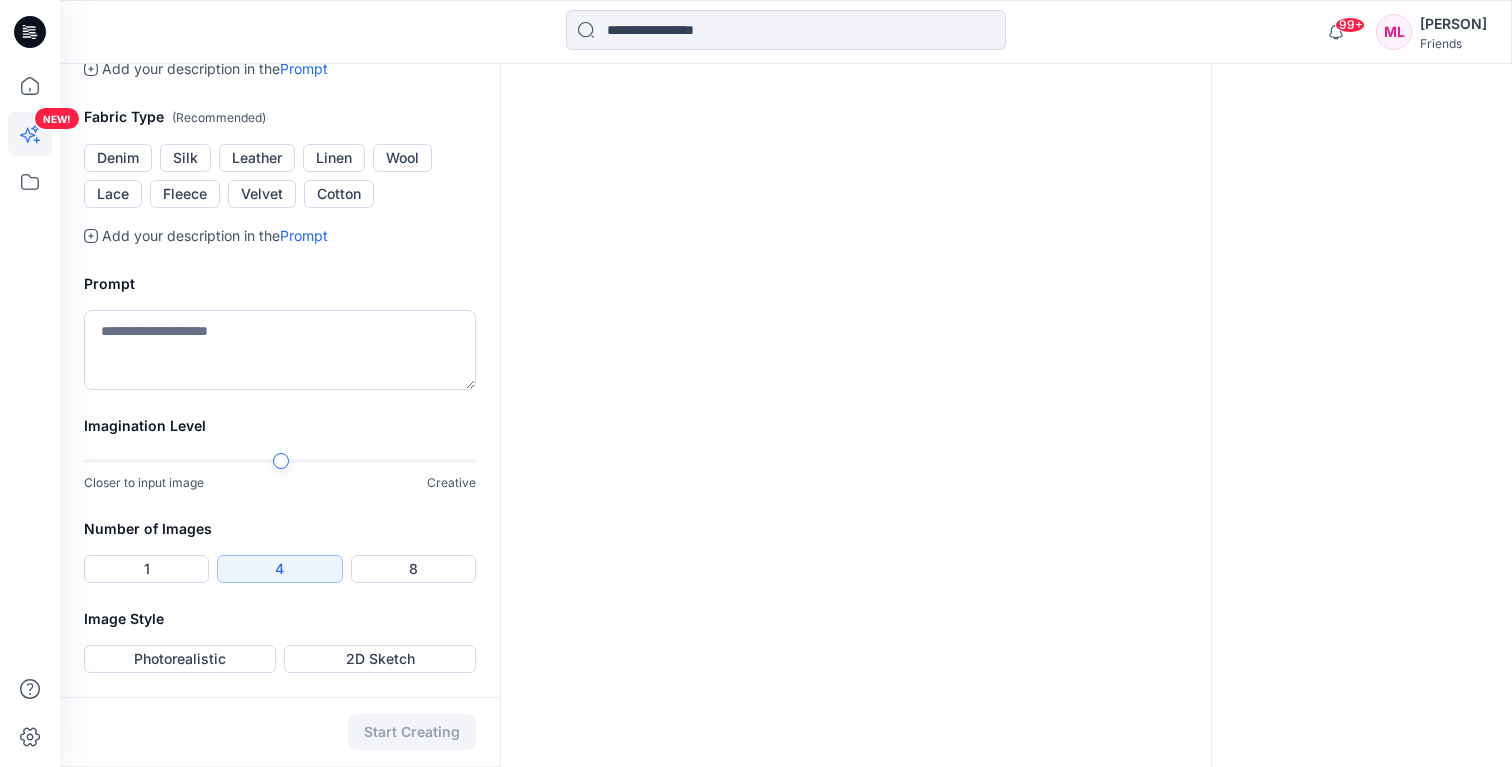 scroll, scrollTop: 608, scrollLeft: 0, axis: vertical 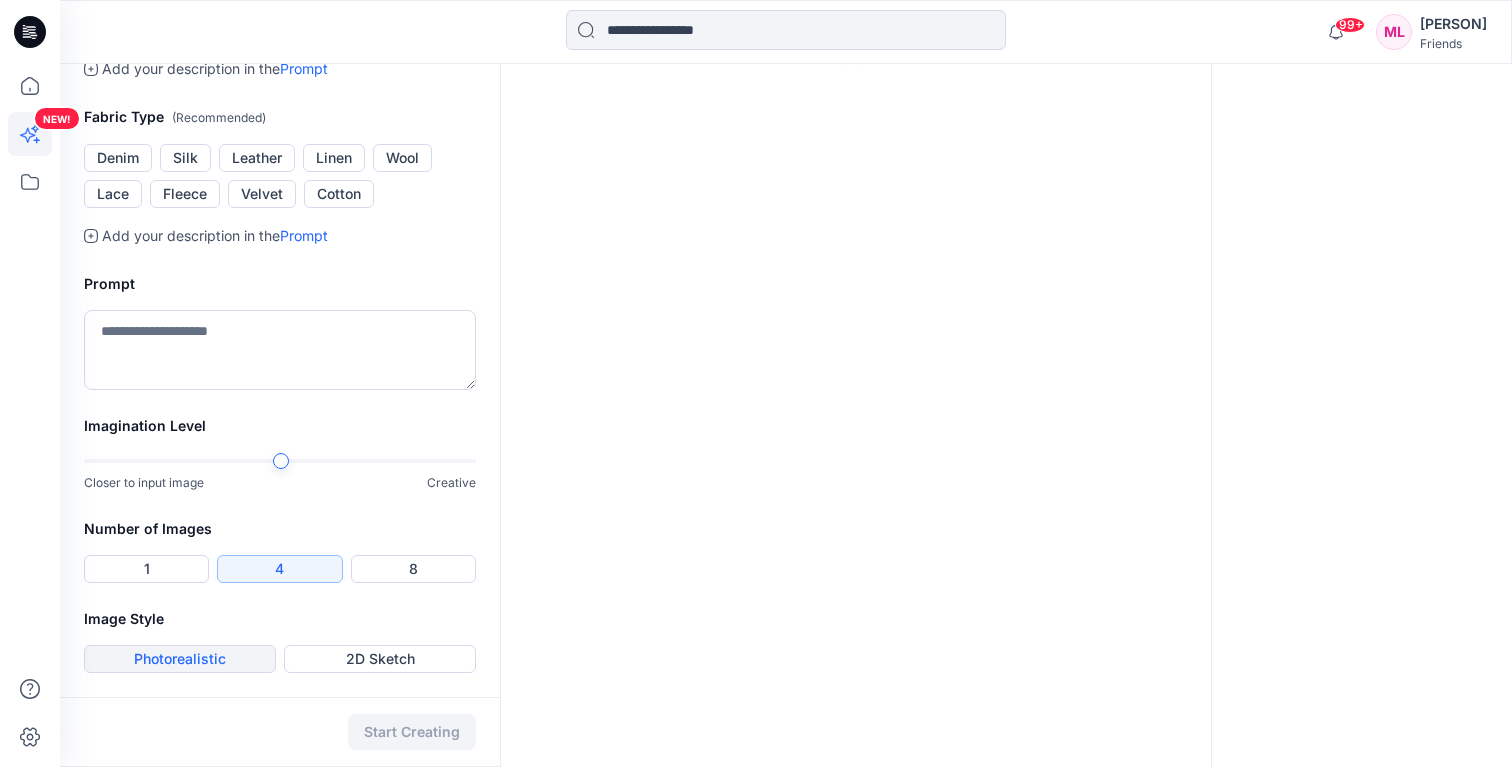 click on "Photorealistic" at bounding box center [180, 659] 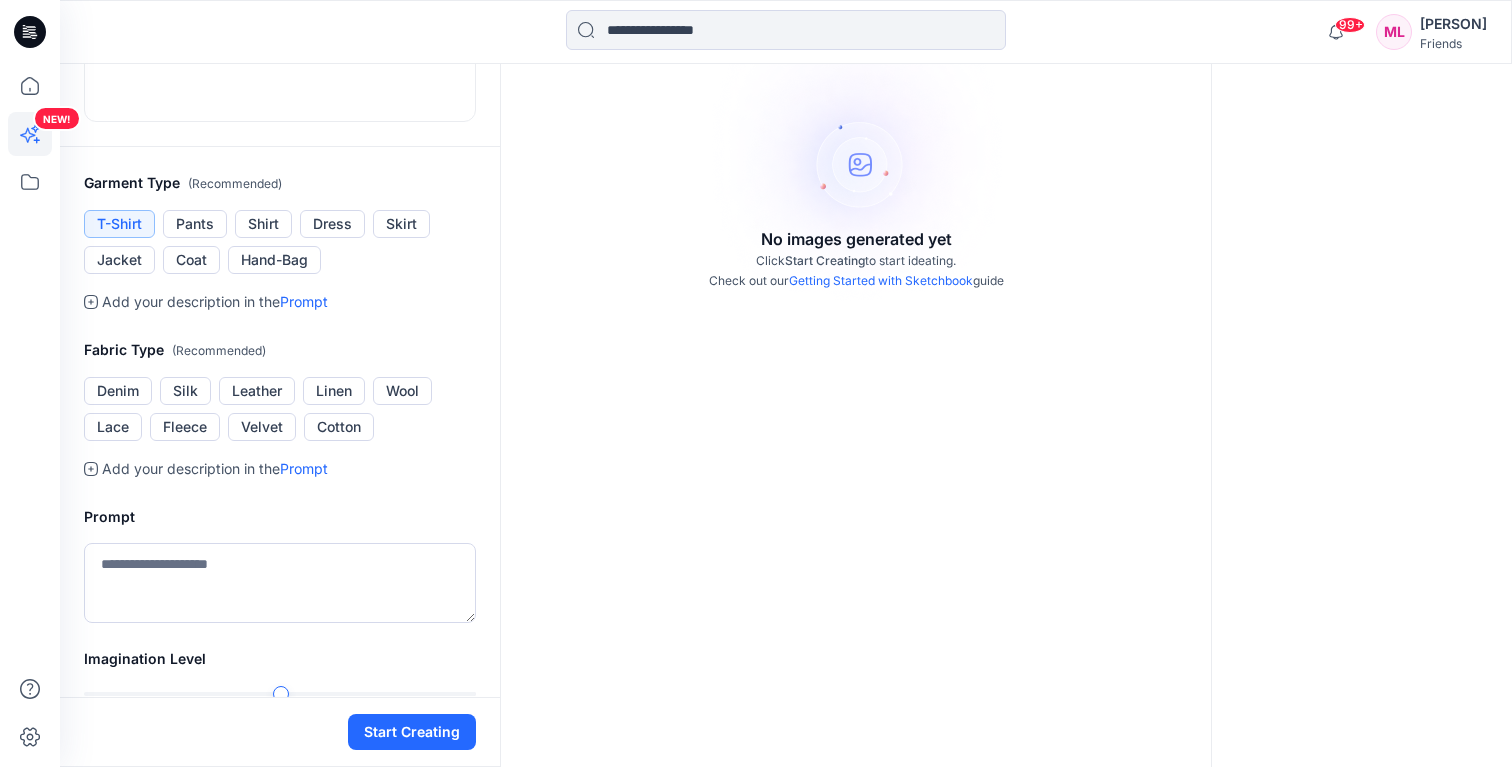scroll, scrollTop: 284, scrollLeft: 0, axis: vertical 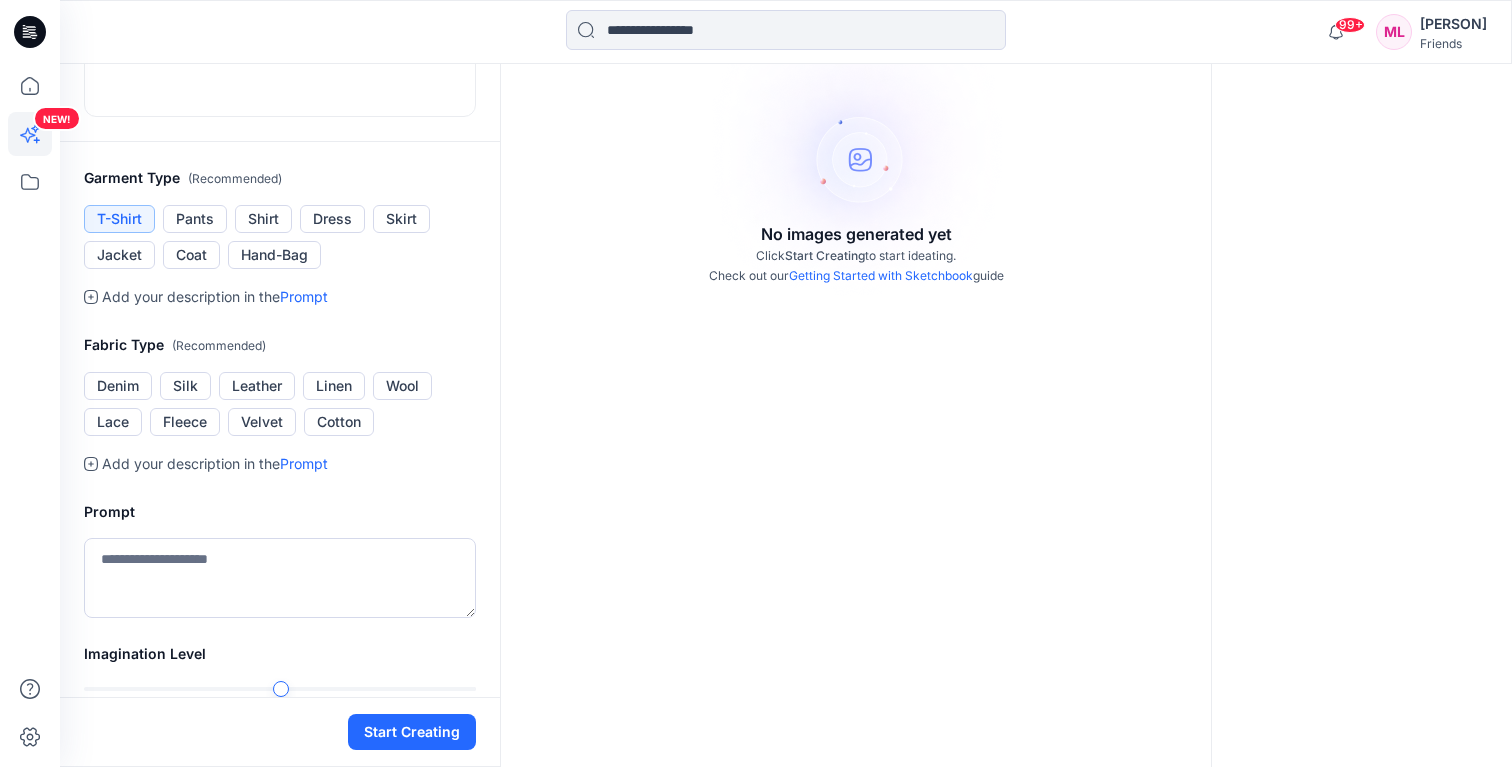 click 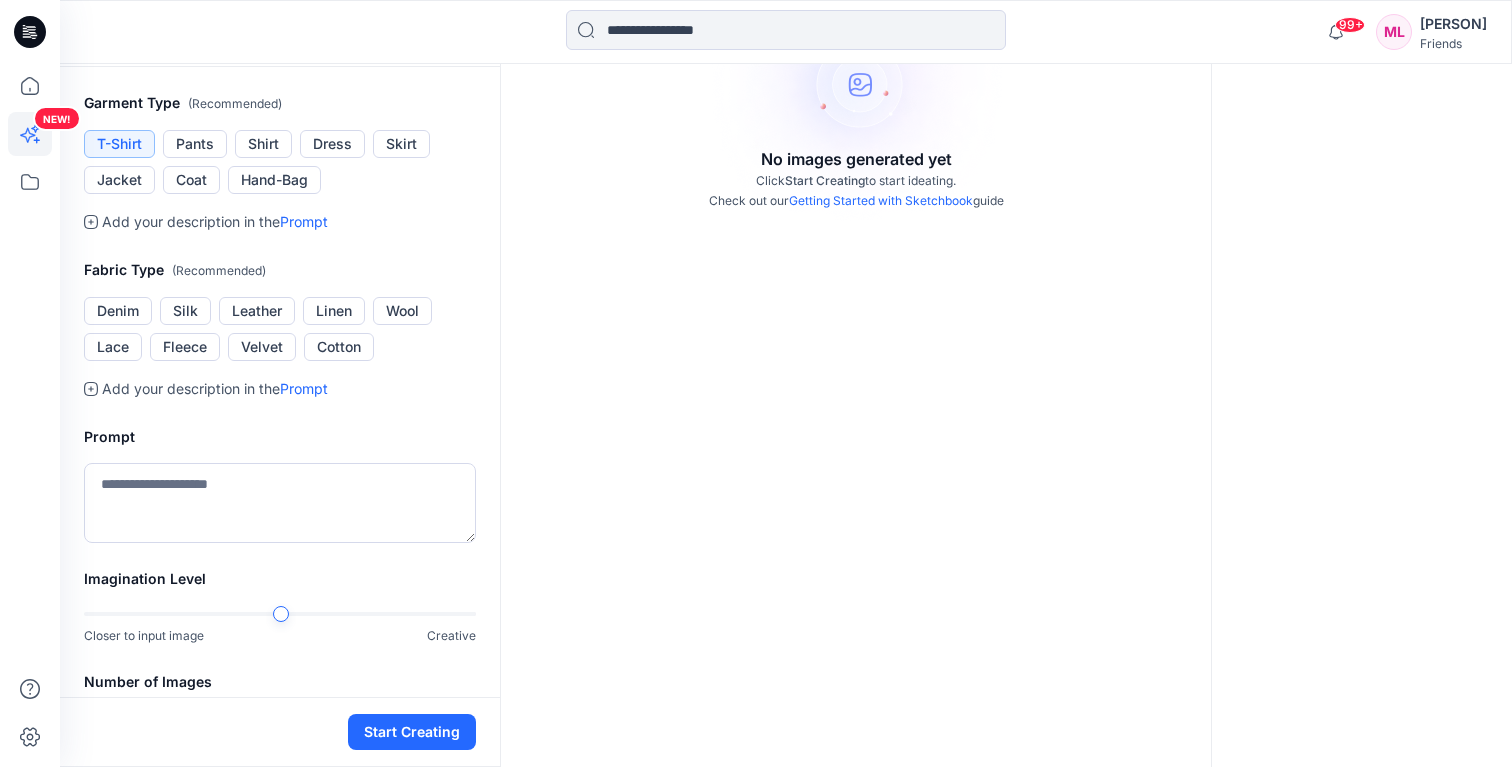 scroll, scrollTop: 361, scrollLeft: 0, axis: vertical 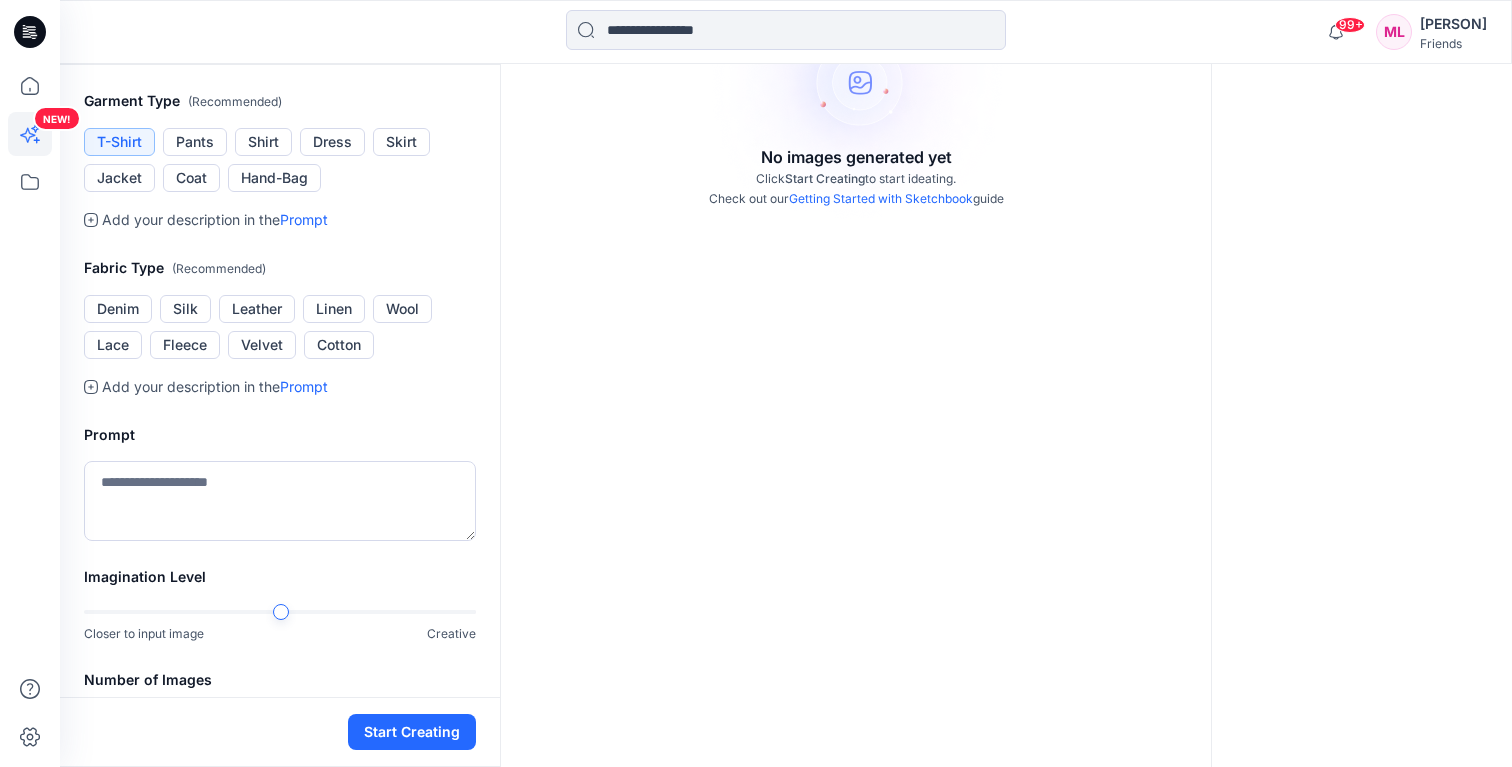 click on "Prompt" at bounding box center (304, 219) 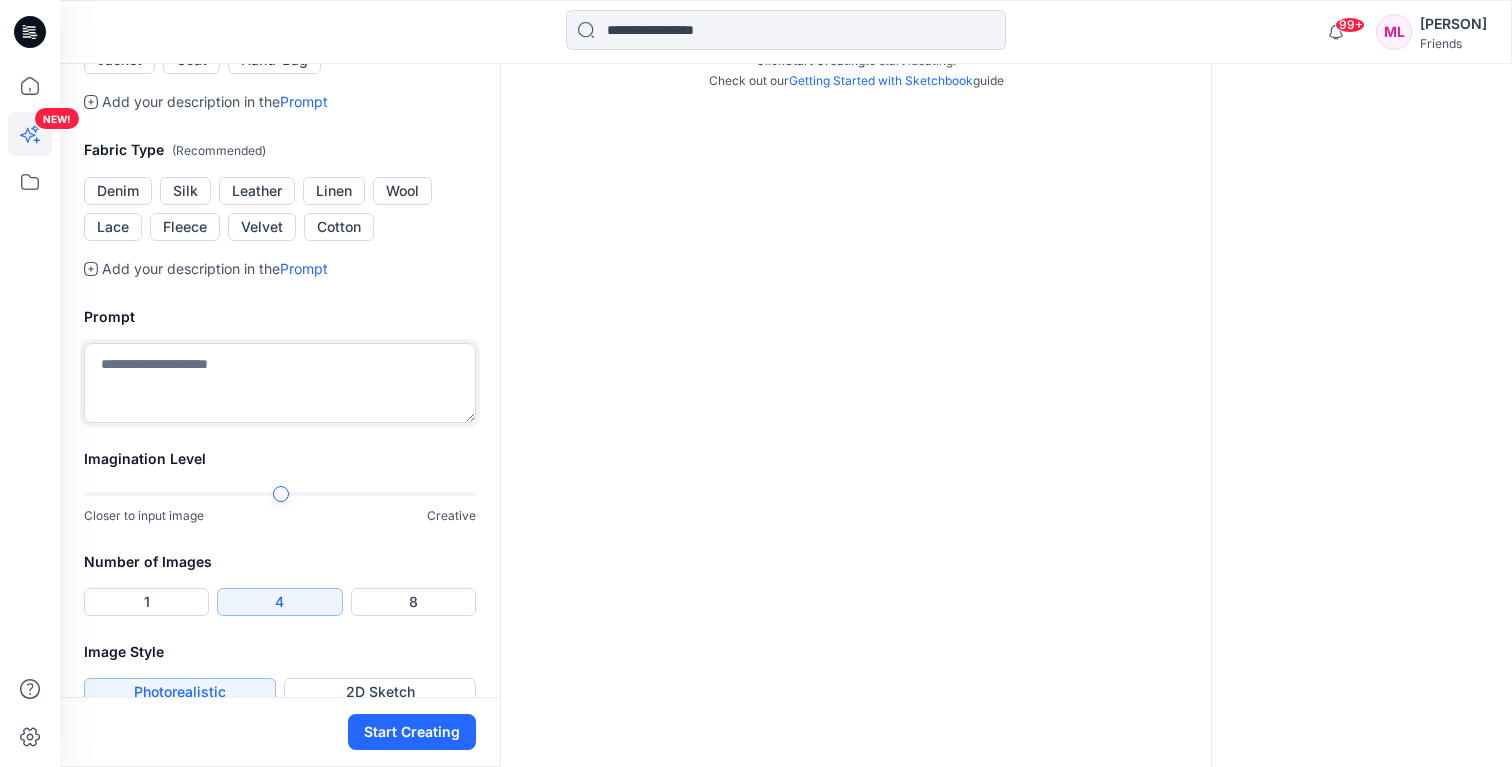 scroll, scrollTop: 574, scrollLeft: 0, axis: vertical 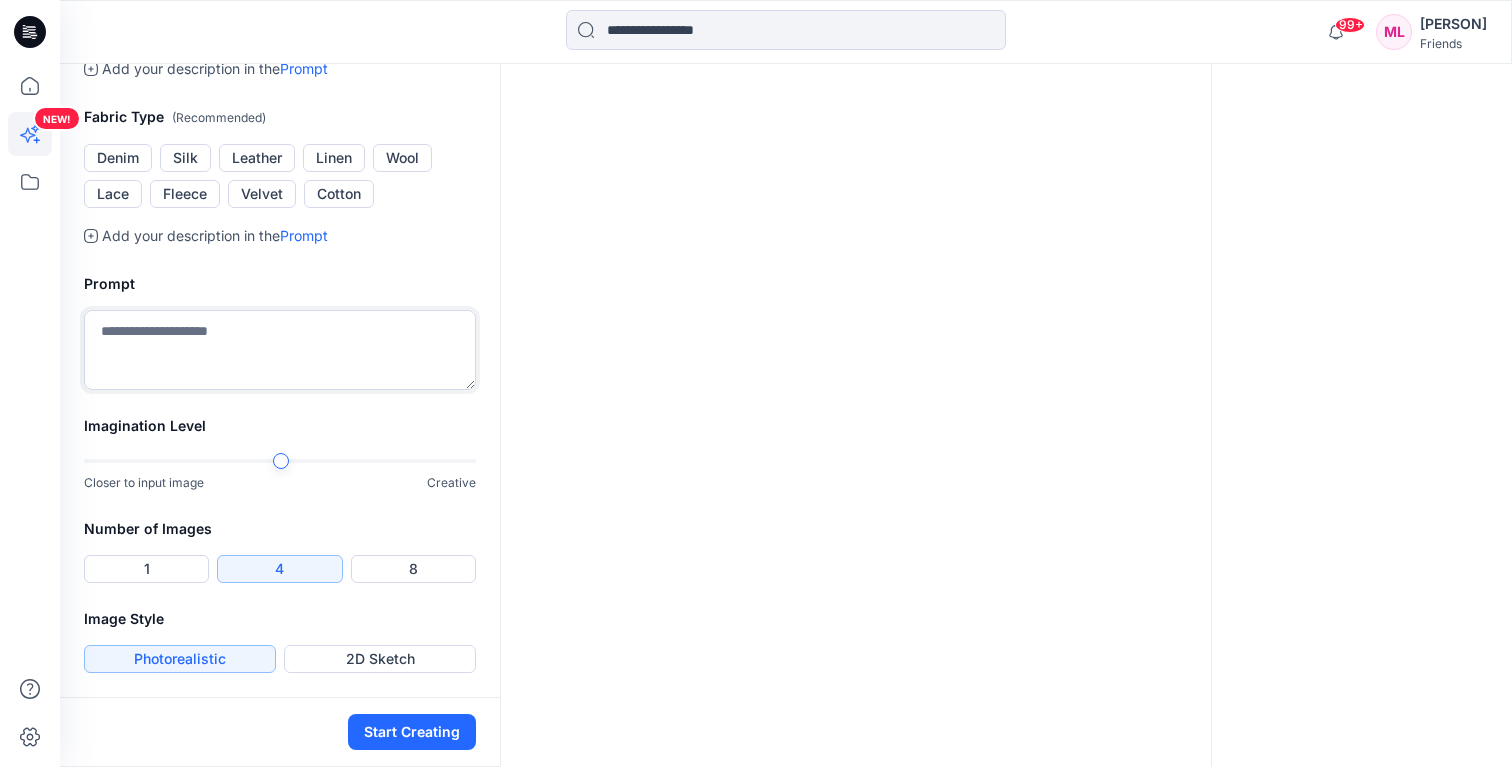 click at bounding box center (280, 350) 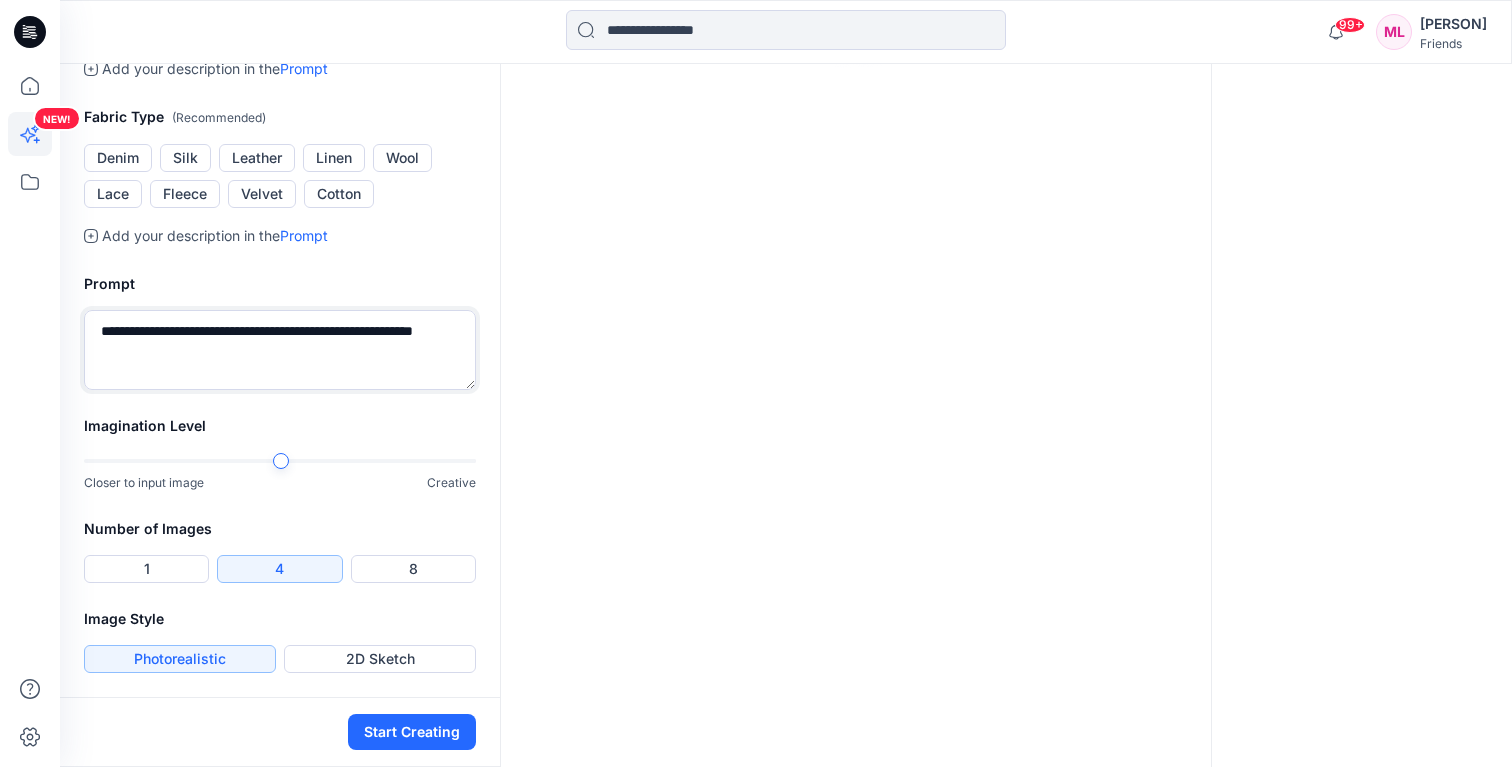 scroll, scrollTop: 608, scrollLeft: 0, axis: vertical 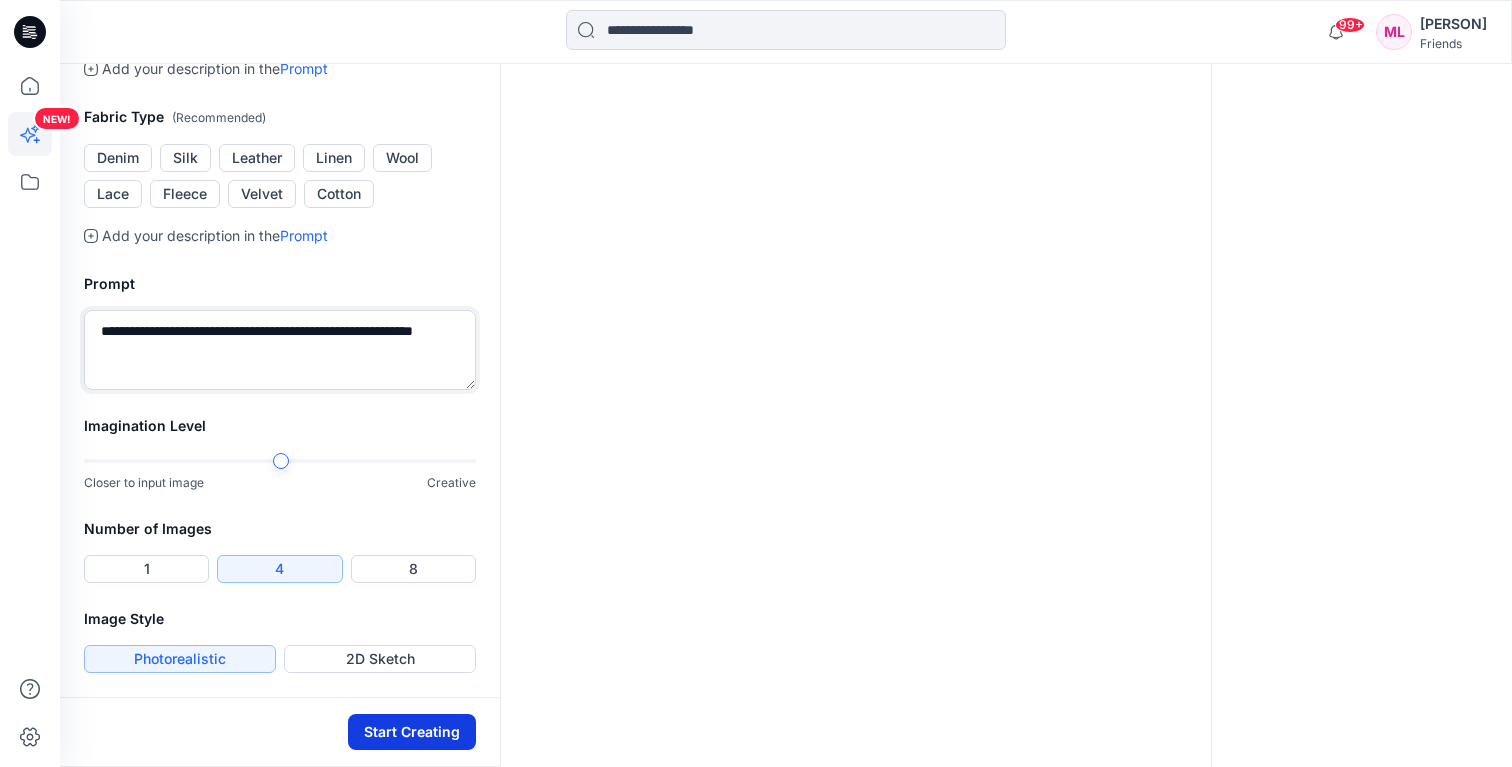 type on "**********" 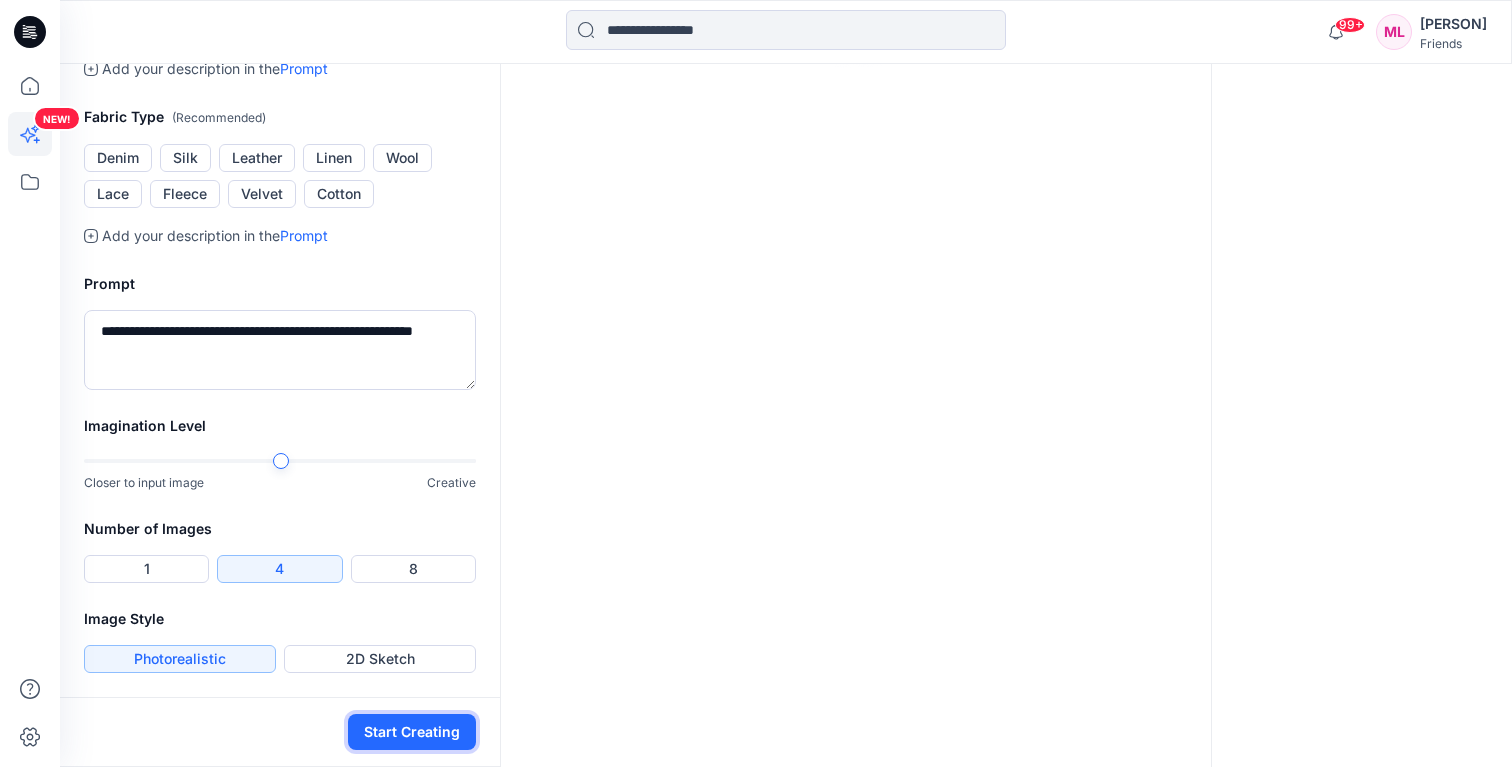 click on "Start Creating" at bounding box center (412, 732) 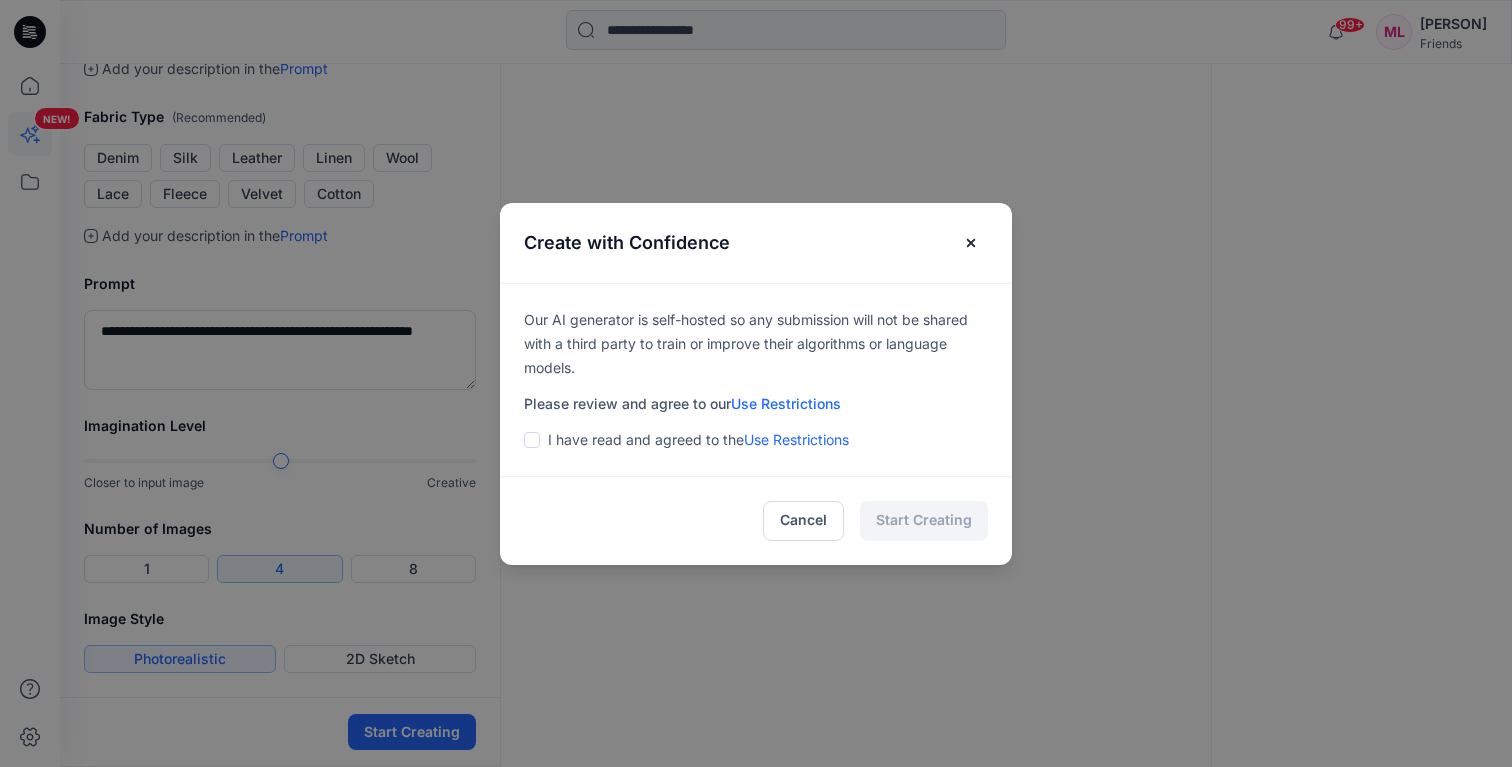 click at bounding box center (532, 440) 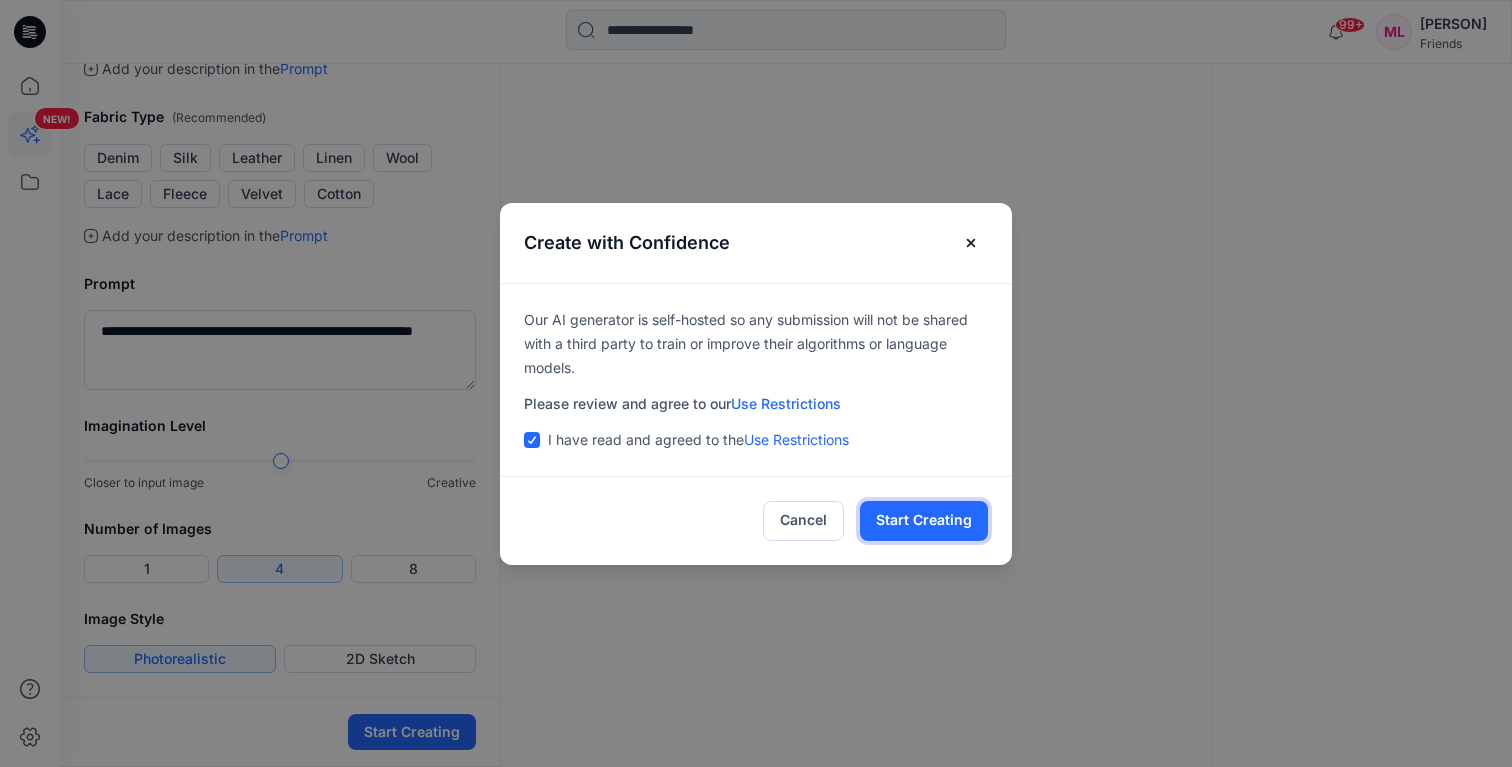 click on "Start Creating" at bounding box center [924, 521] 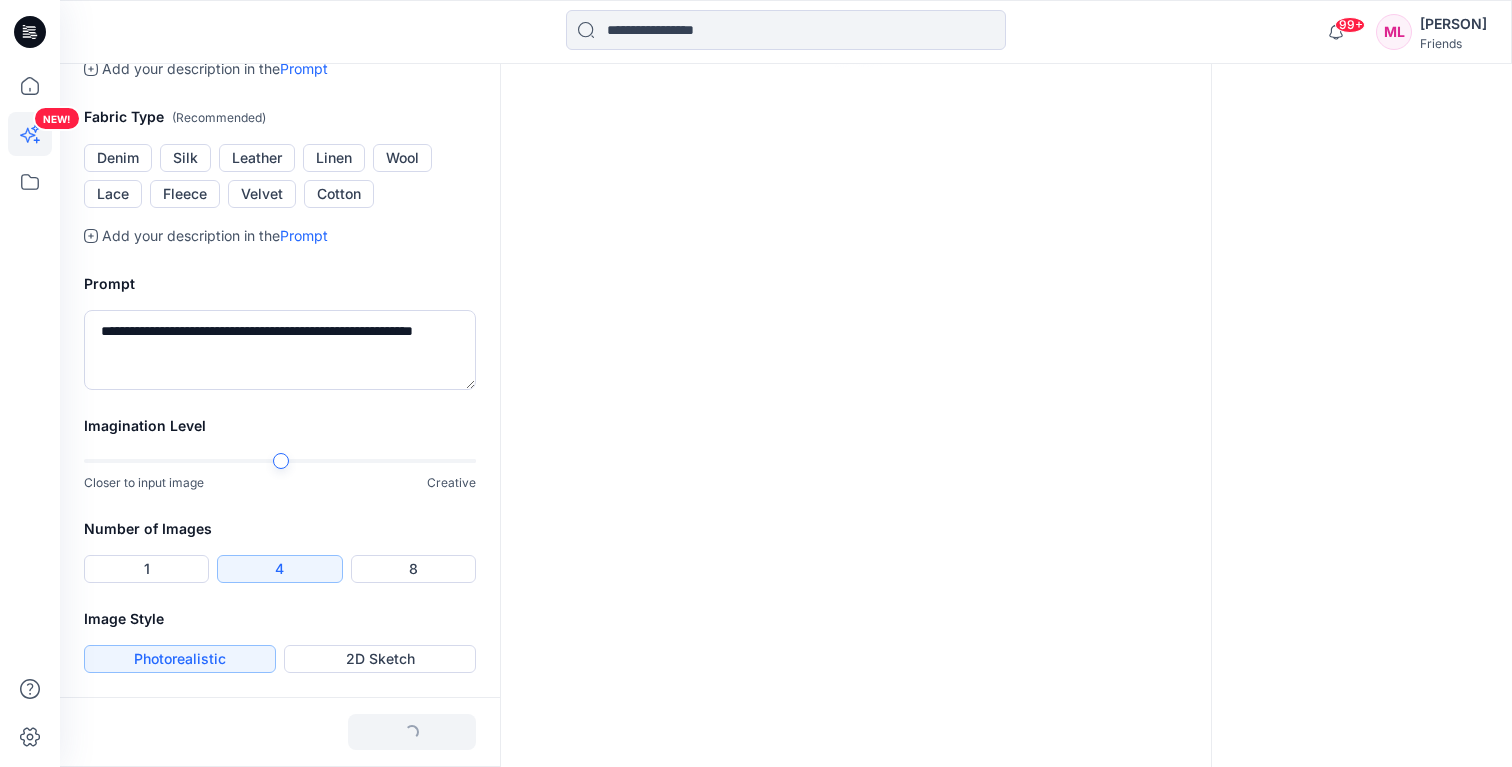 scroll, scrollTop: 177, scrollLeft: 0, axis: vertical 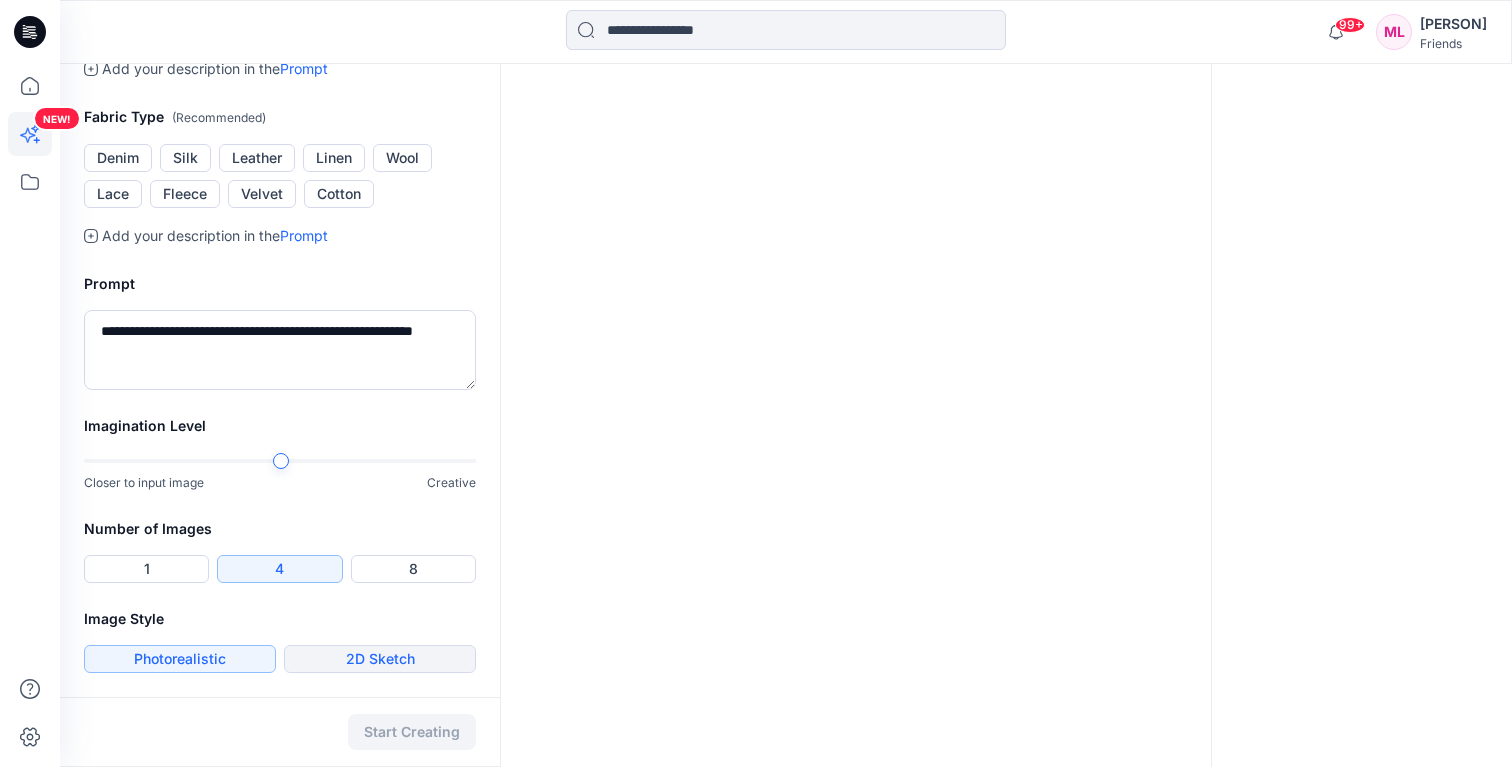 click on "2D Sketch" at bounding box center (380, 659) 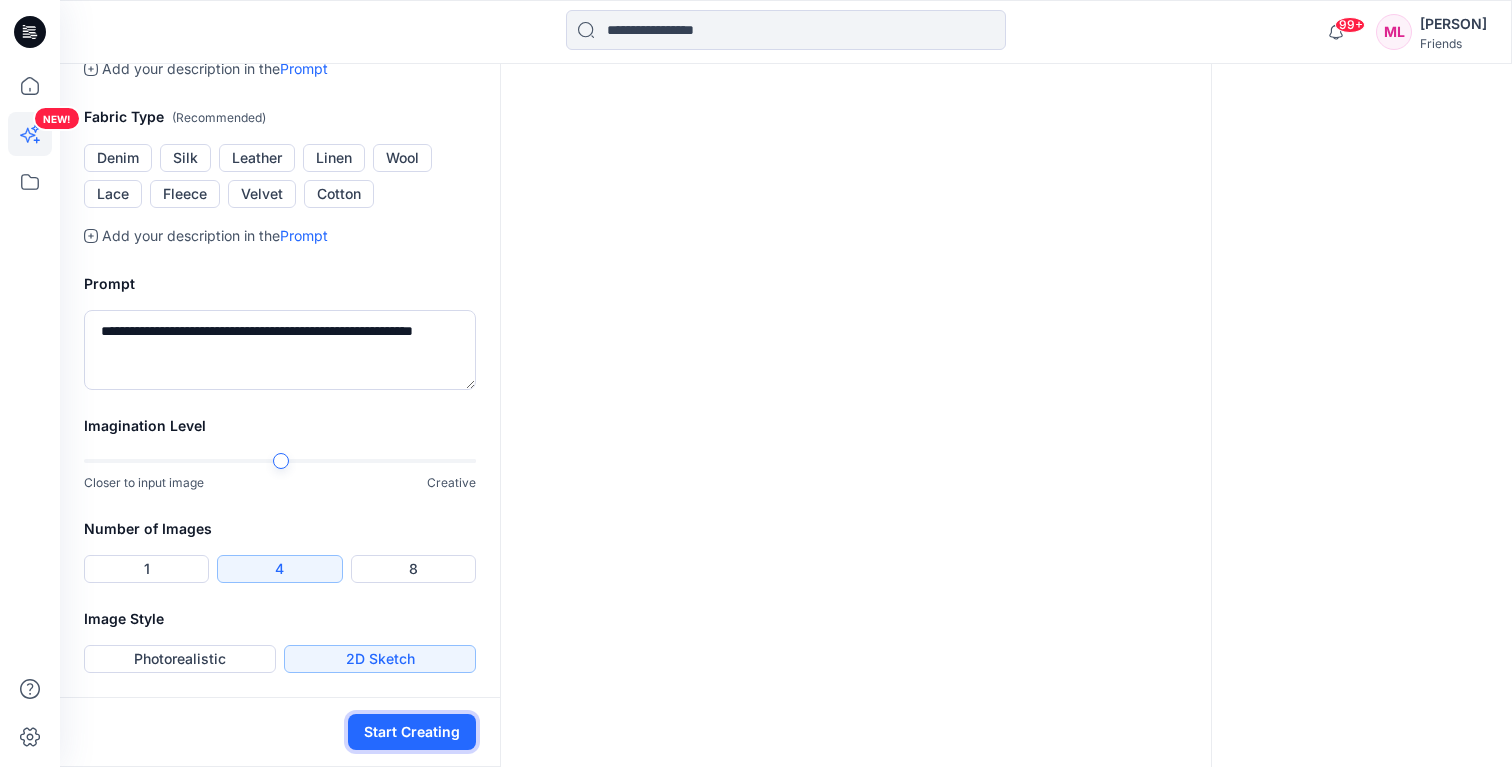 click on "Start Creating" at bounding box center (412, 732) 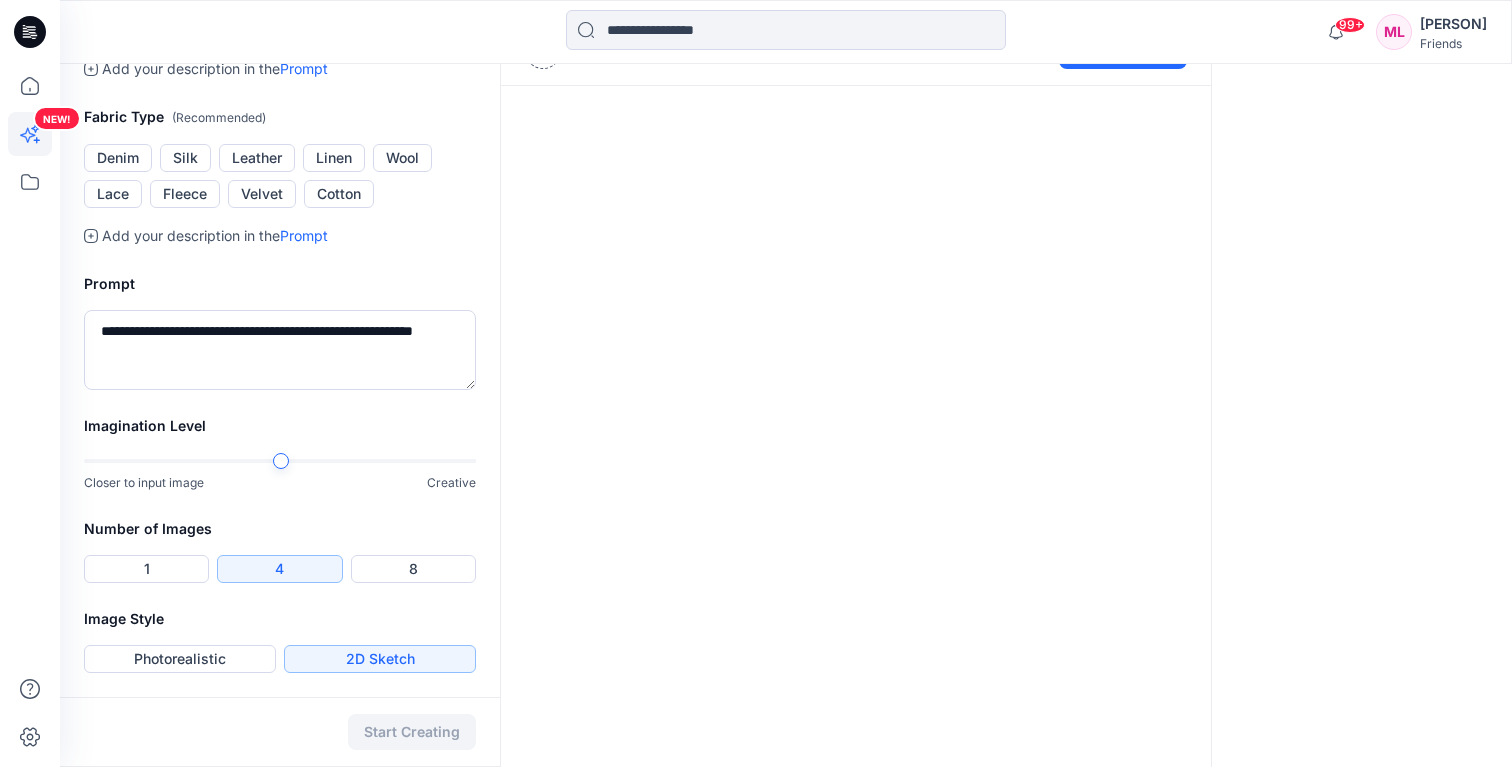 scroll, scrollTop: 0, scrollLeft: 0, axis: both 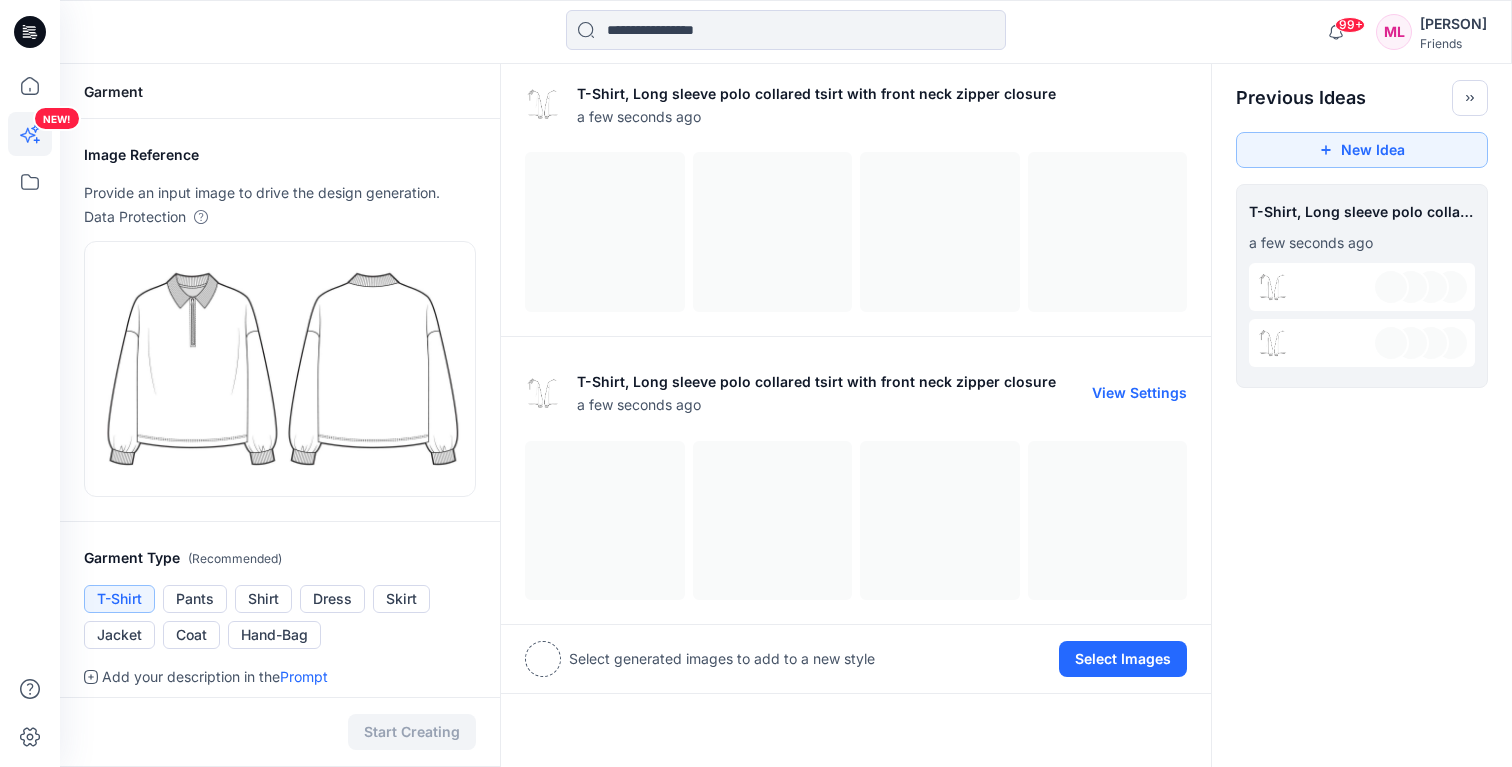 click on "View Settings" at bounding box center [1139, 392] 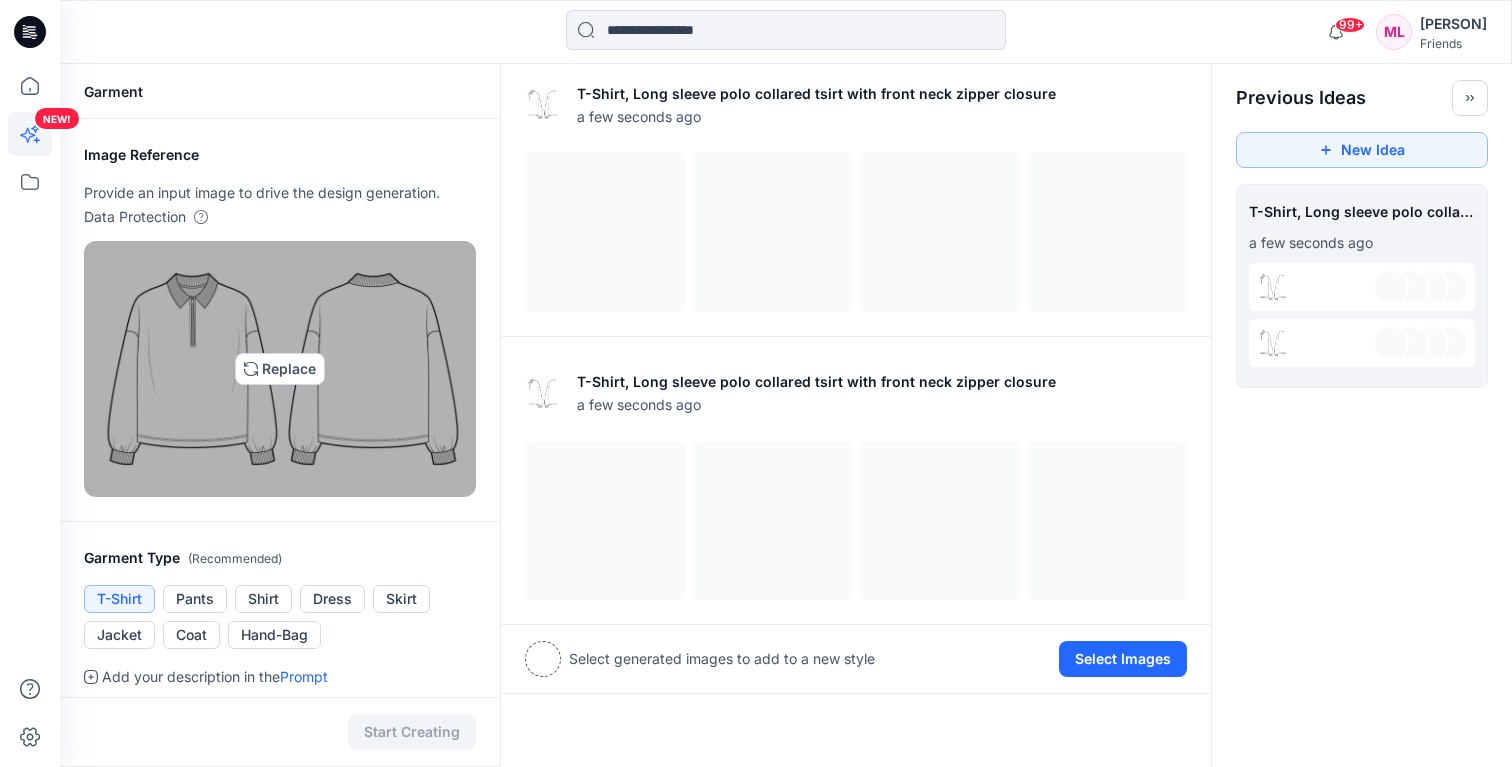 click at bounding box center (280, 369) 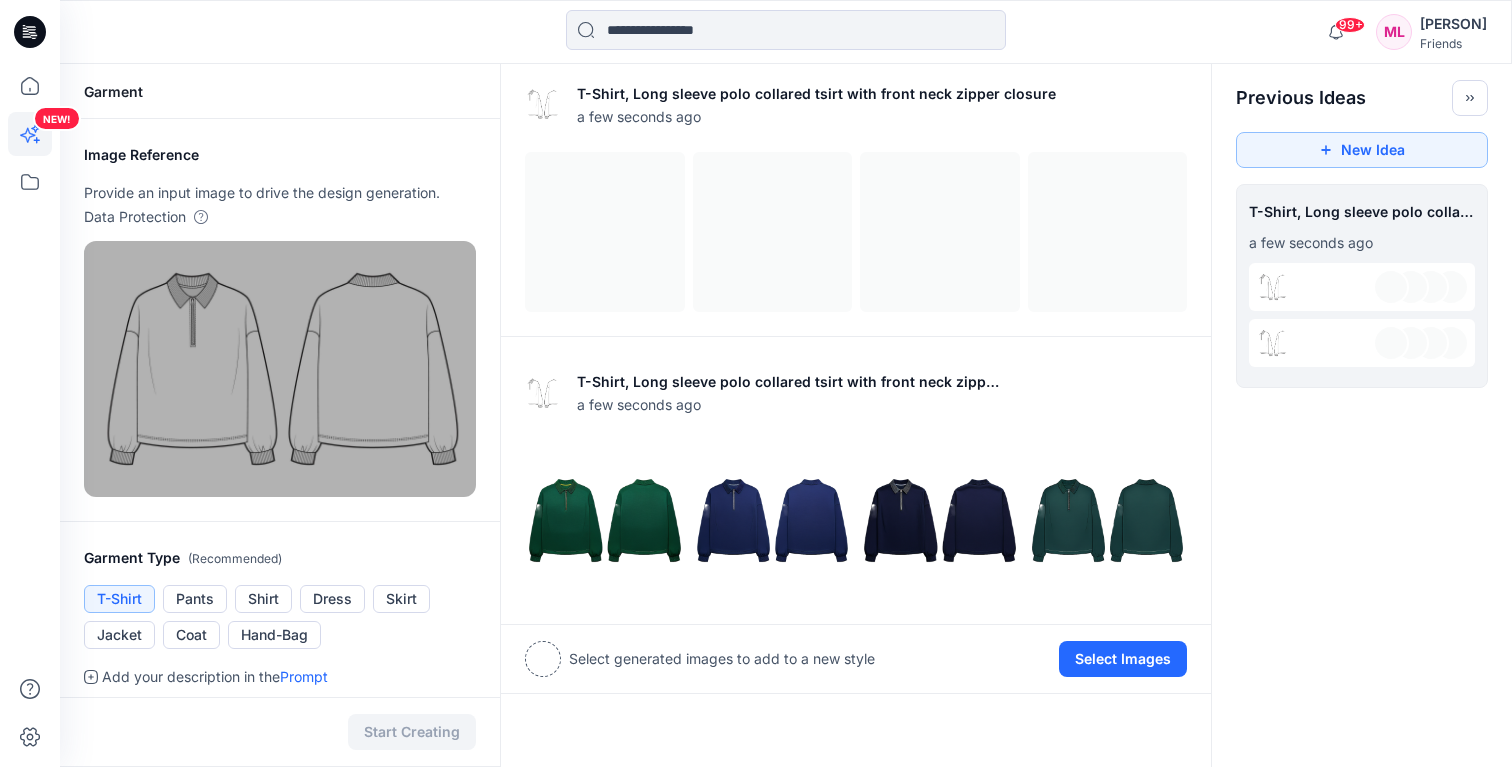 type on "**********" 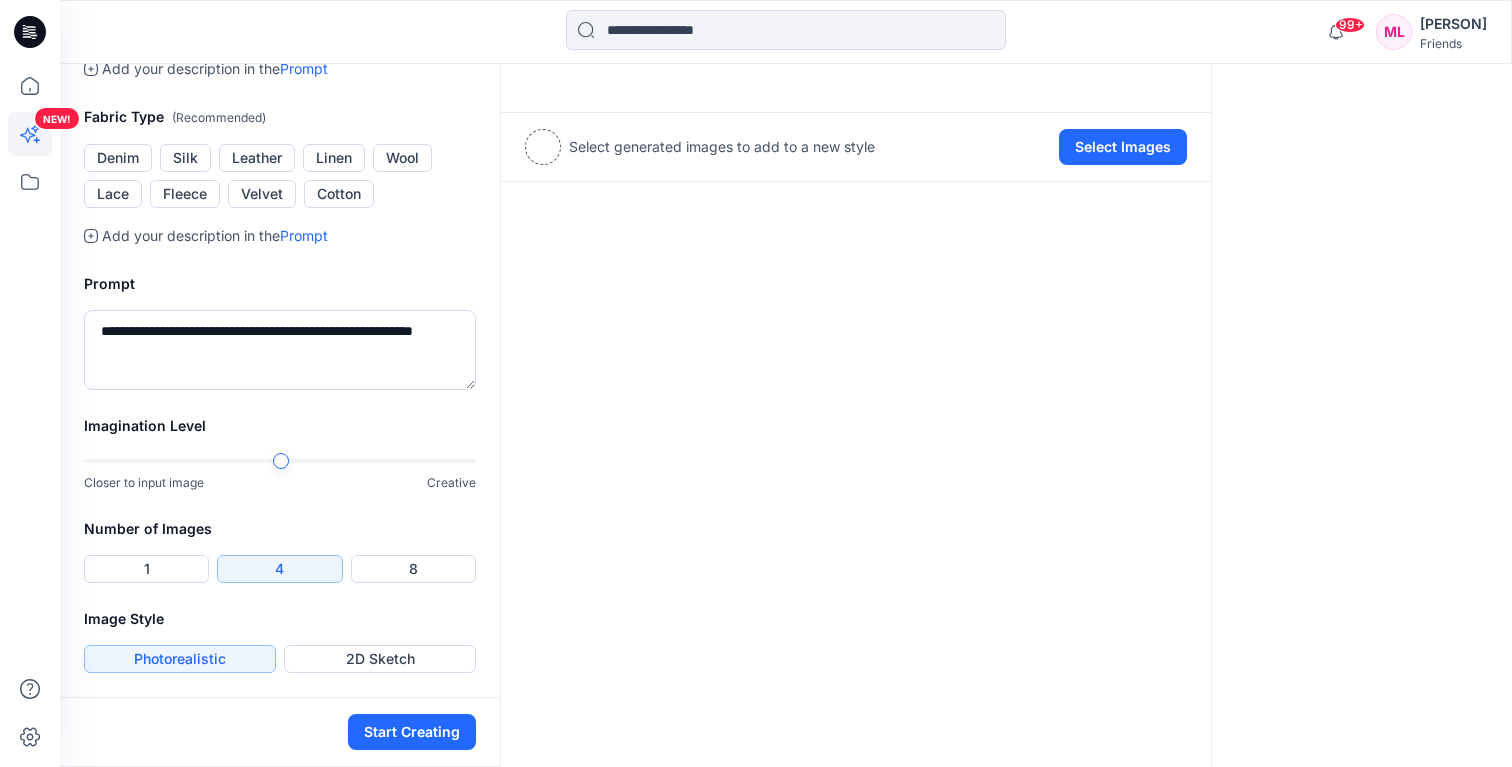 scroll, scrollTop: 645, scrollLeft: 0, axis: vertical 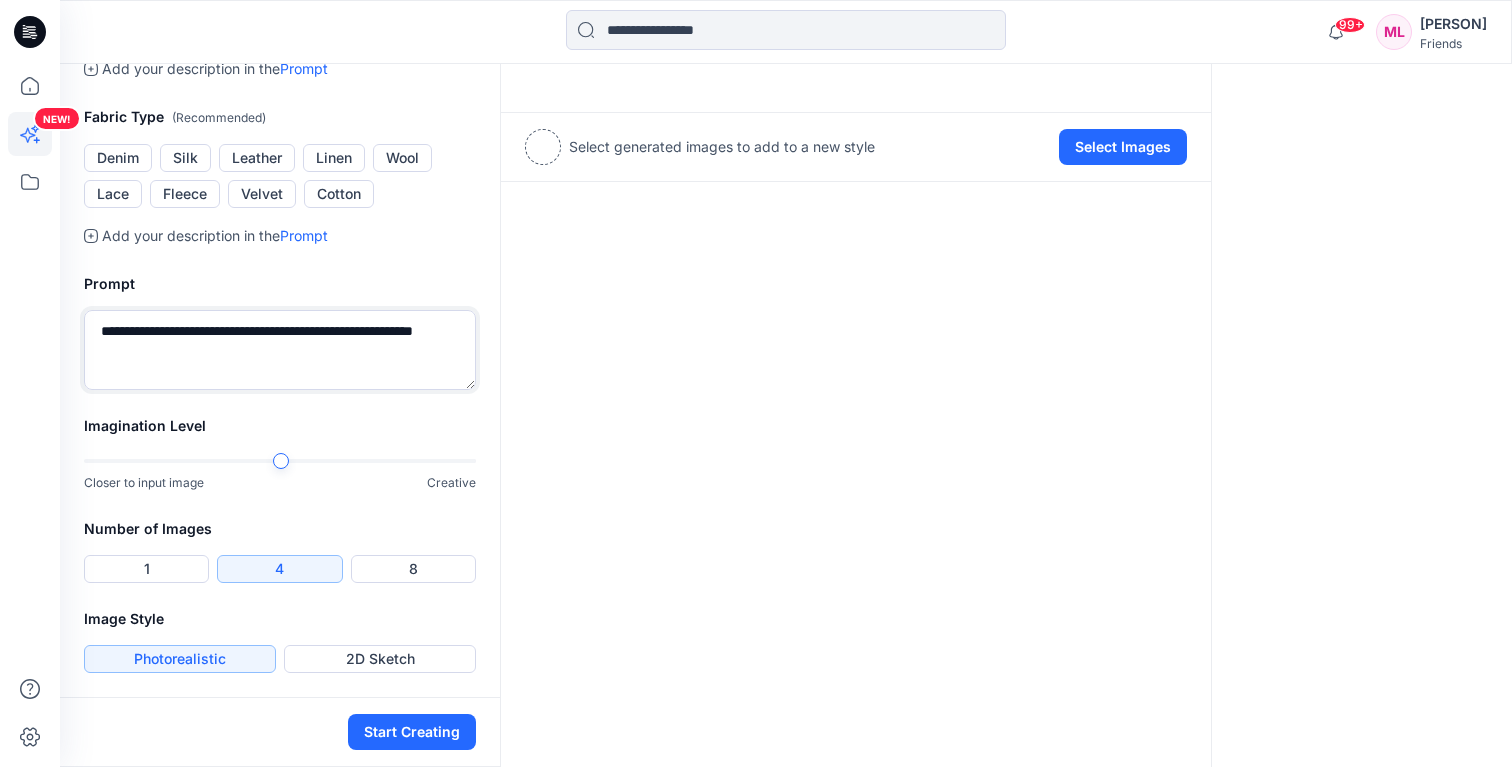 drag, startPoint x: 132, startPoint y: 427, endPoint x: 55, endPoint y: 427, distance: 77 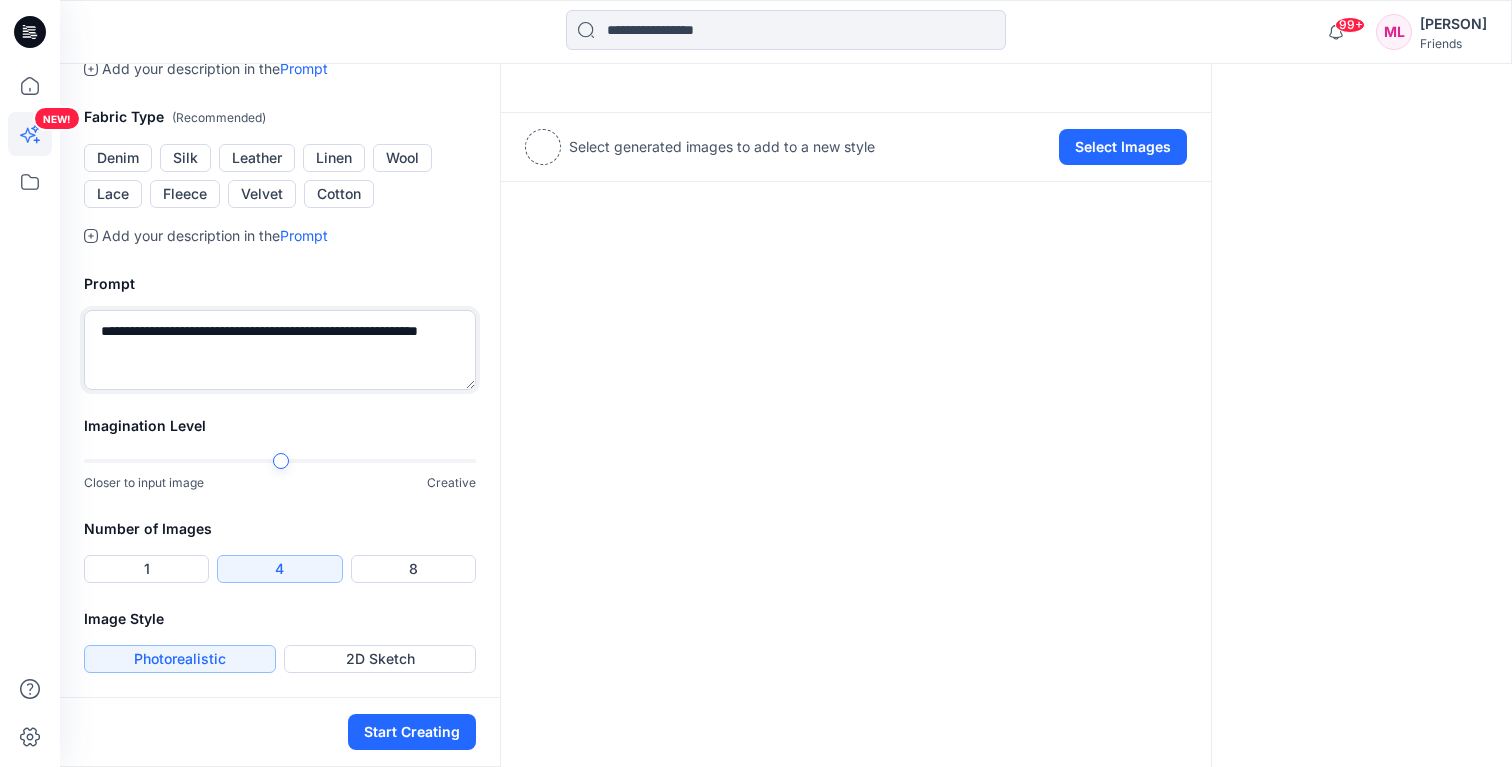 click on "**********" at bounding box center [280, 350] 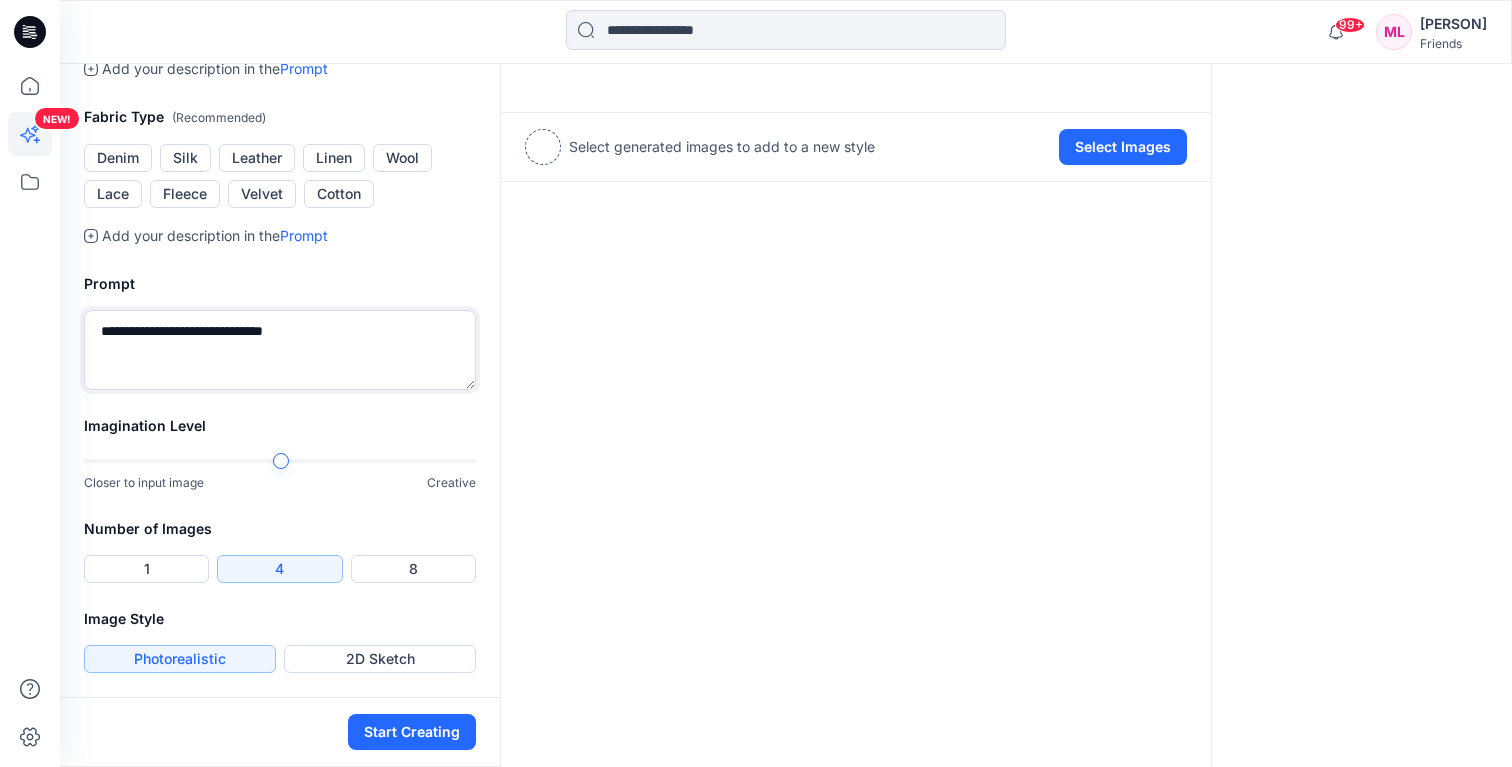 scroll, scrollTop: 555, scrollLeft: 0, axis: vertical 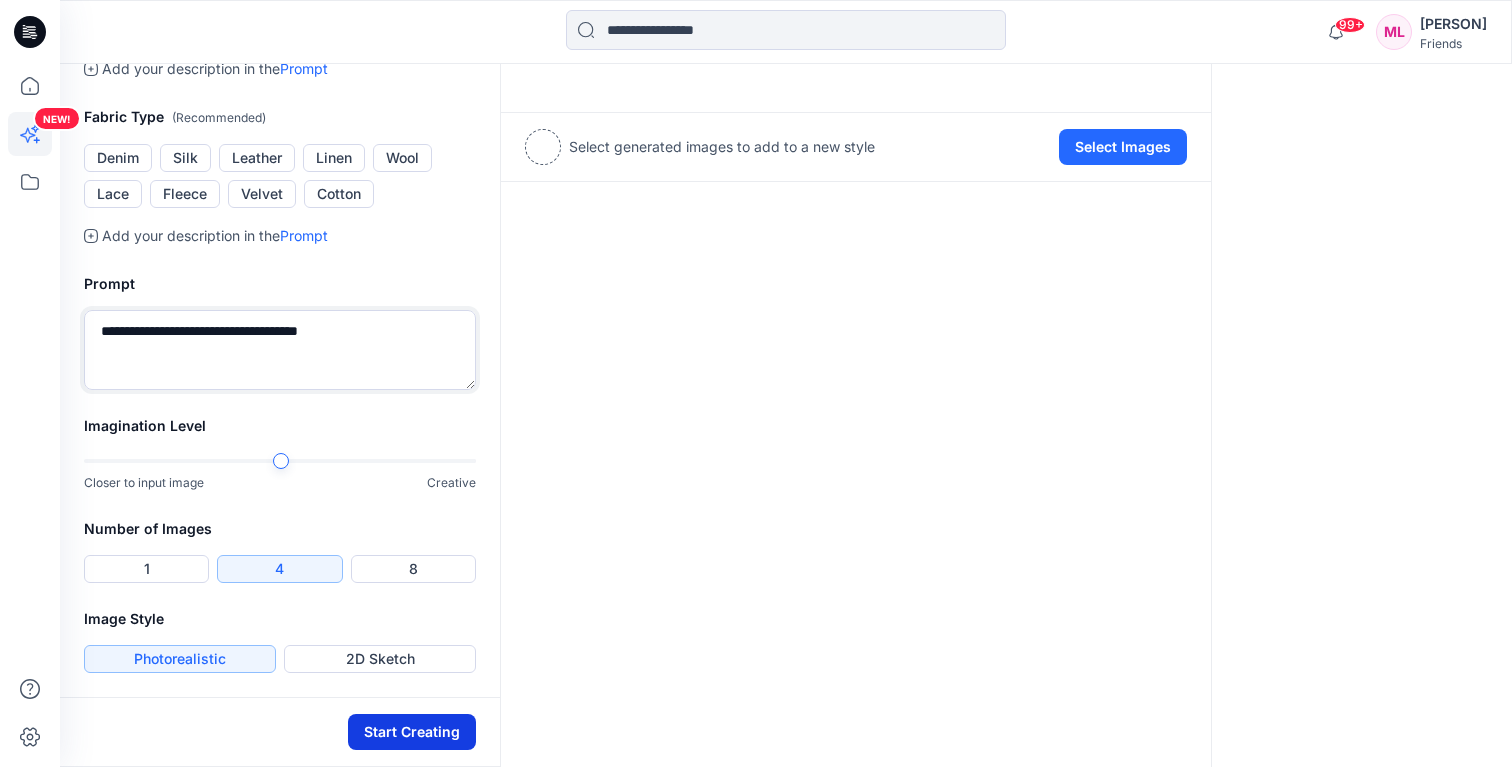 type on "**********" 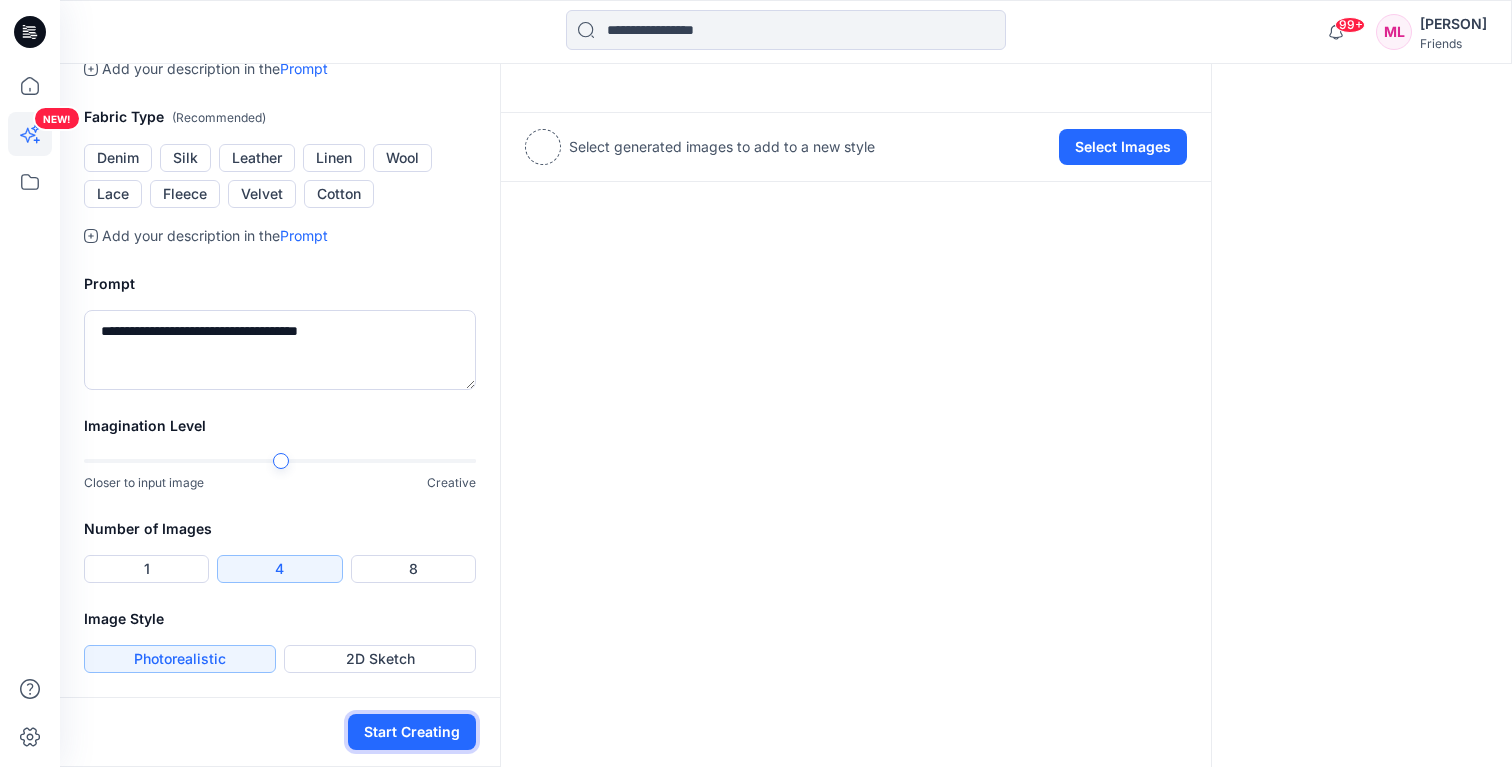 click on "Start Creating" at bounding box center [412, 732] 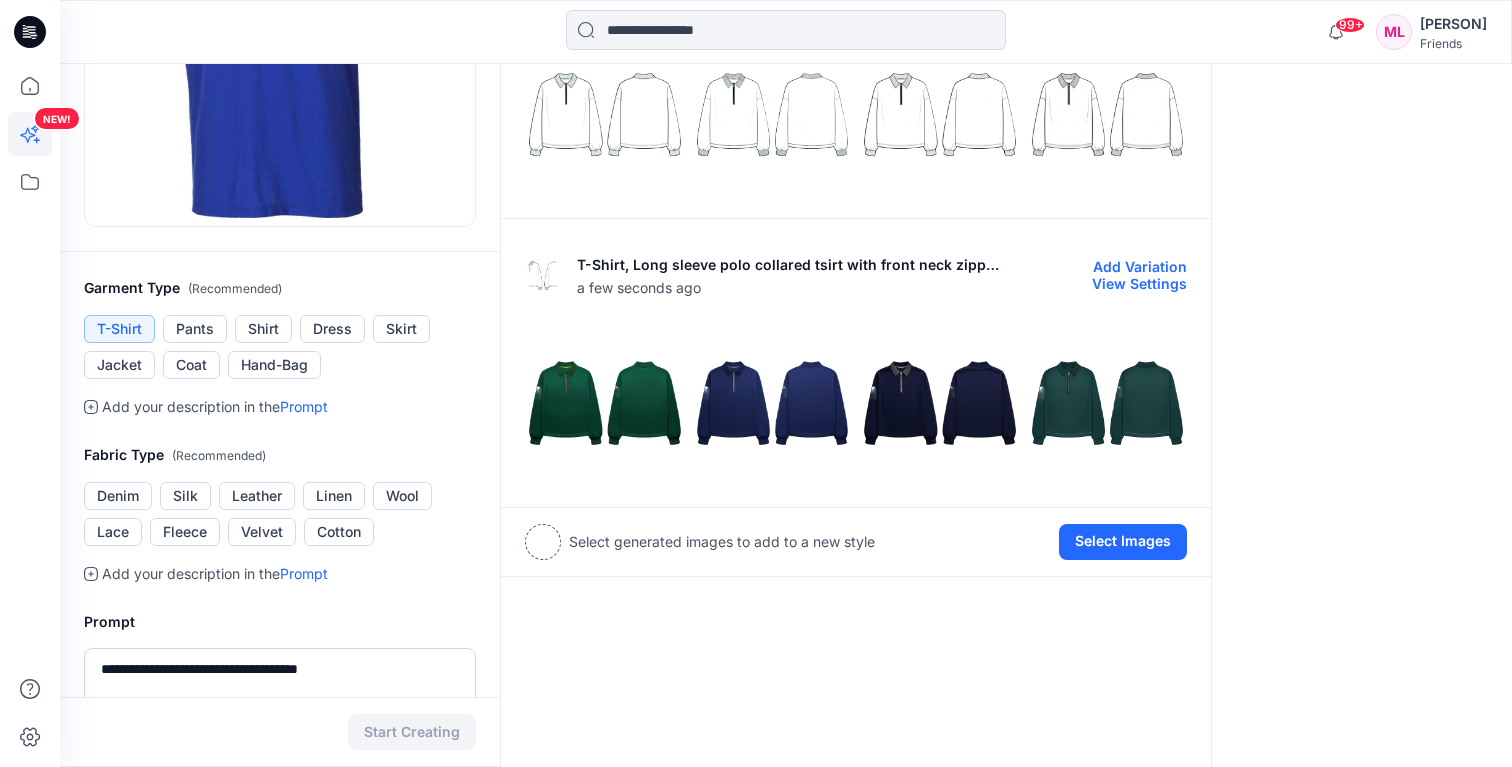 scroll, scrollTop: 452, scrollLeft: 0, axis: vertical 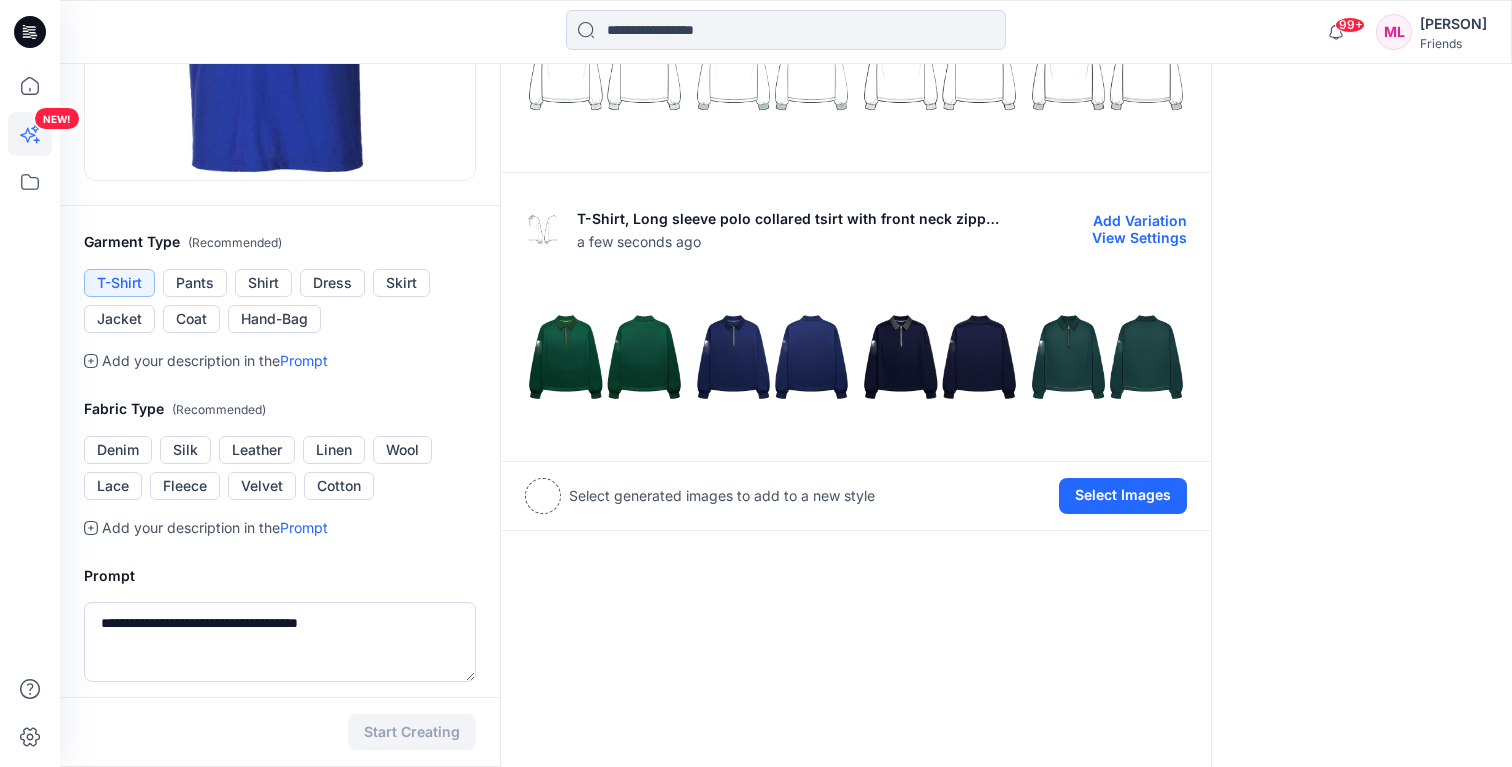 click at bounding box center [605, 357] 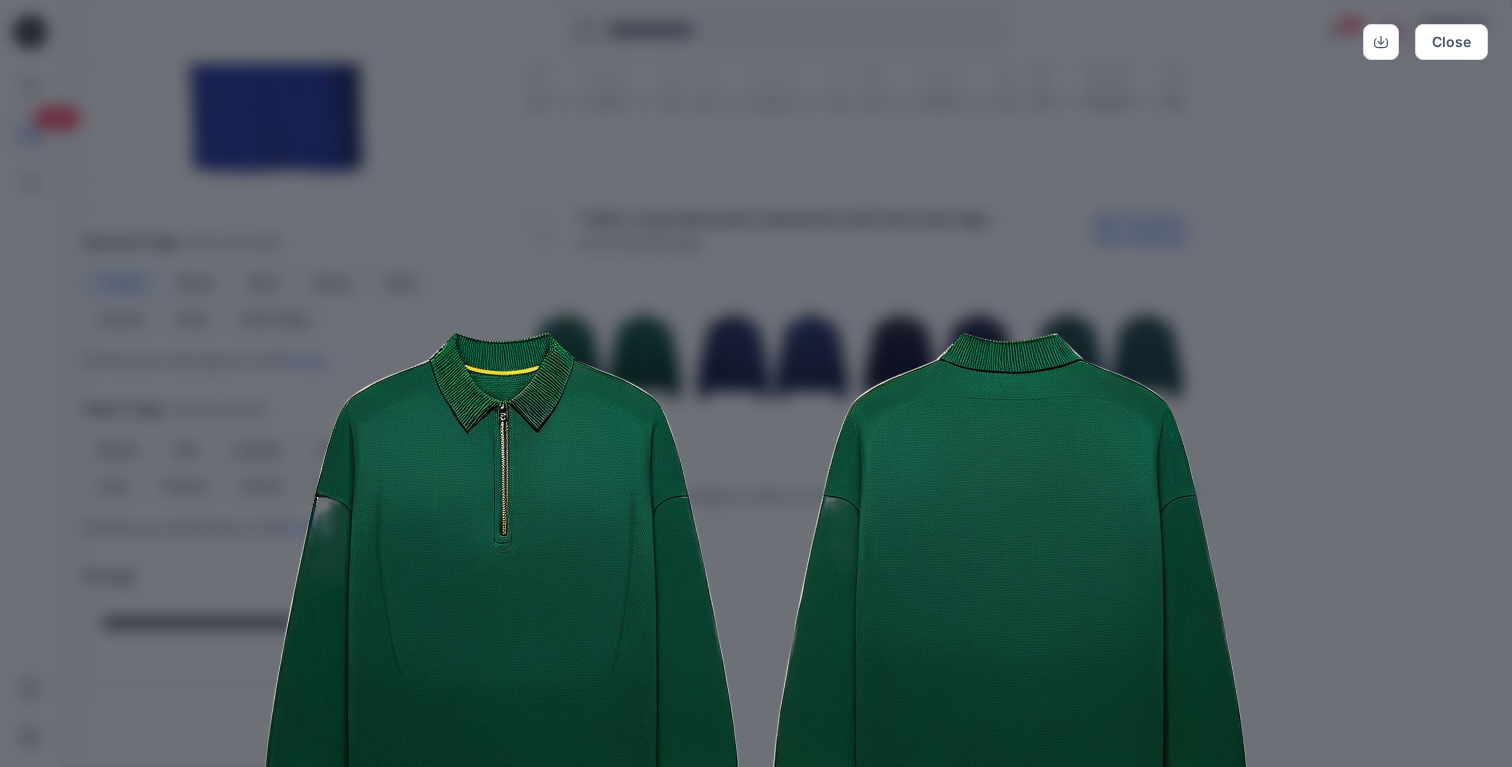drag, startPoint x: 659, startPoint y: 530, endPoint x: 701, endPoint y: 246, distance: 287.08884 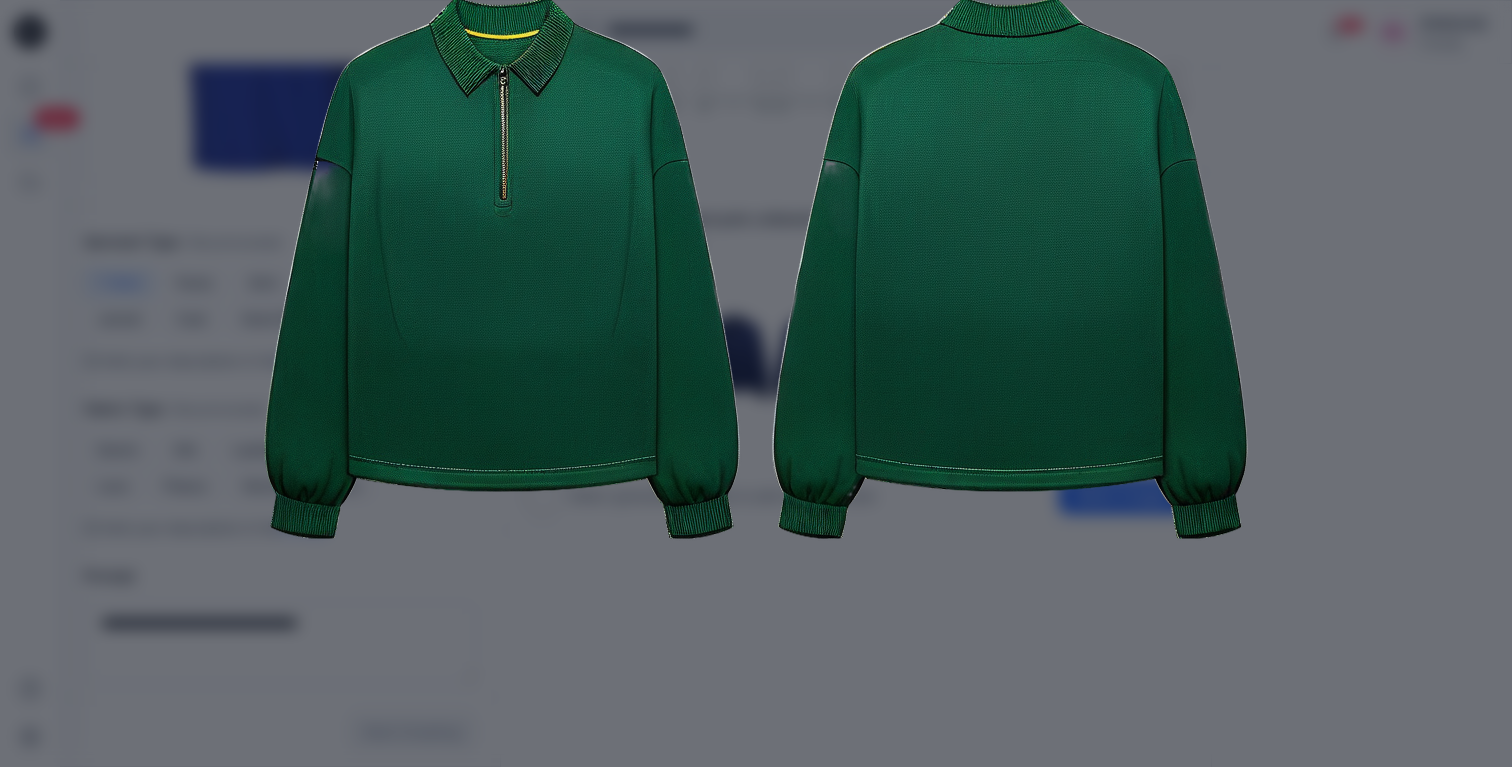 scroll, scrollTop: 334, scrollLeft: 0, axis: vertical 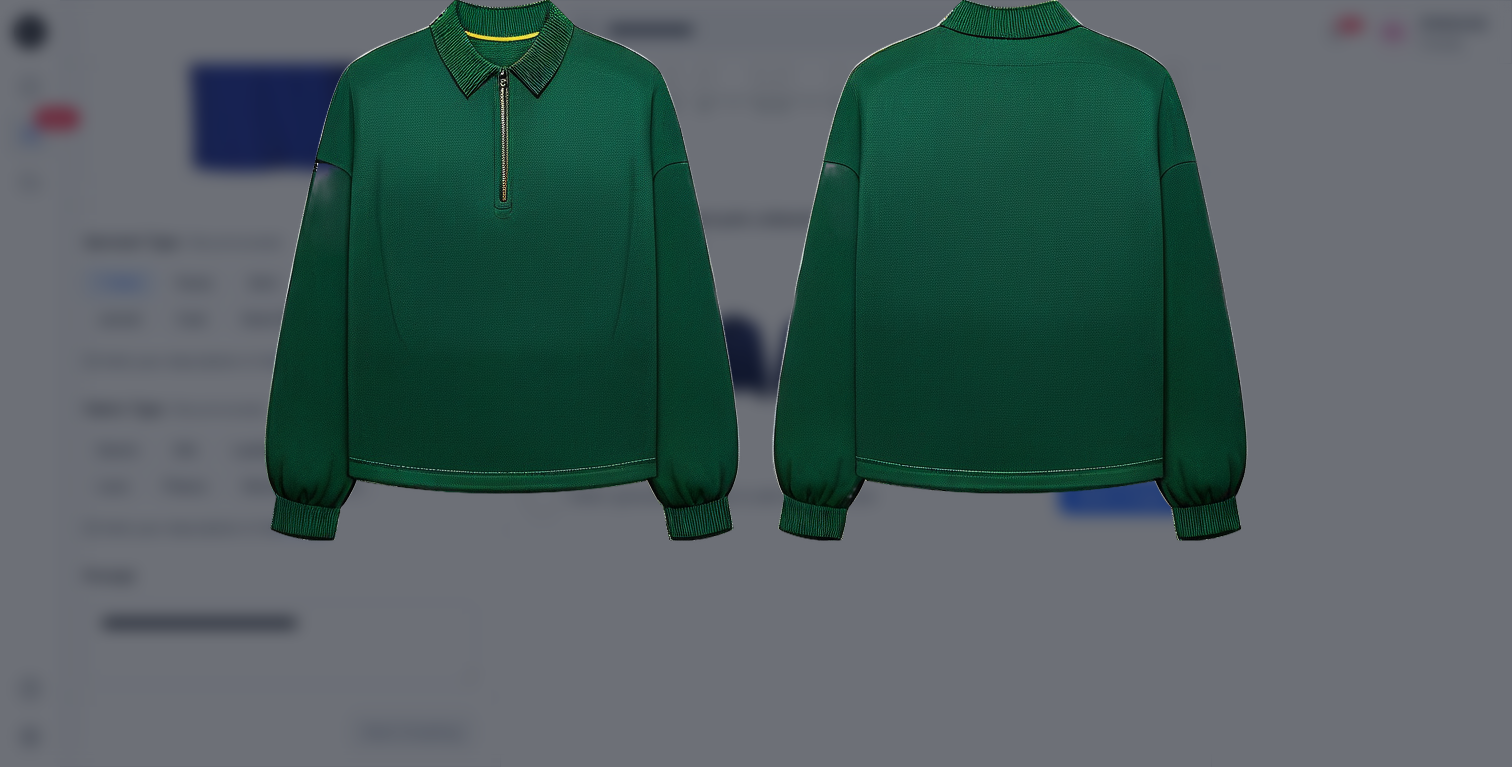 click at bounding box center [756, 270] 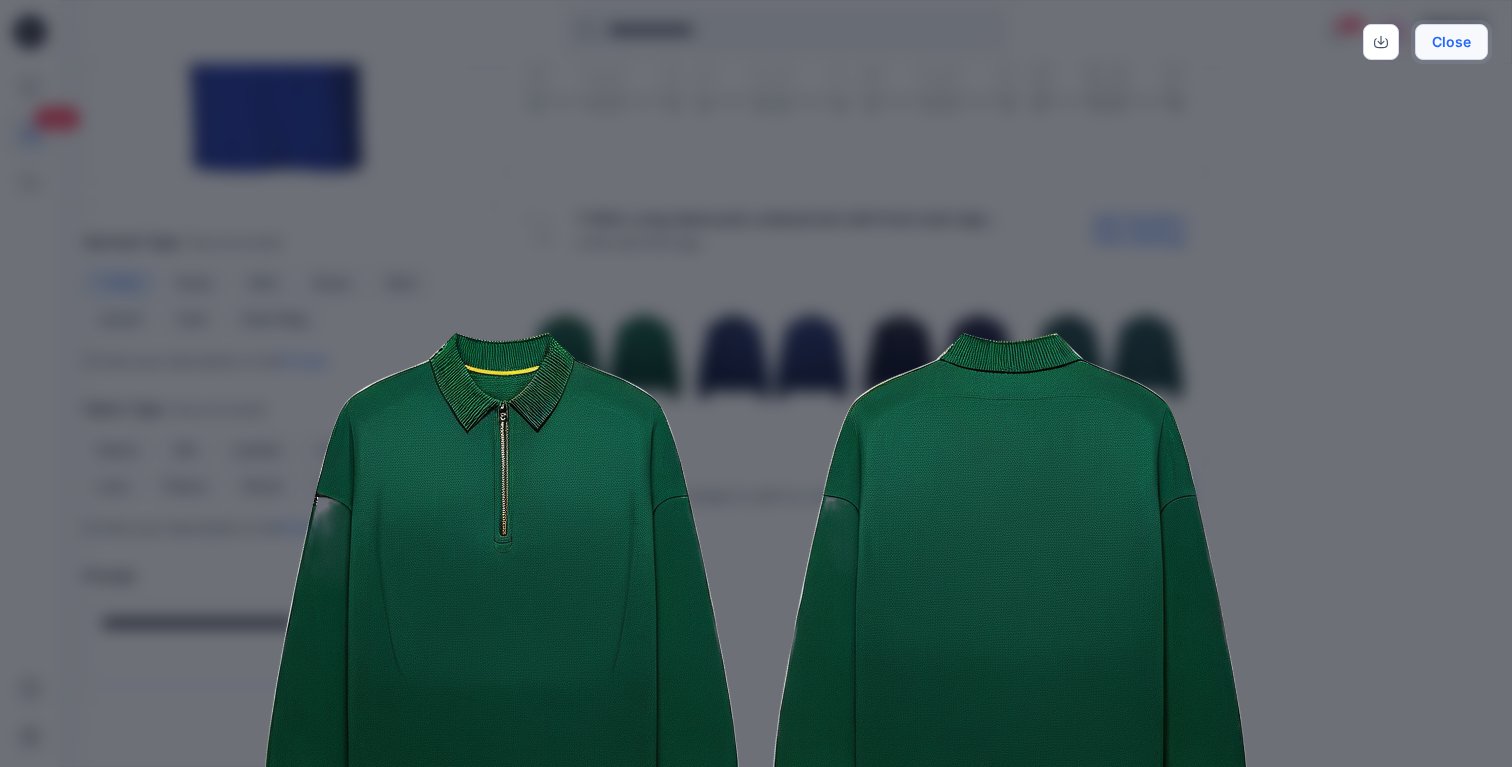 click on "Close" at bounding box center [1451, 42] 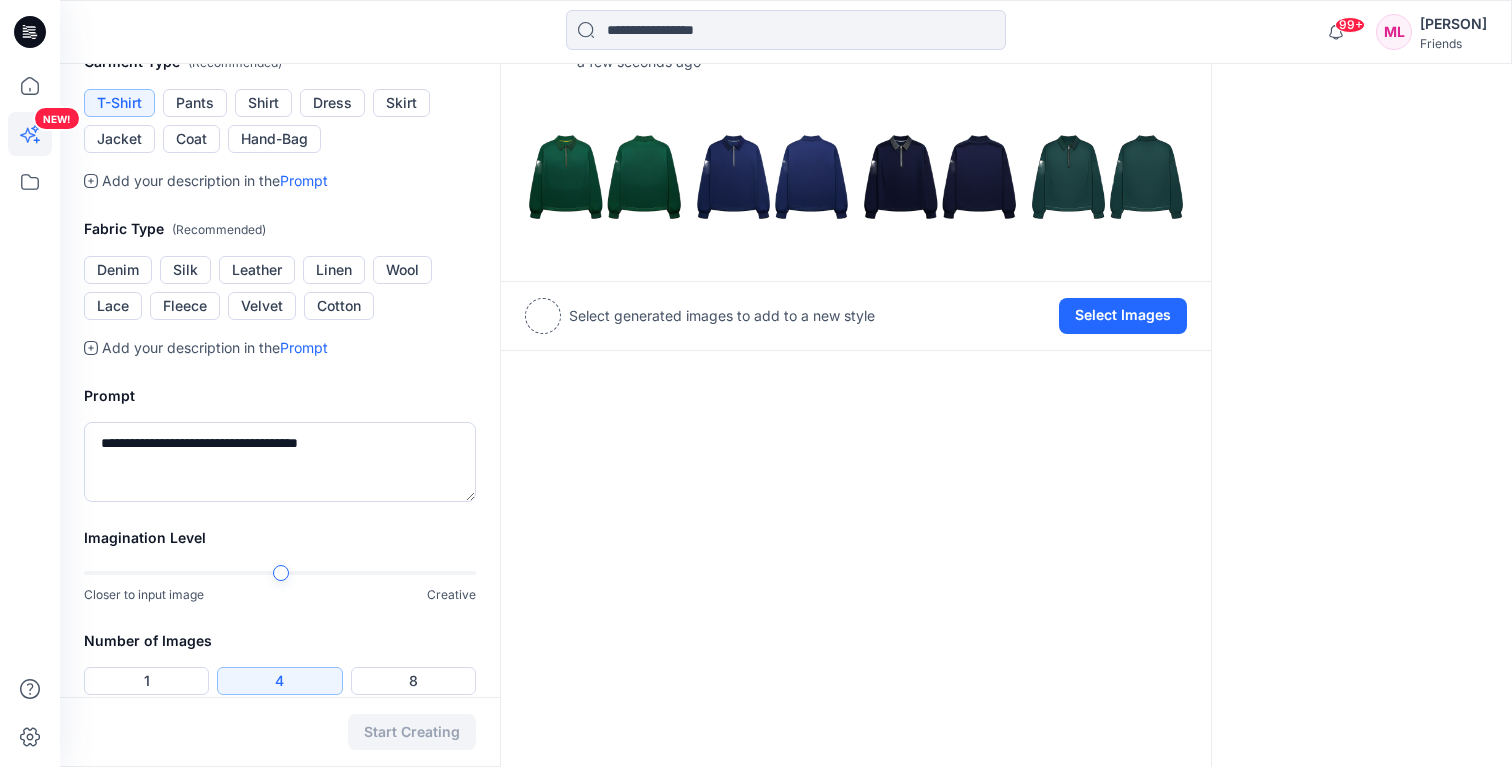 scroll, scrollTop: 744, scrollLeft: 0, axis: vertical 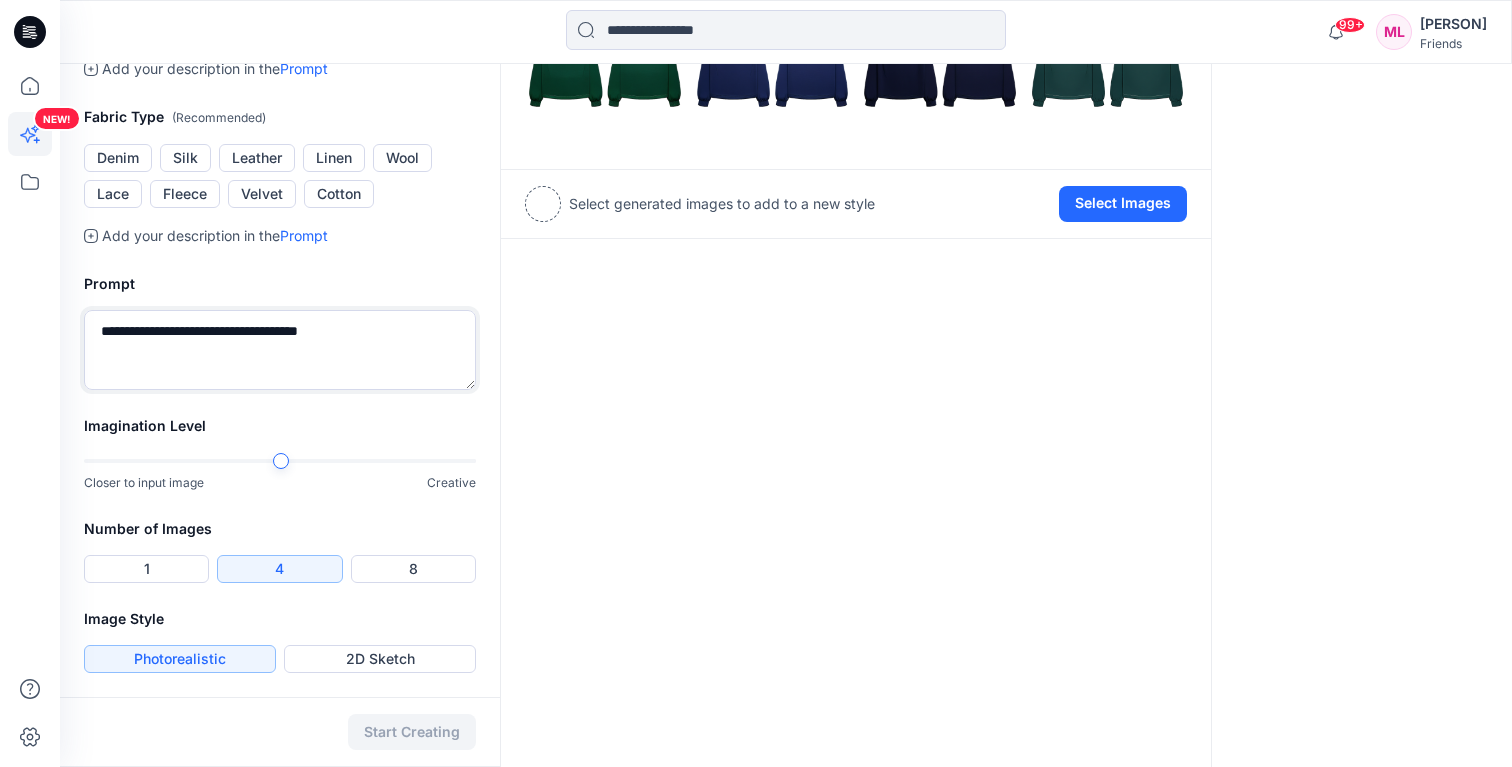 click on "**********" at bounding box center [280, 350] 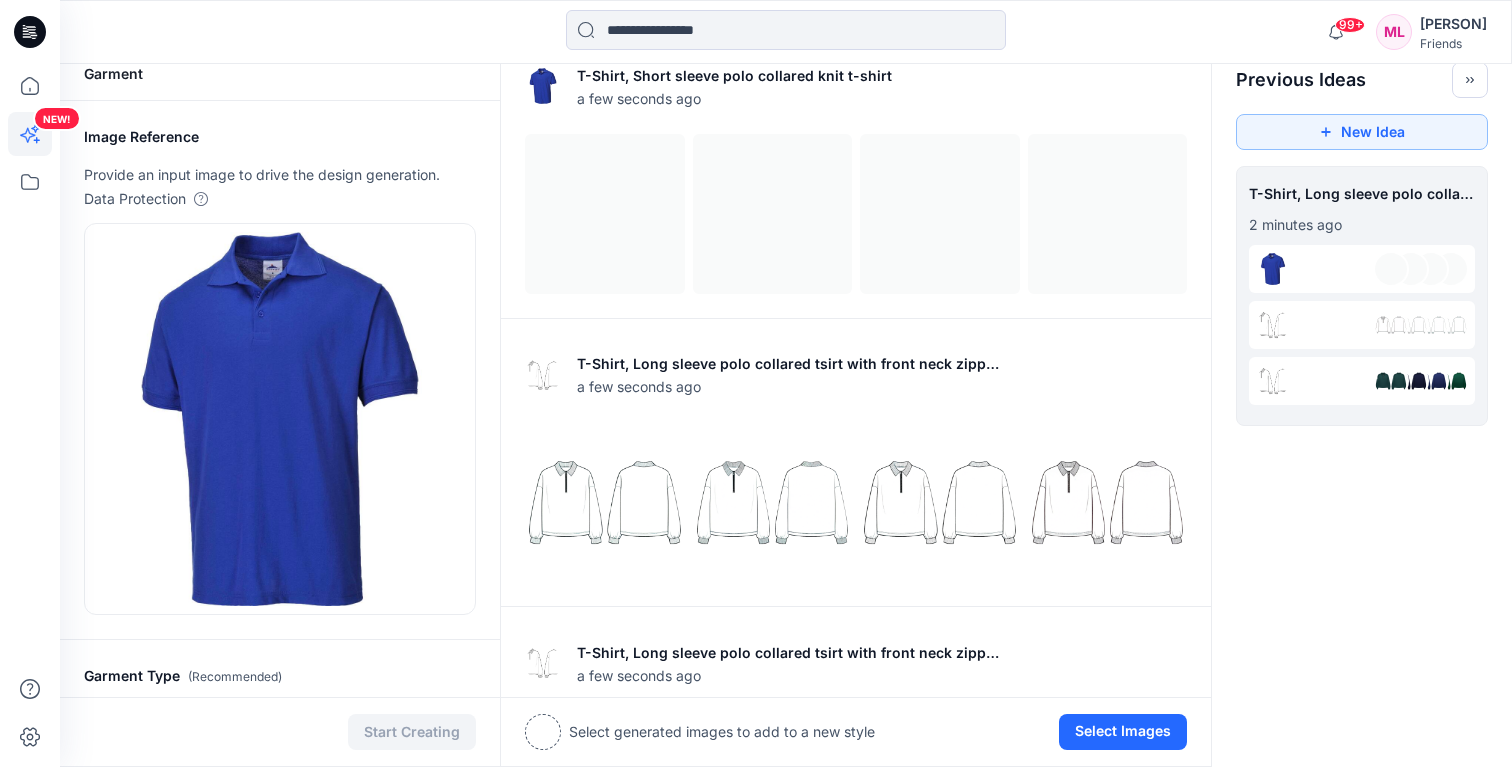 scroll, scrollTop: 0, scrollLeft: 0, axis: both 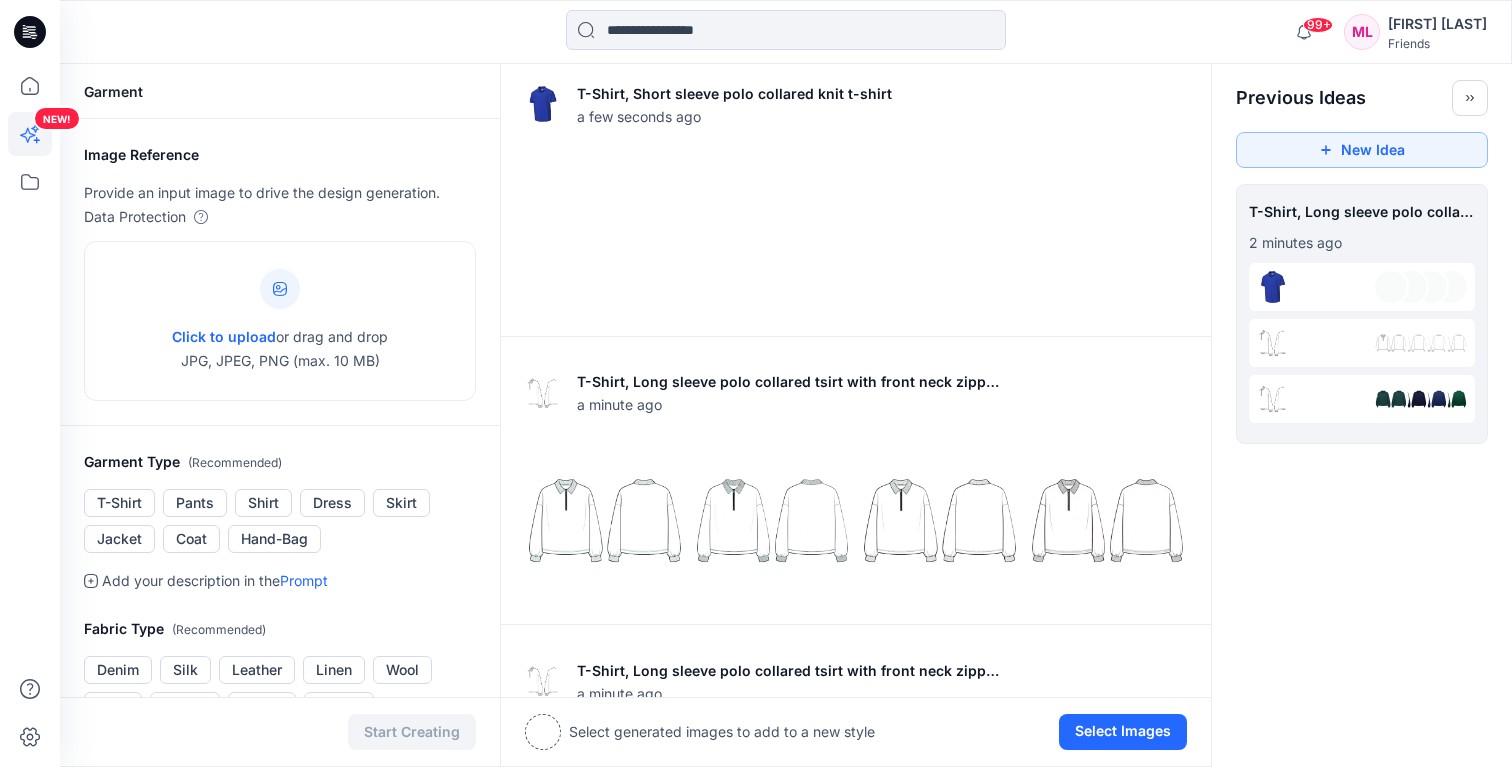 click on "**********" at bounding box center (1362, 214) 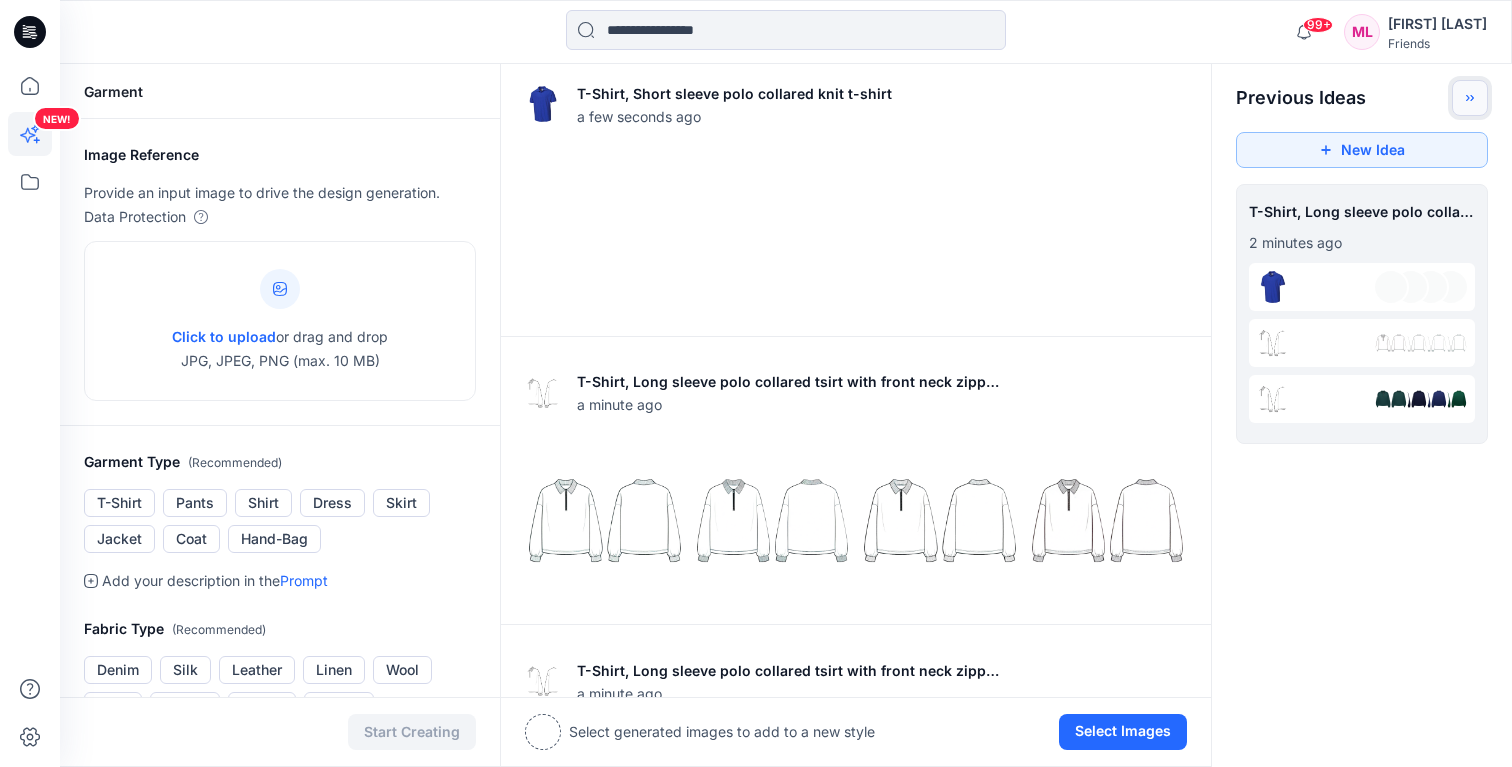 click 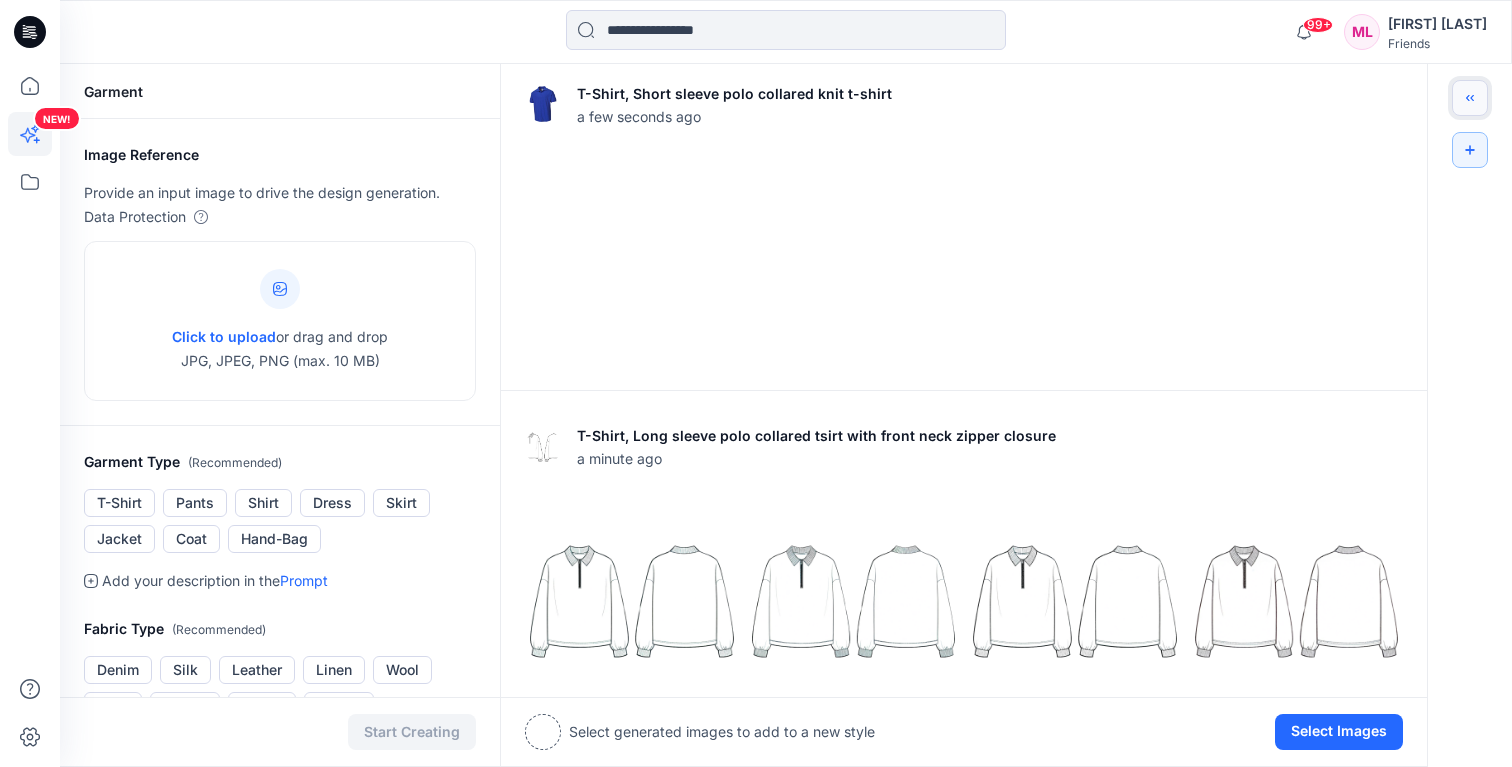click 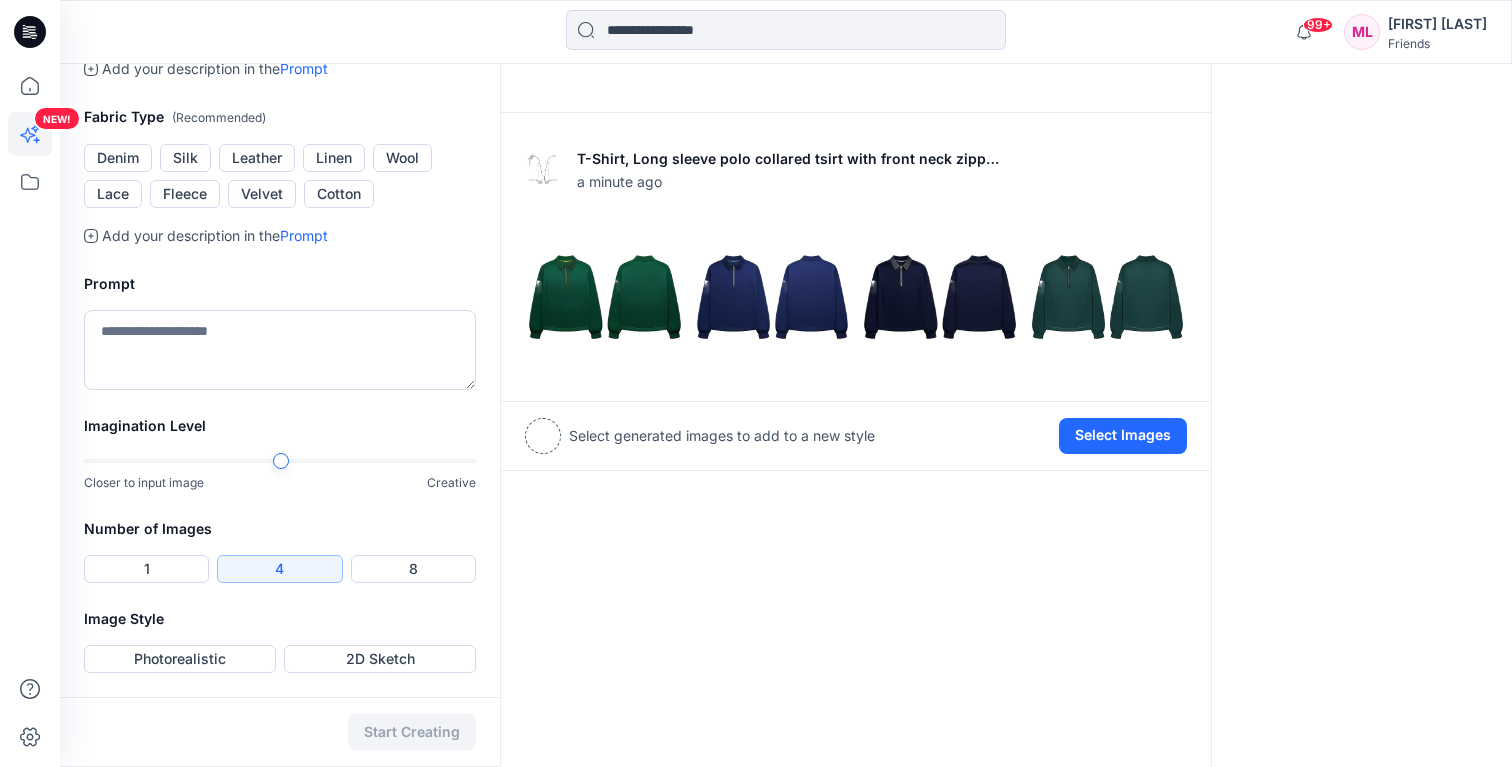 scroll, scrollTop: 0, scrollLeft: 0, axis: both 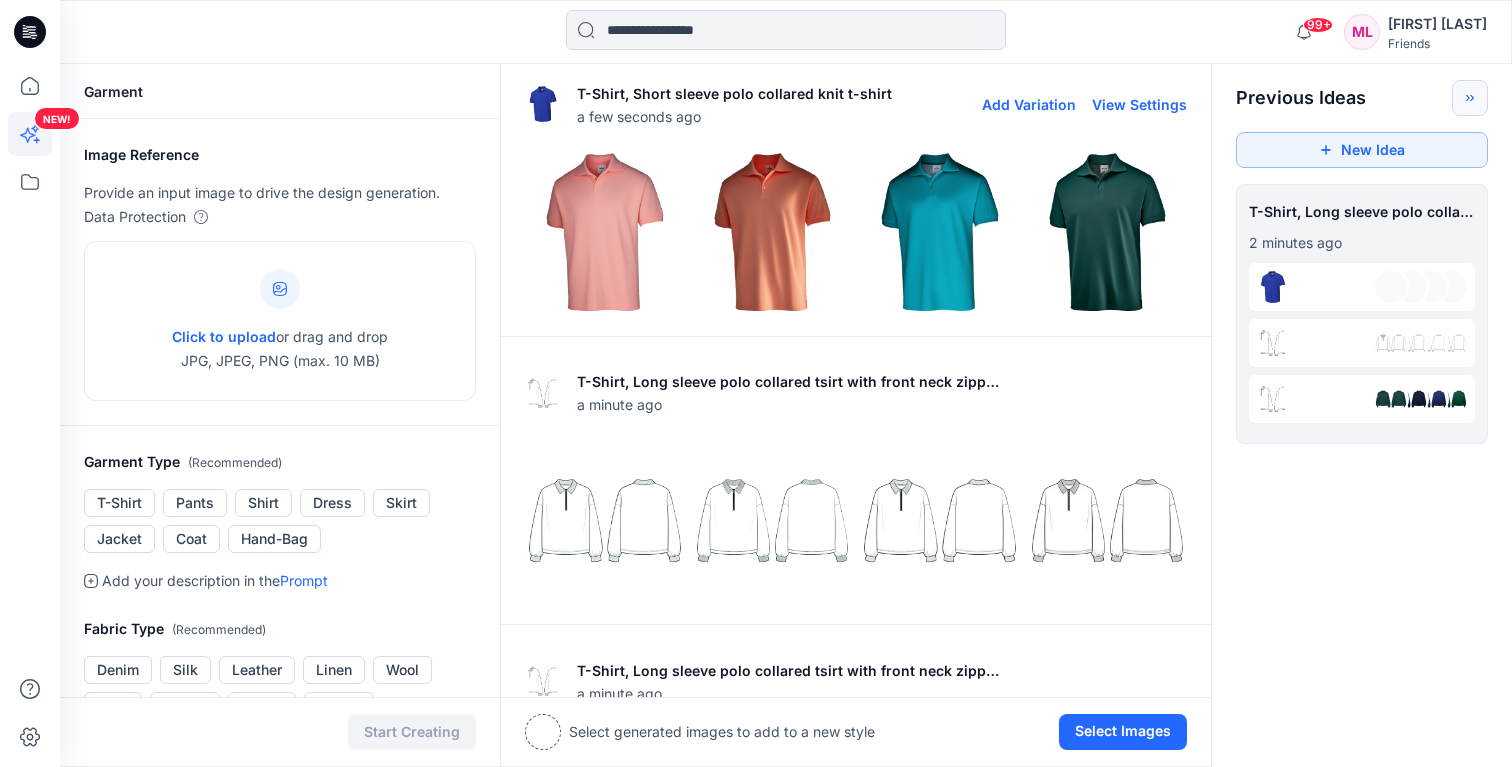 click at bounding box center (605, 232) 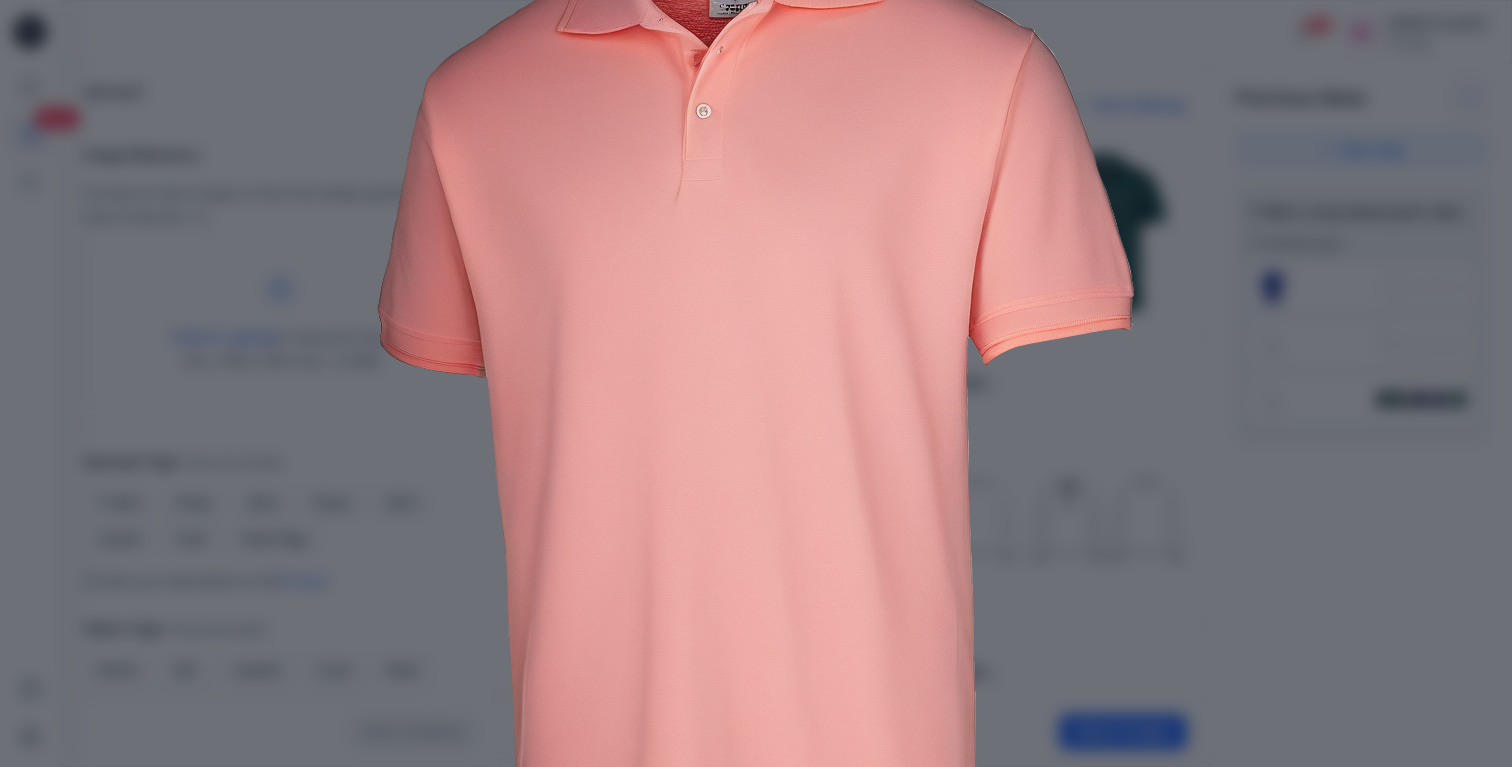 scroll, scrollTop: 357, scrollLeft: 0, axis: vertical 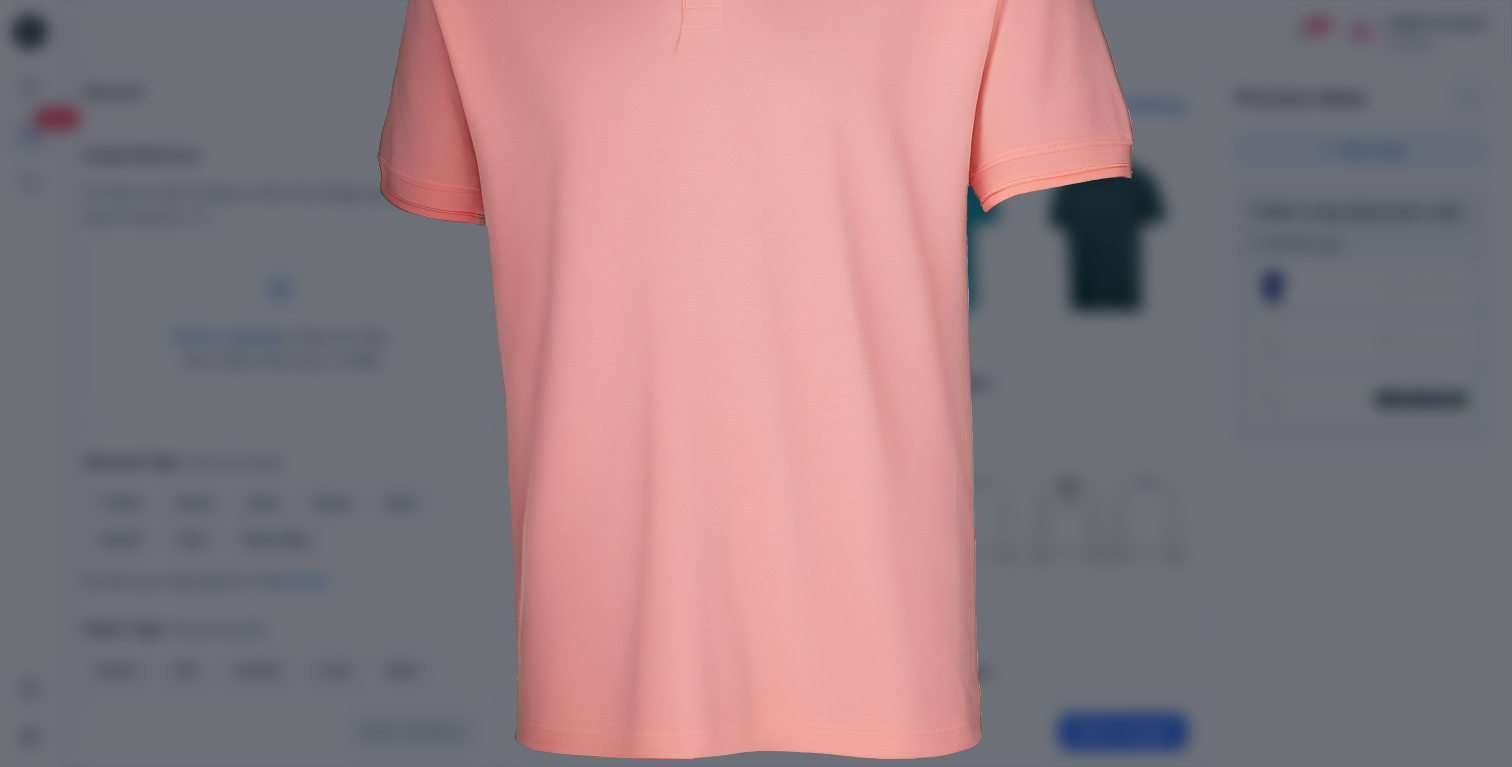 click at bounding box center [756, 247] 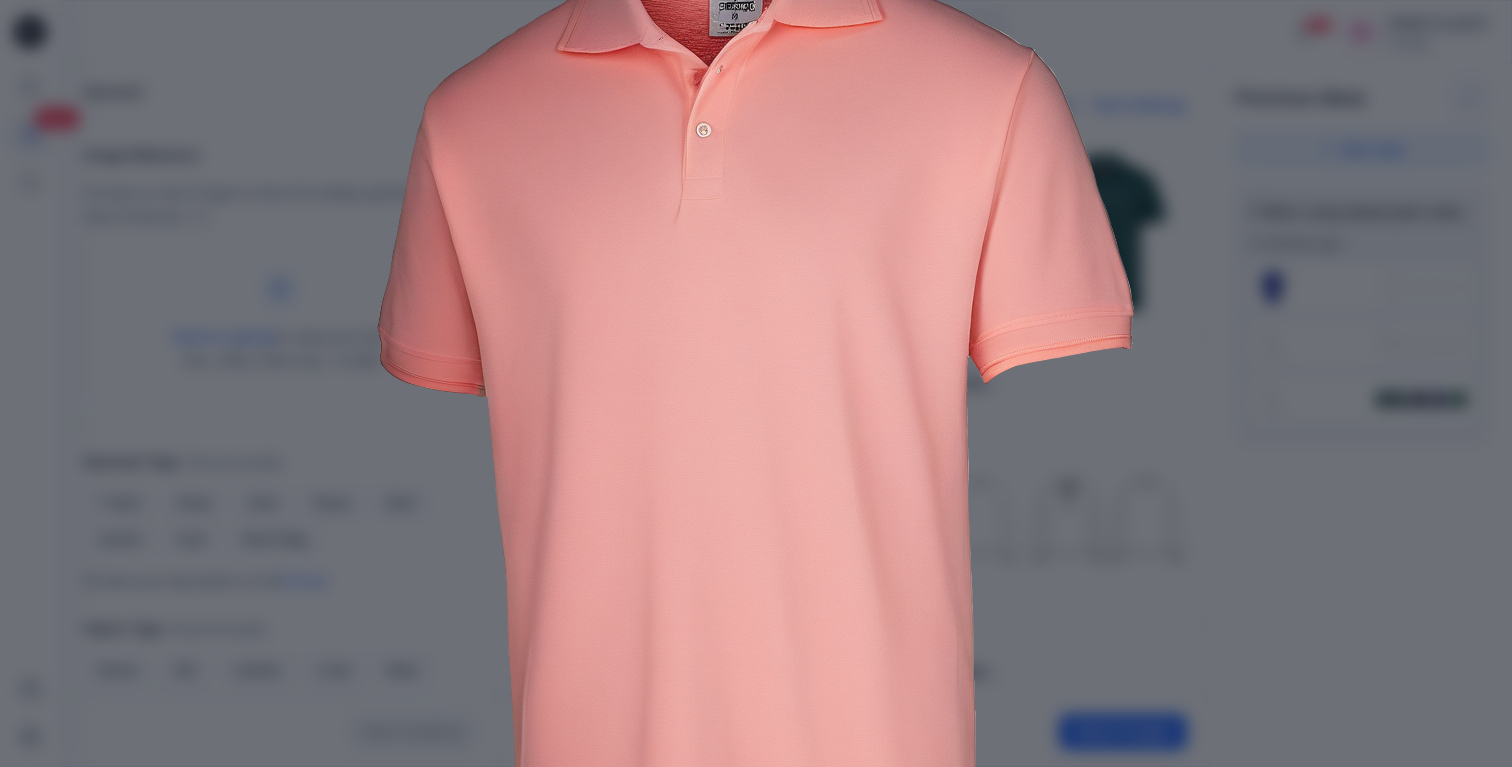 scroll, scrollTop: 0, scrollLeft: 0, axis: both 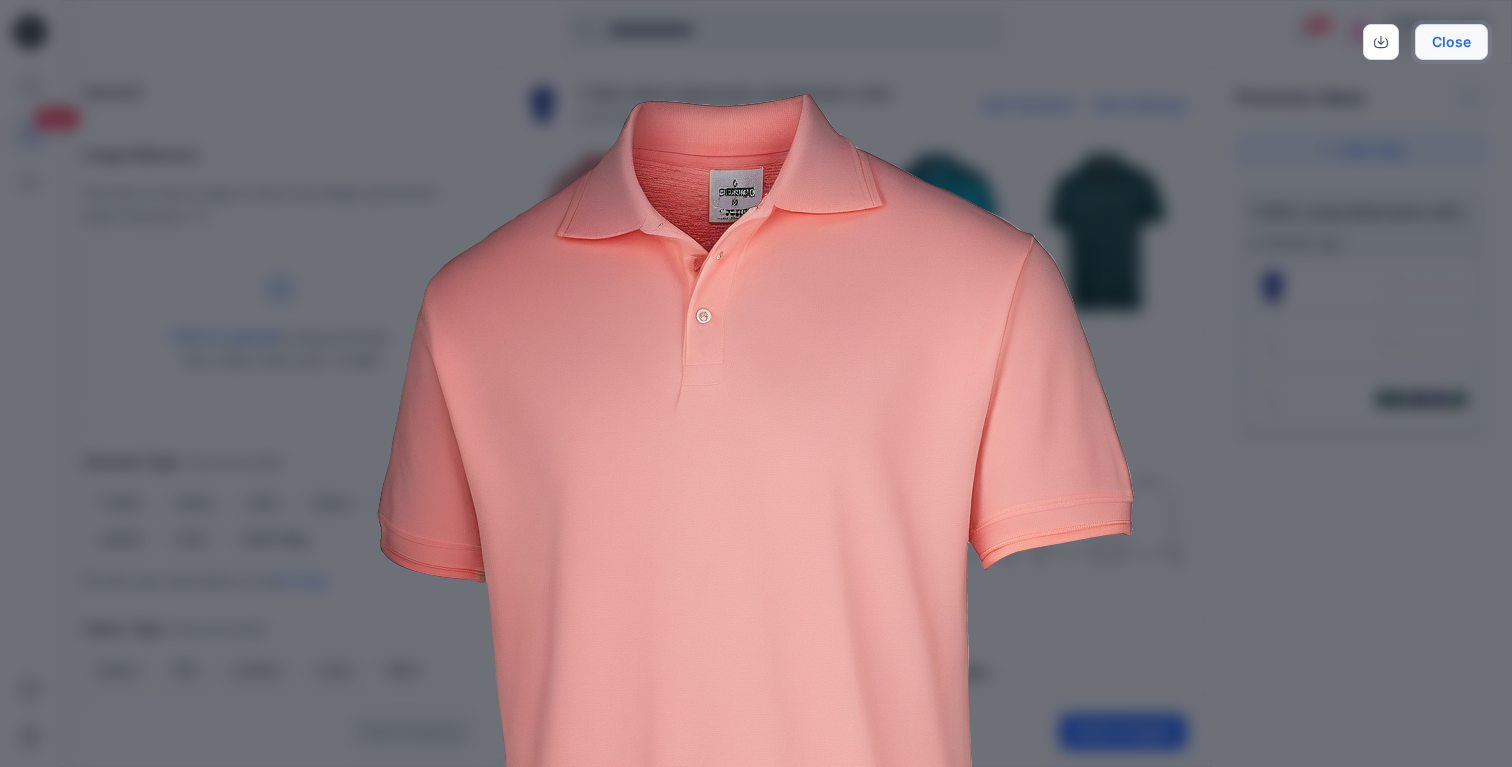 click on "Close" at bounding box center [1451, 42] 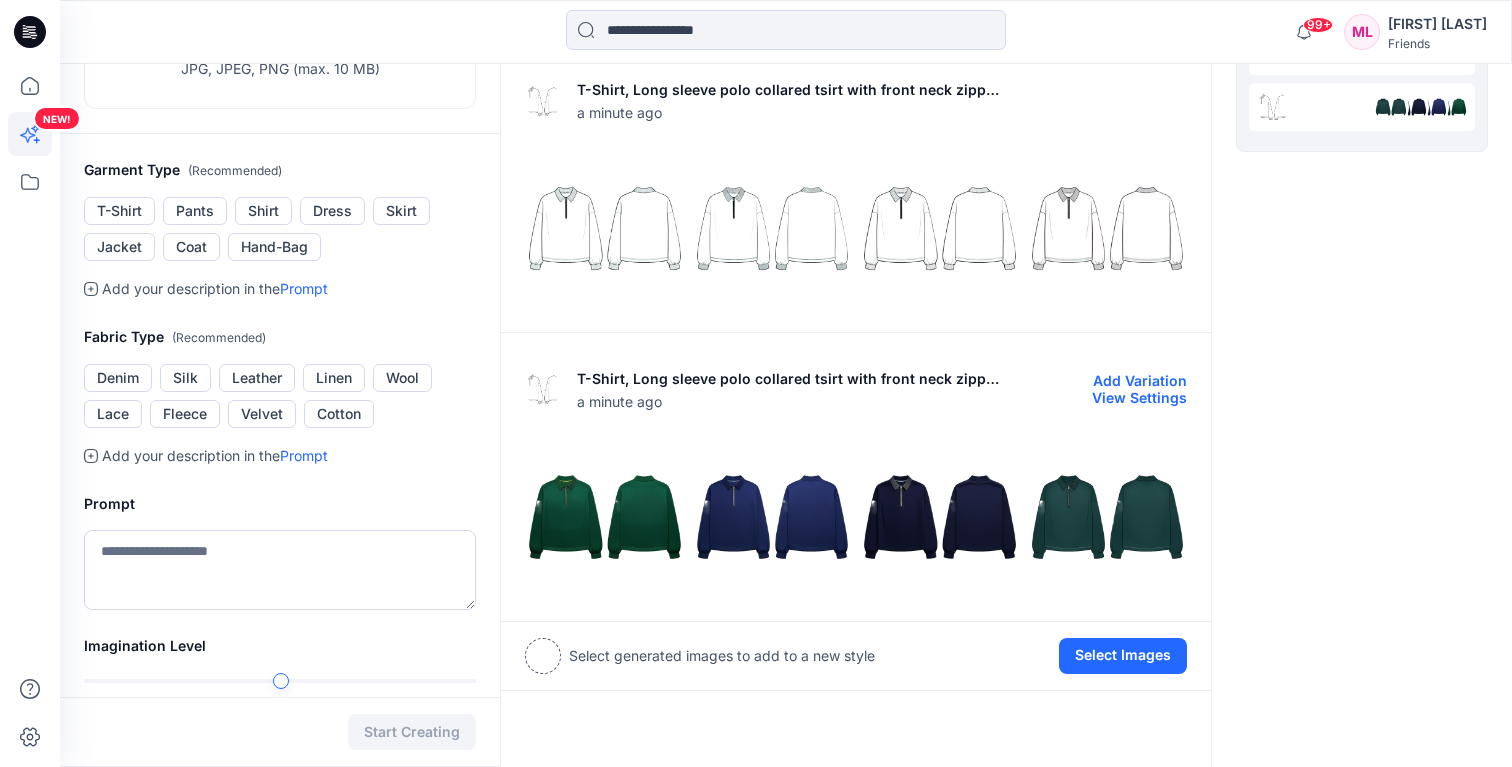 scroll, scrollTop: 0, scrollLeft: 0, axis: both 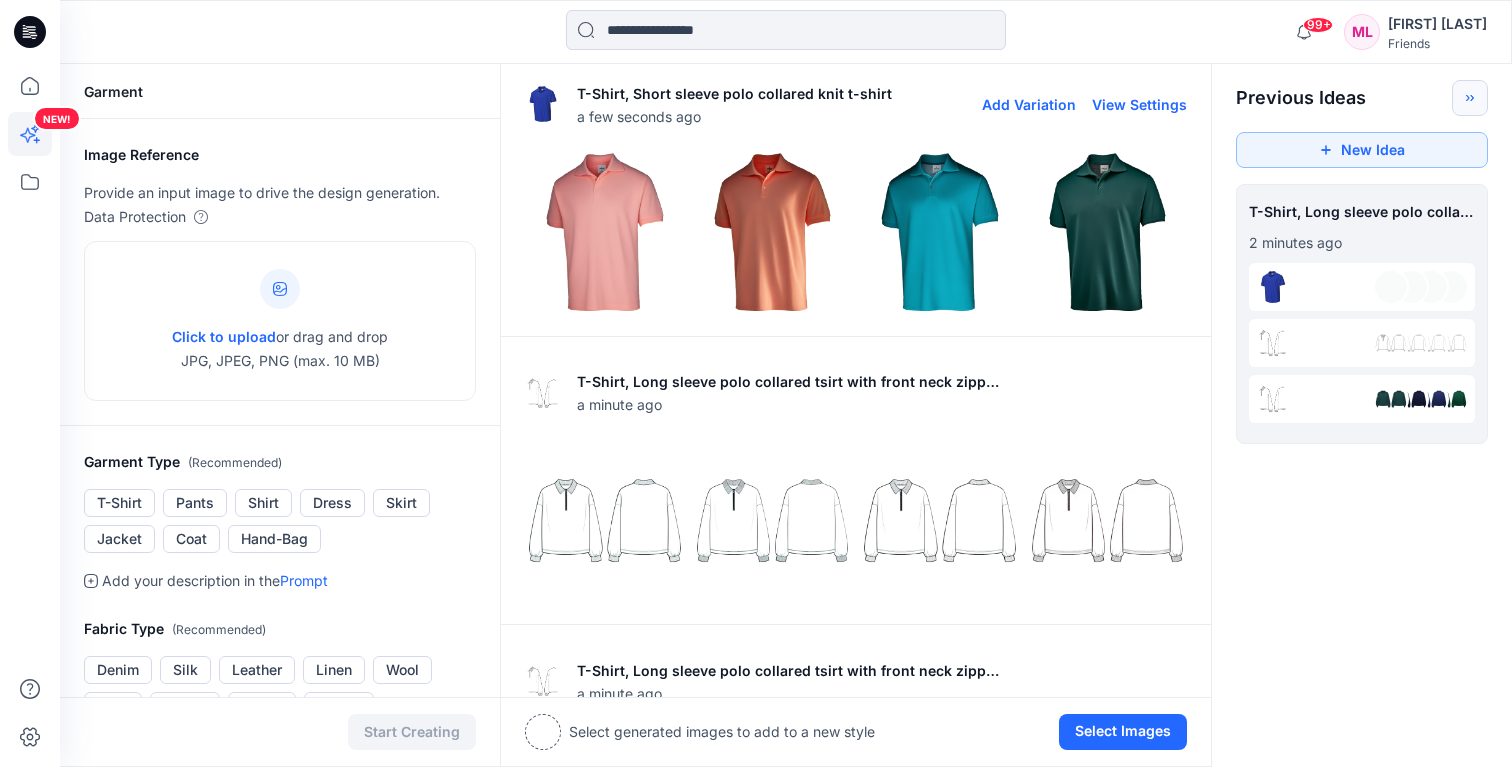 click on "View Settings" at bounding box center [1139, 104] 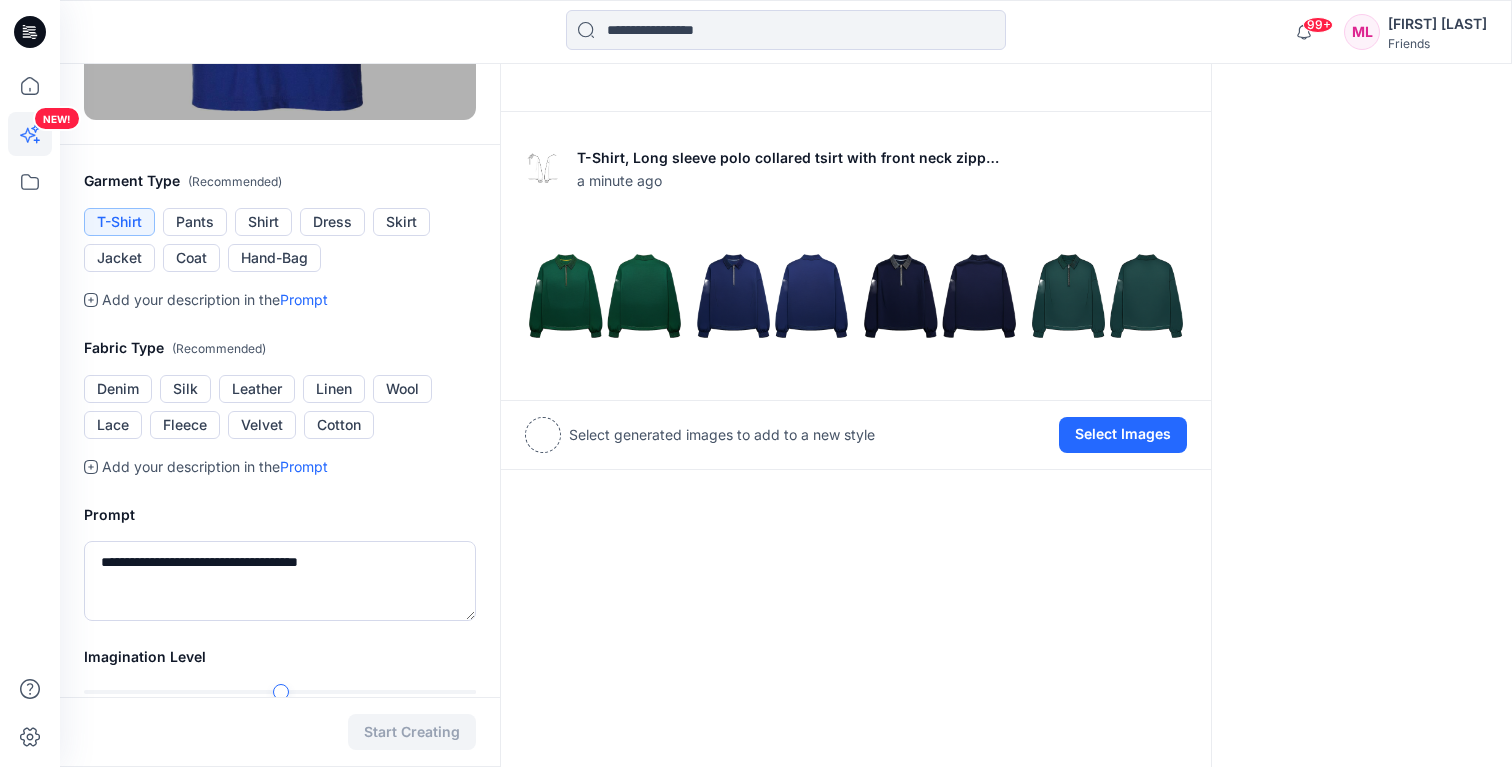 scroll, scrollTop: 587, scrollLeft: 0, axis: vertical 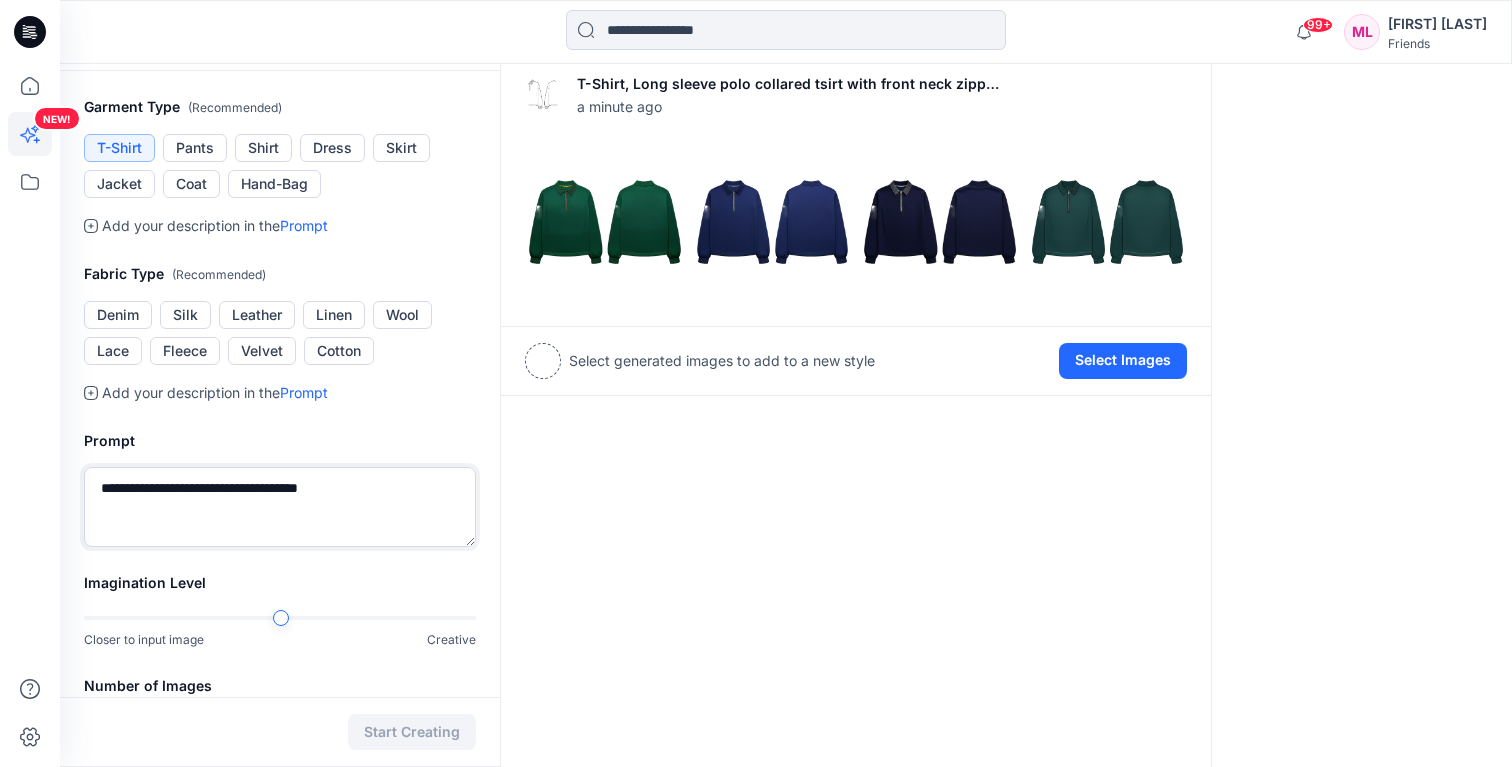 click on "**********" at bounding box center [280, 507] 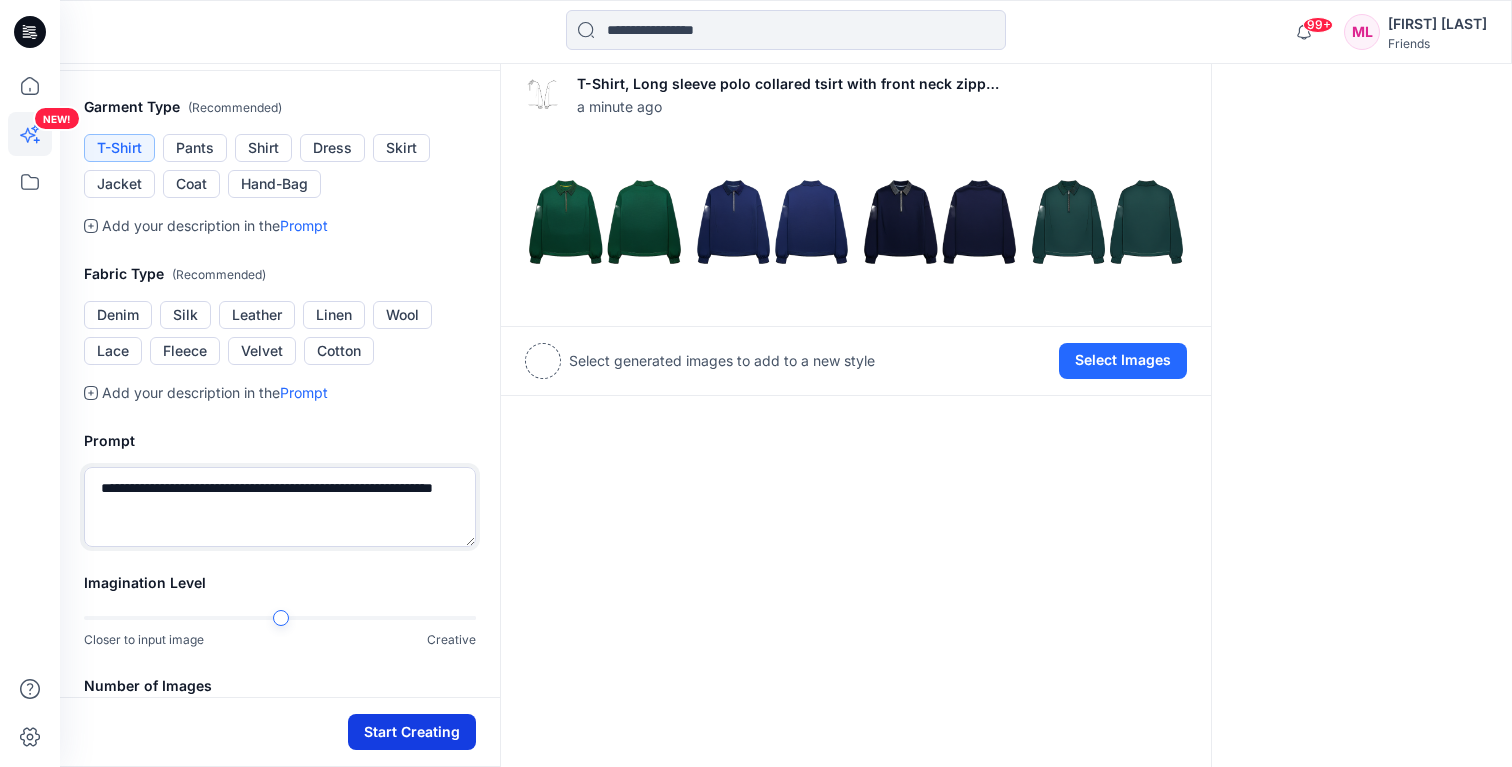 type on "**********" 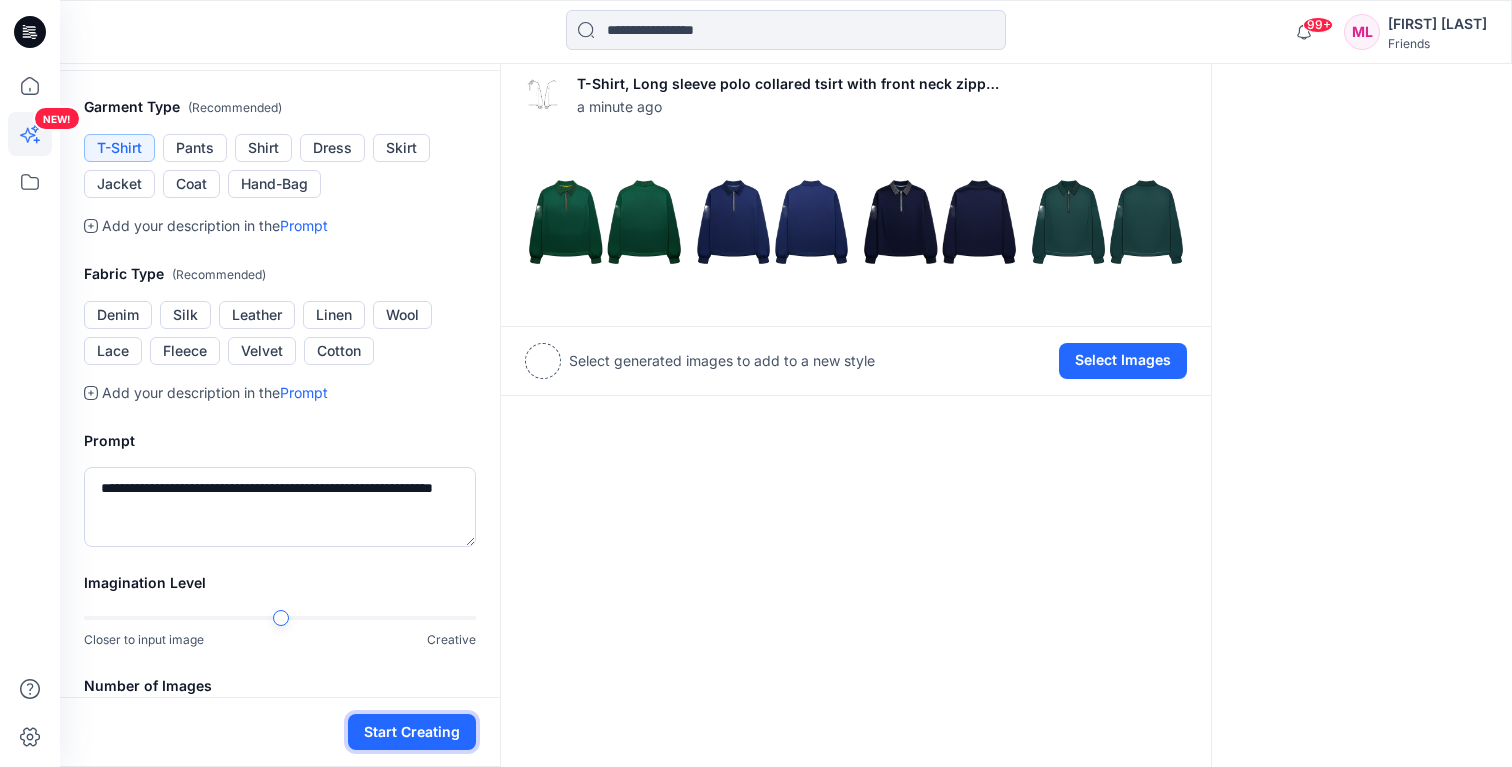 click on "Start Creating" at bounding box center (412, 732) 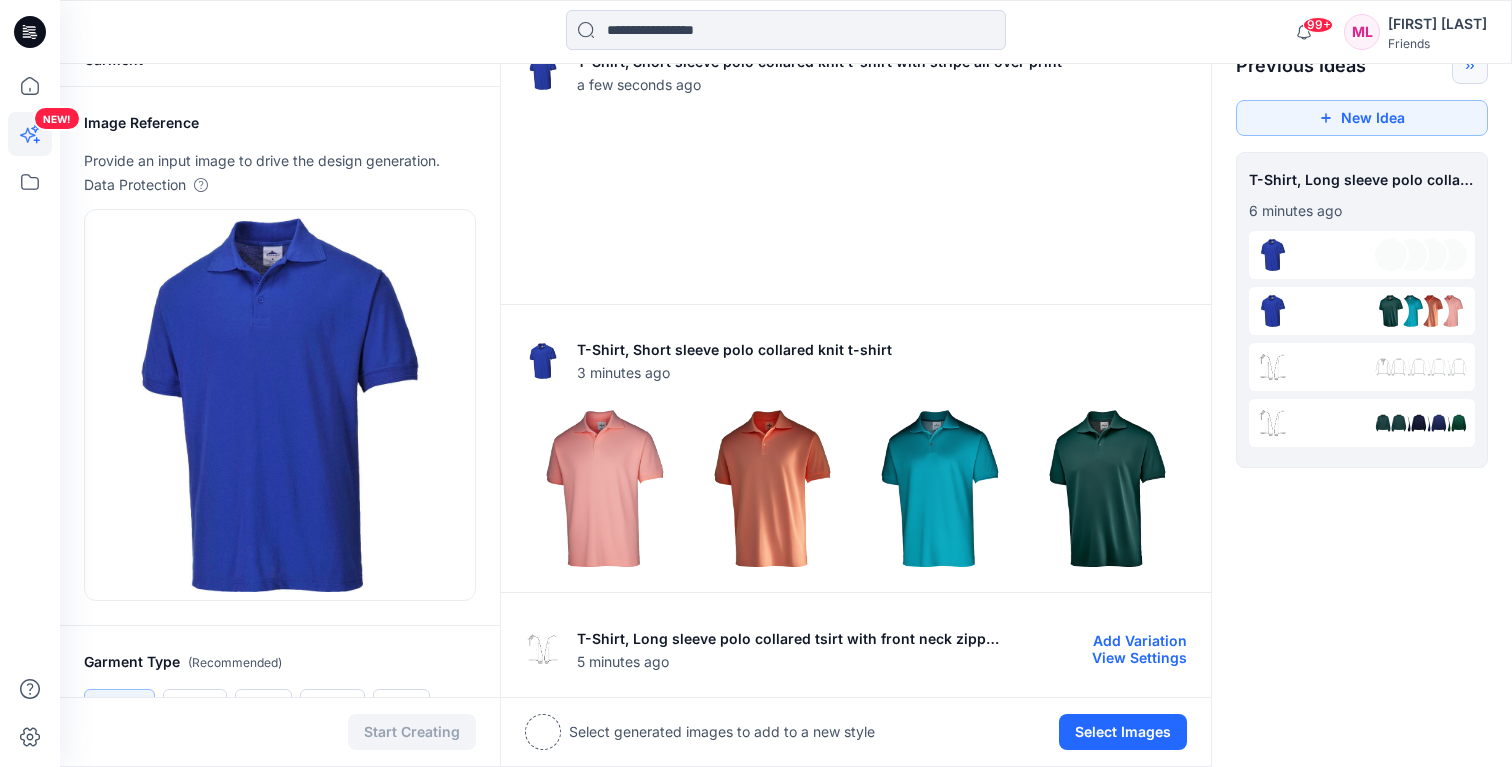 scroll, scrollTop: 0, scrollLeft: 0, axis: both 